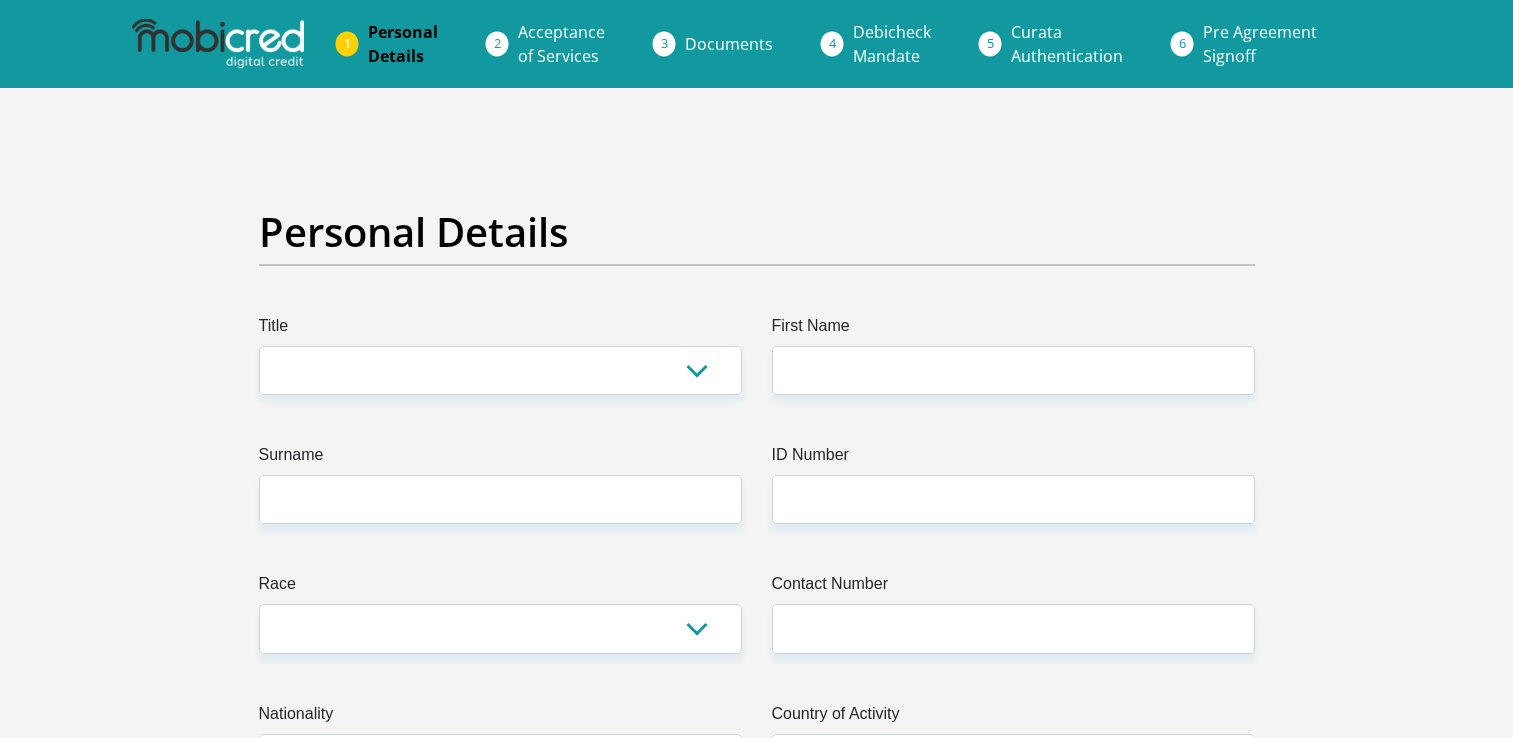 scroll, scrollTop: 0, scrollLeft: 0, axis: both 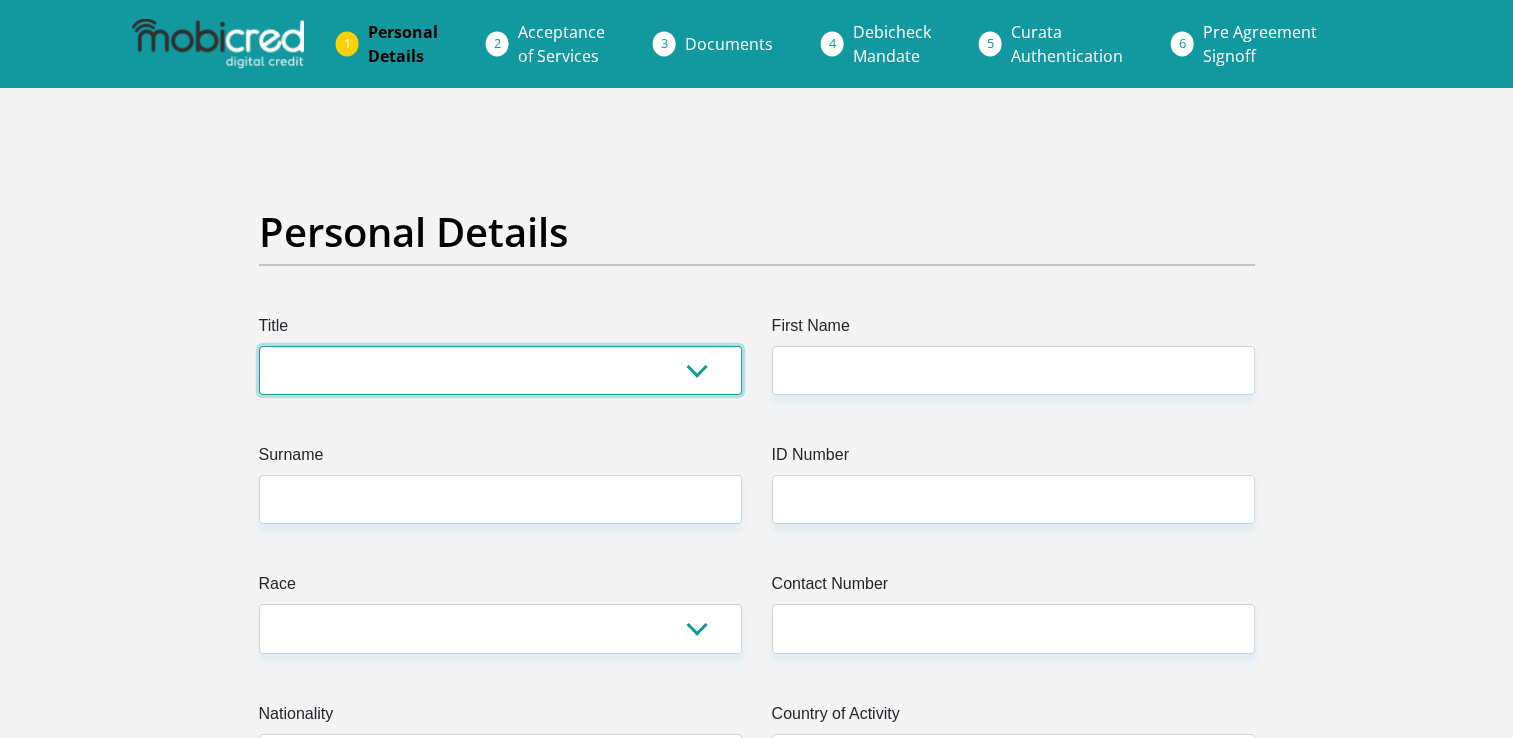 click on "Mr
Ms
Mrs
Dr
Other" at bounding box center (500, 370) 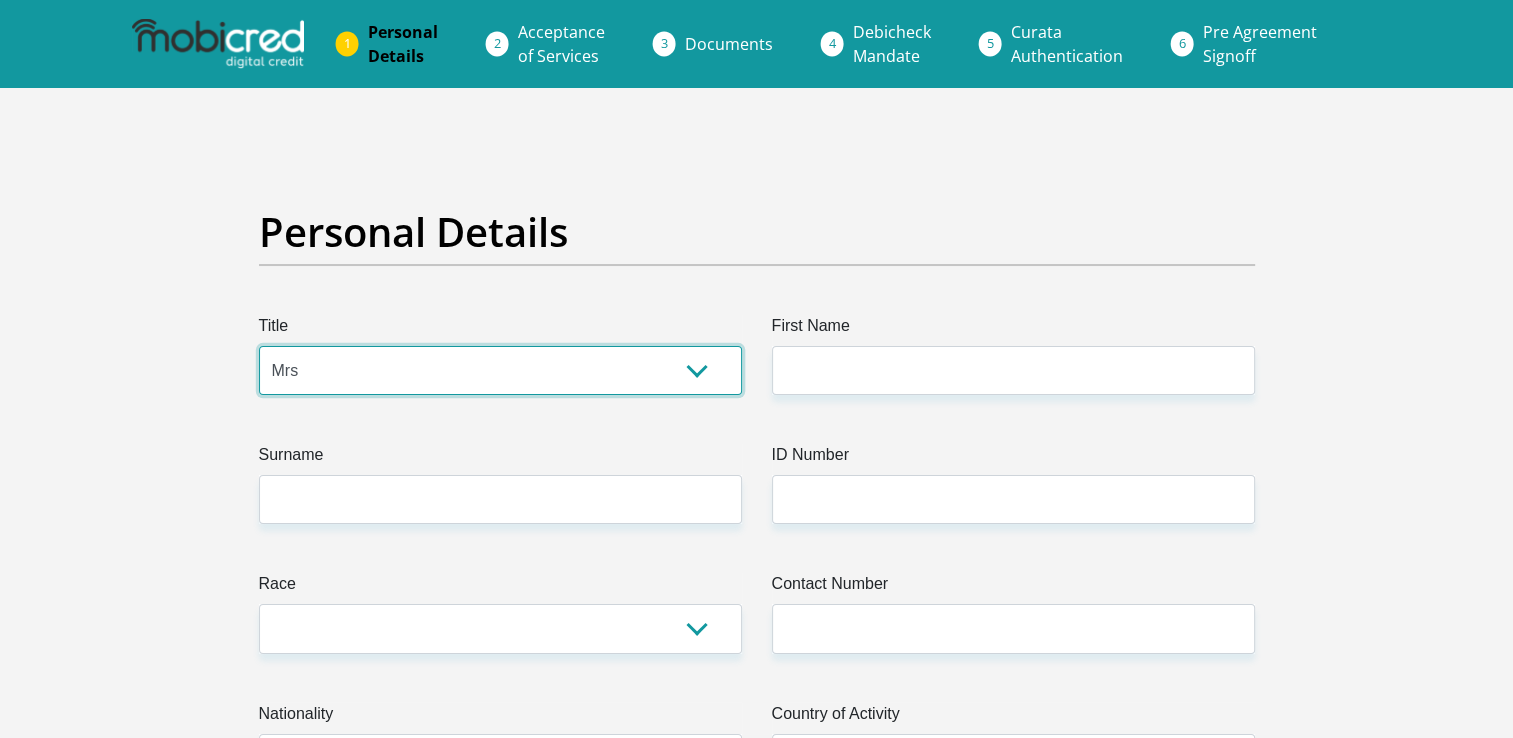 click on "Mr
Ms
Mrs
Dr
Other" at bounding box center [500, 370] 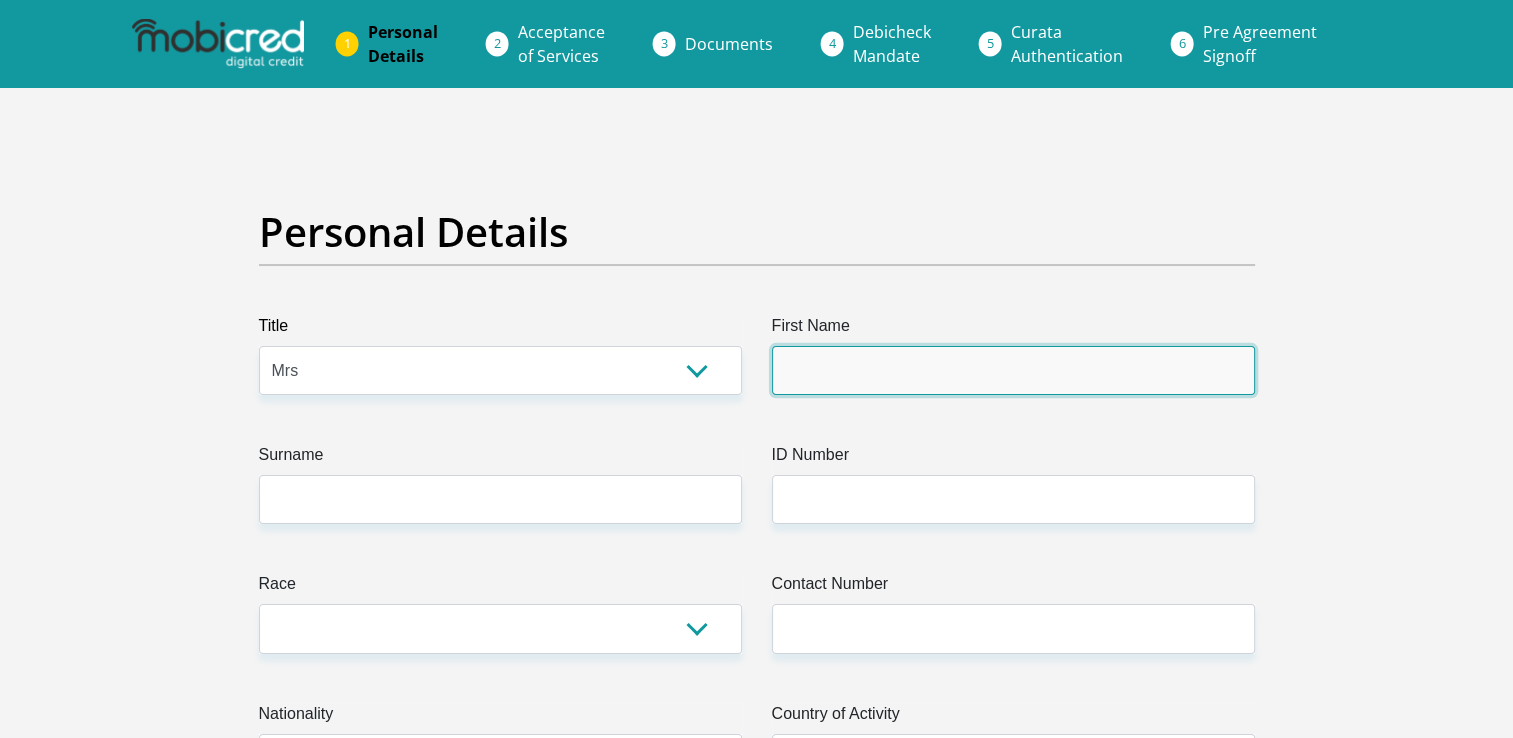 click on "First Name" at bounding box center [1013, 370] 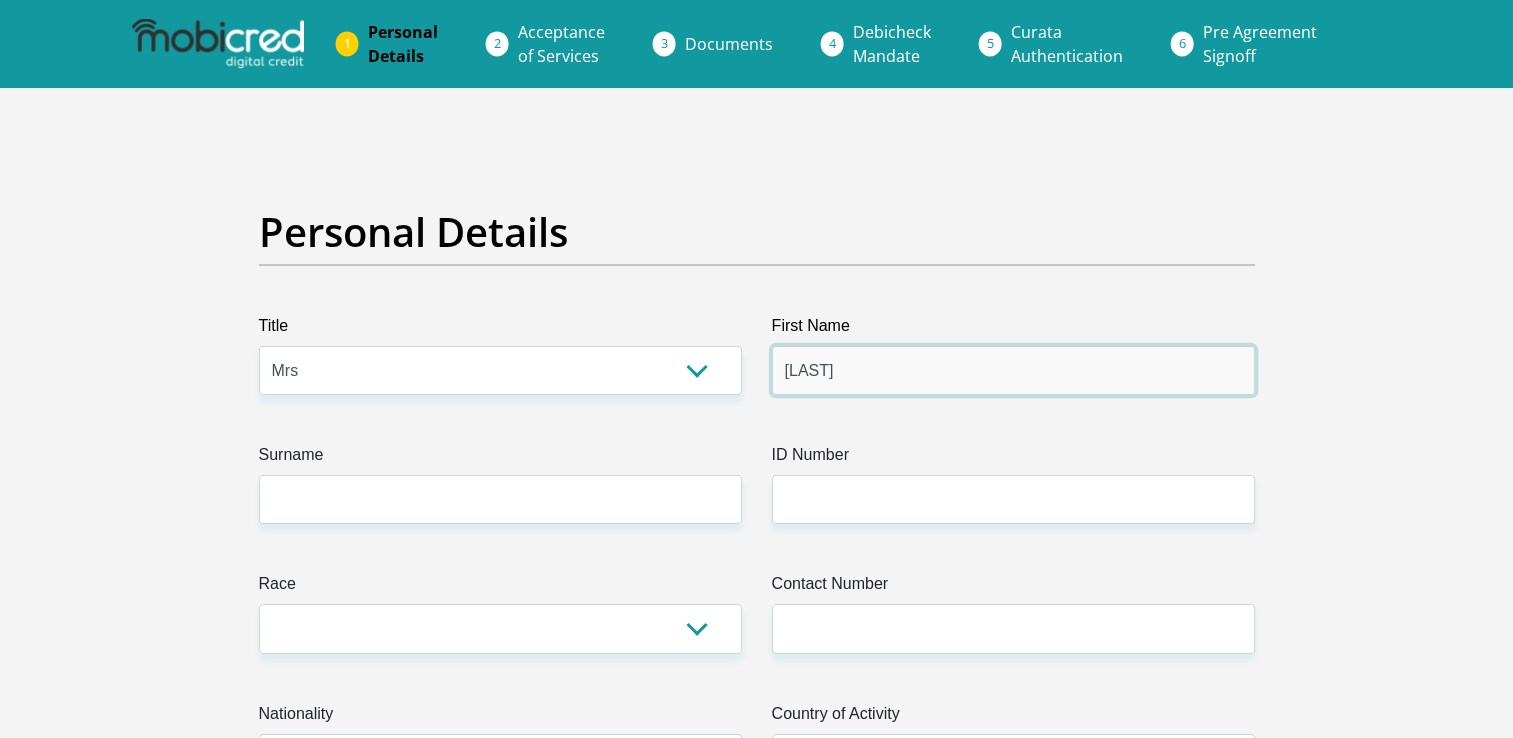 type on "Malebo" 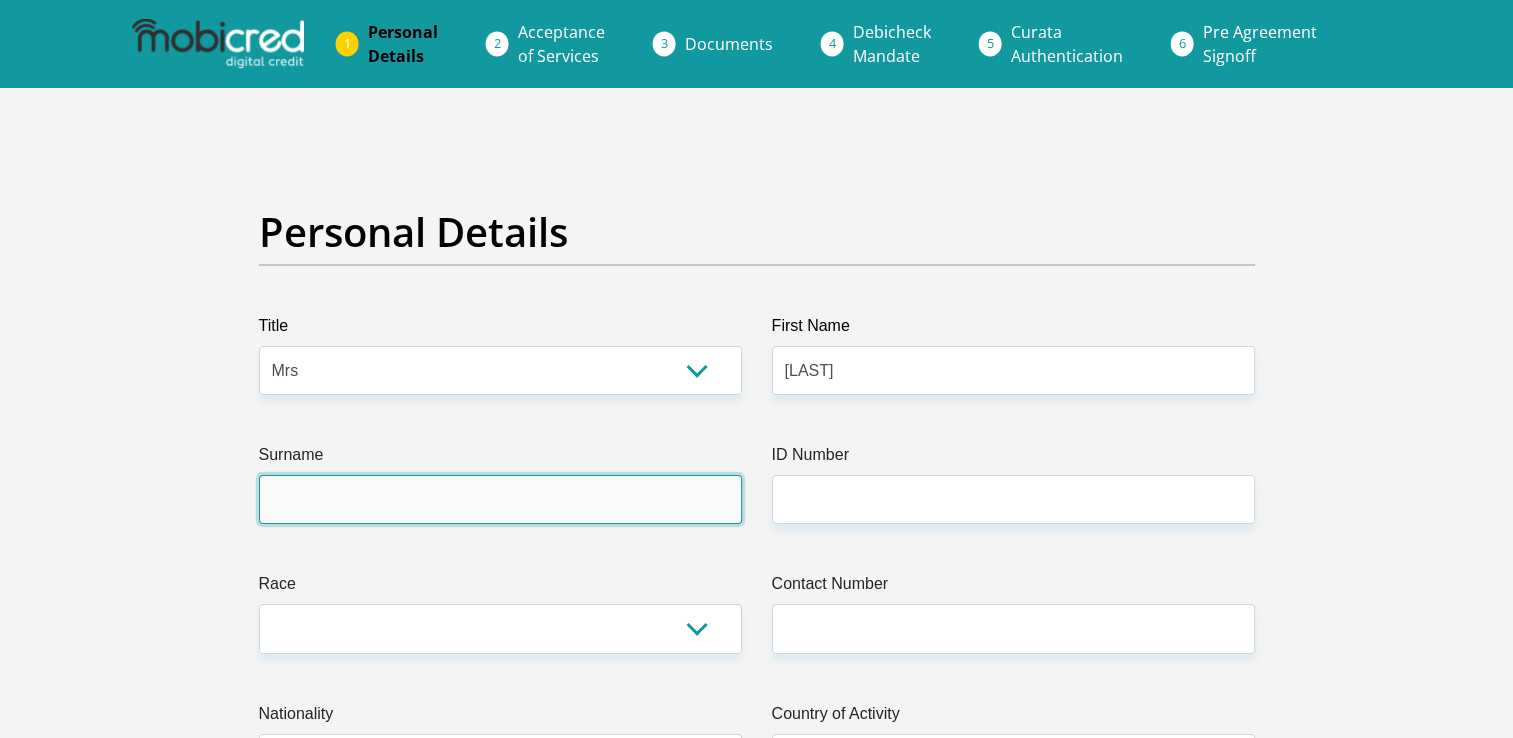 click on "Surname" at bounding box center [500, 499] 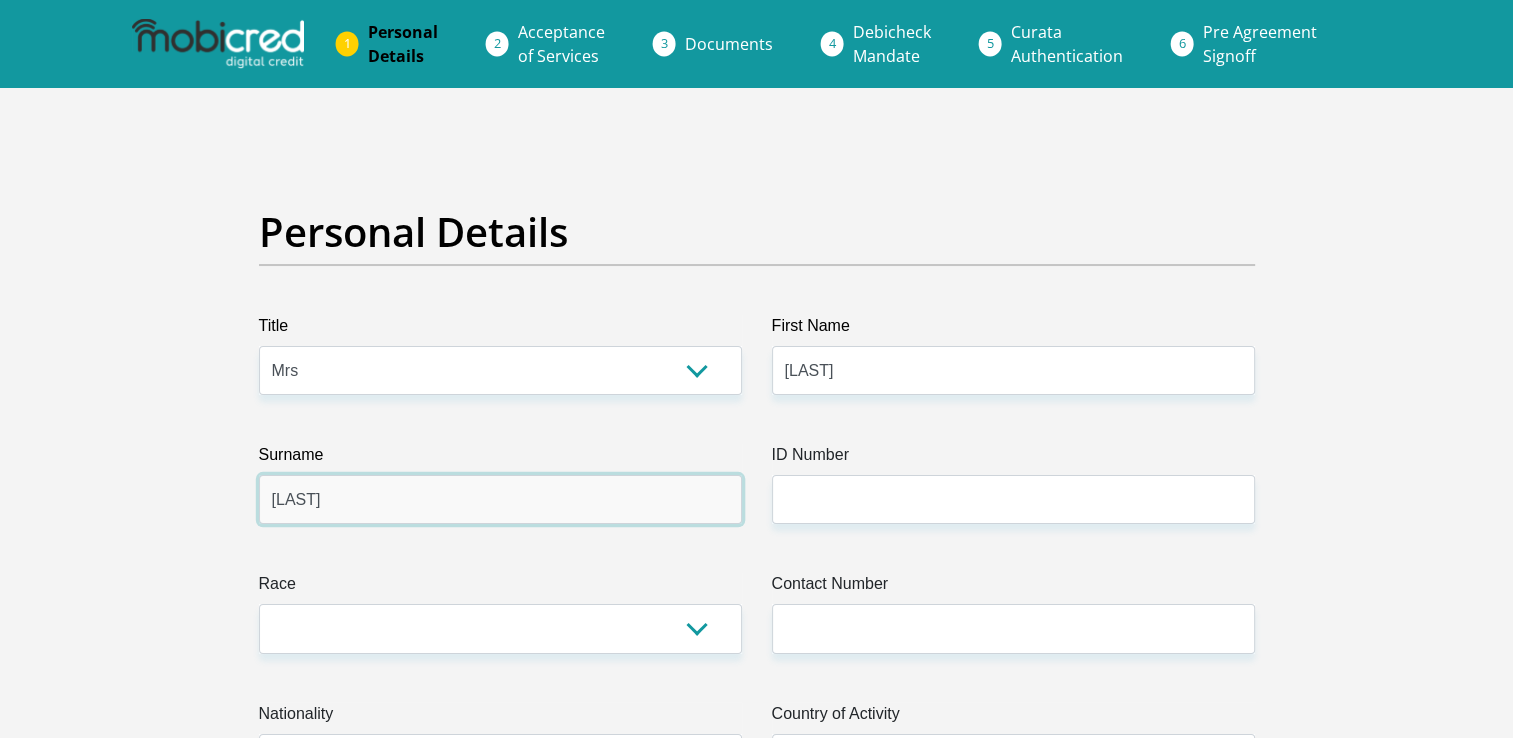 type on "Dikhutswe" 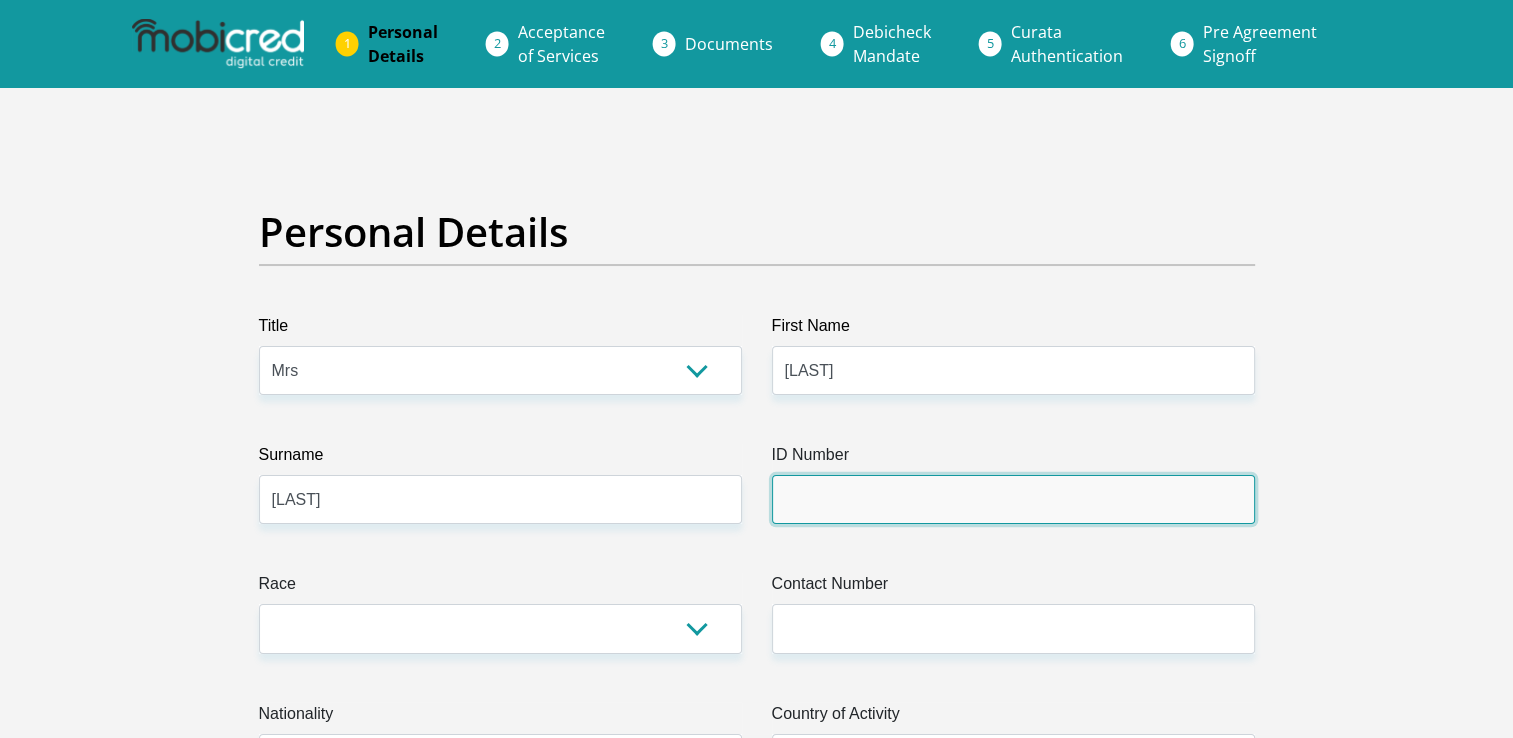 click on "ID Number" at bounding box center [1013, 499] 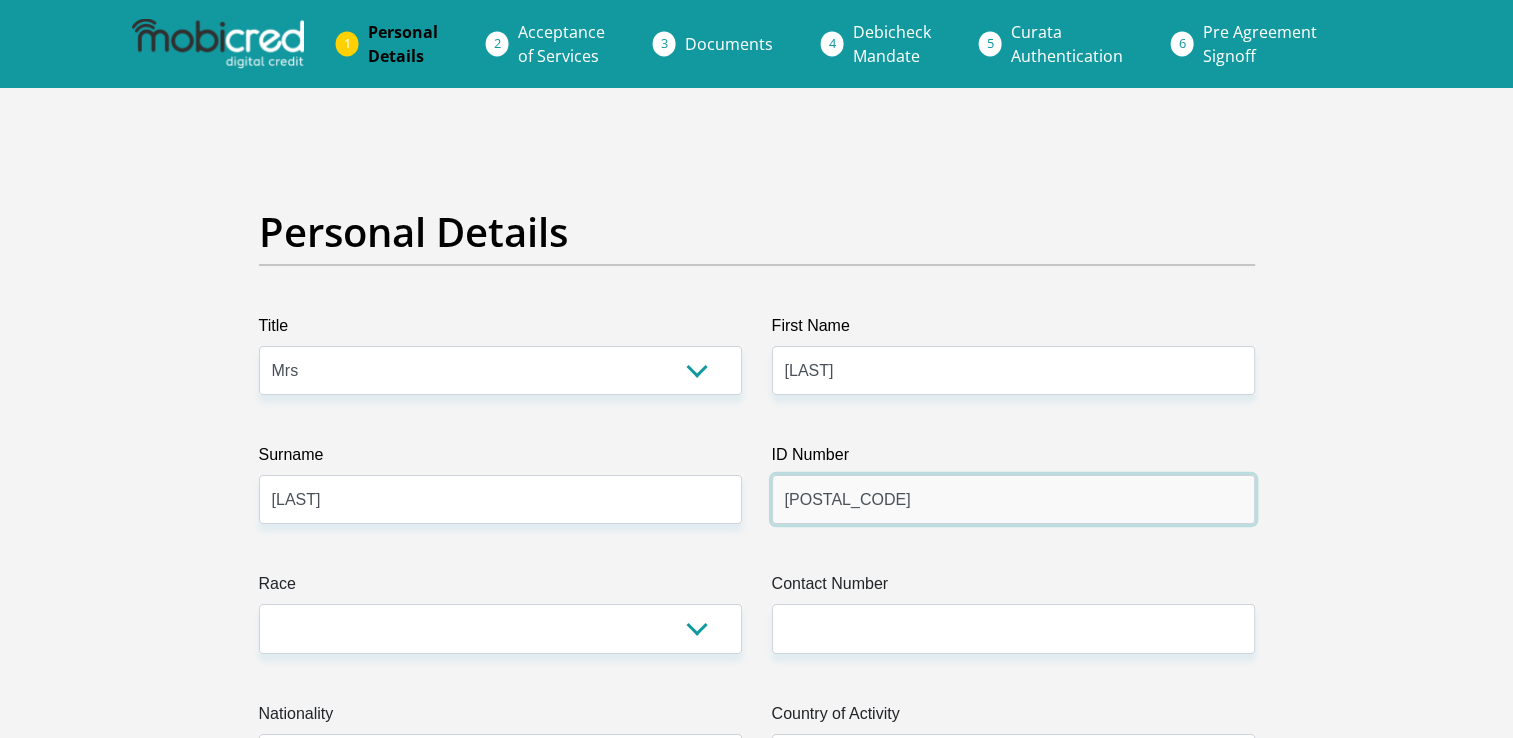 type on "9201180526084" 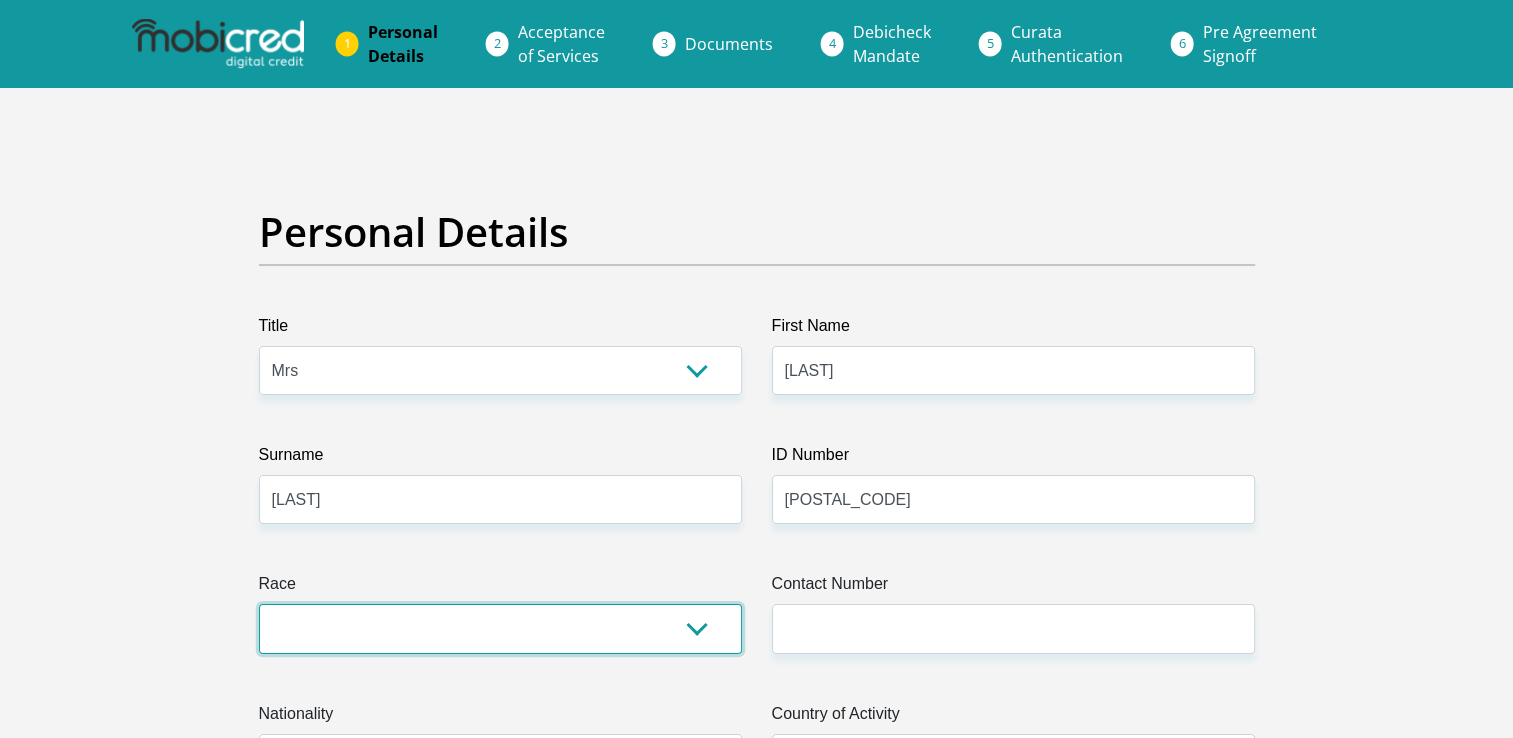 click on "Black
Coloured
Indian
White
Other" at bounding box center [500, 628] 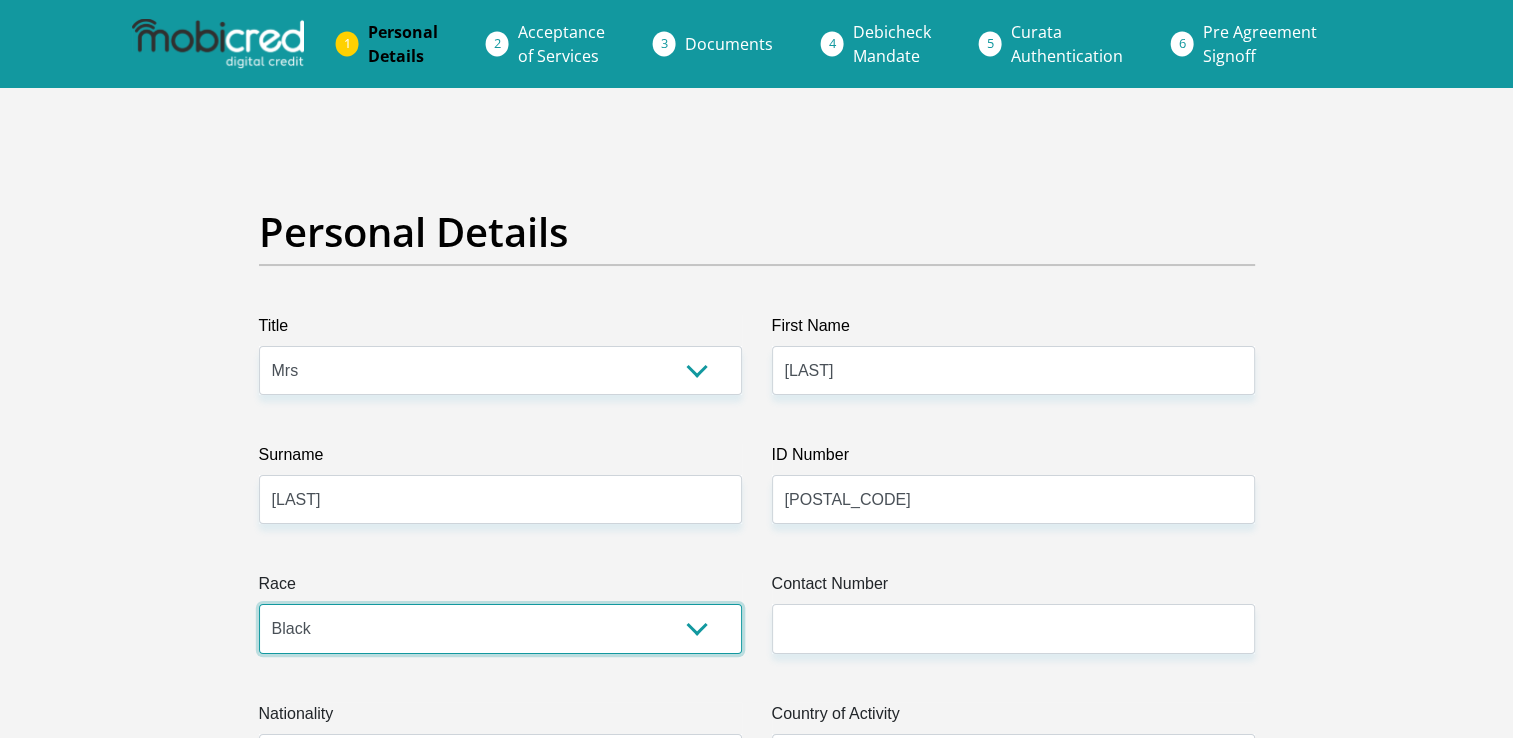 click on "Black
Coloured
Indian
White
Other" at bounding box center [500, 628] 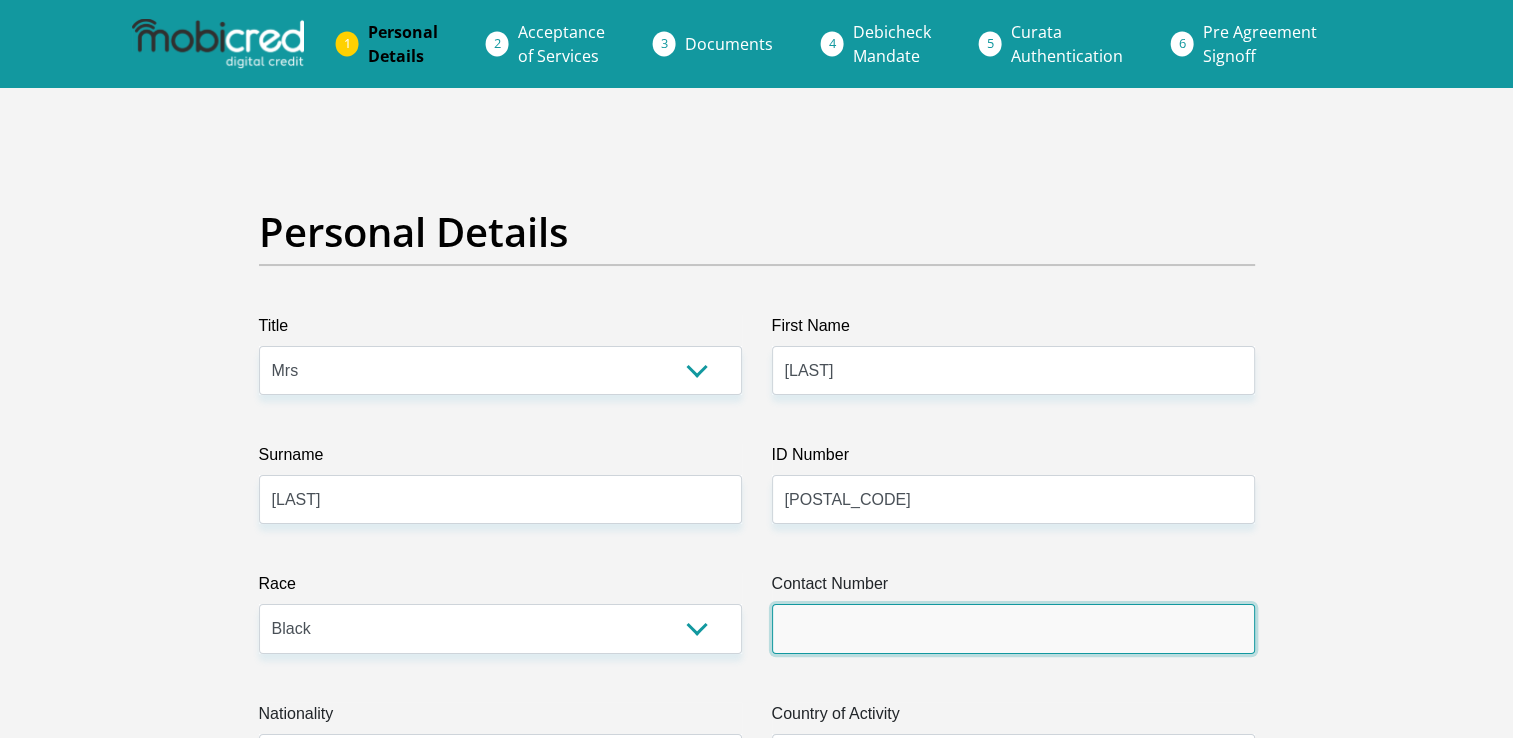 click on "Contact Number" at bounding box center (1013, 628) 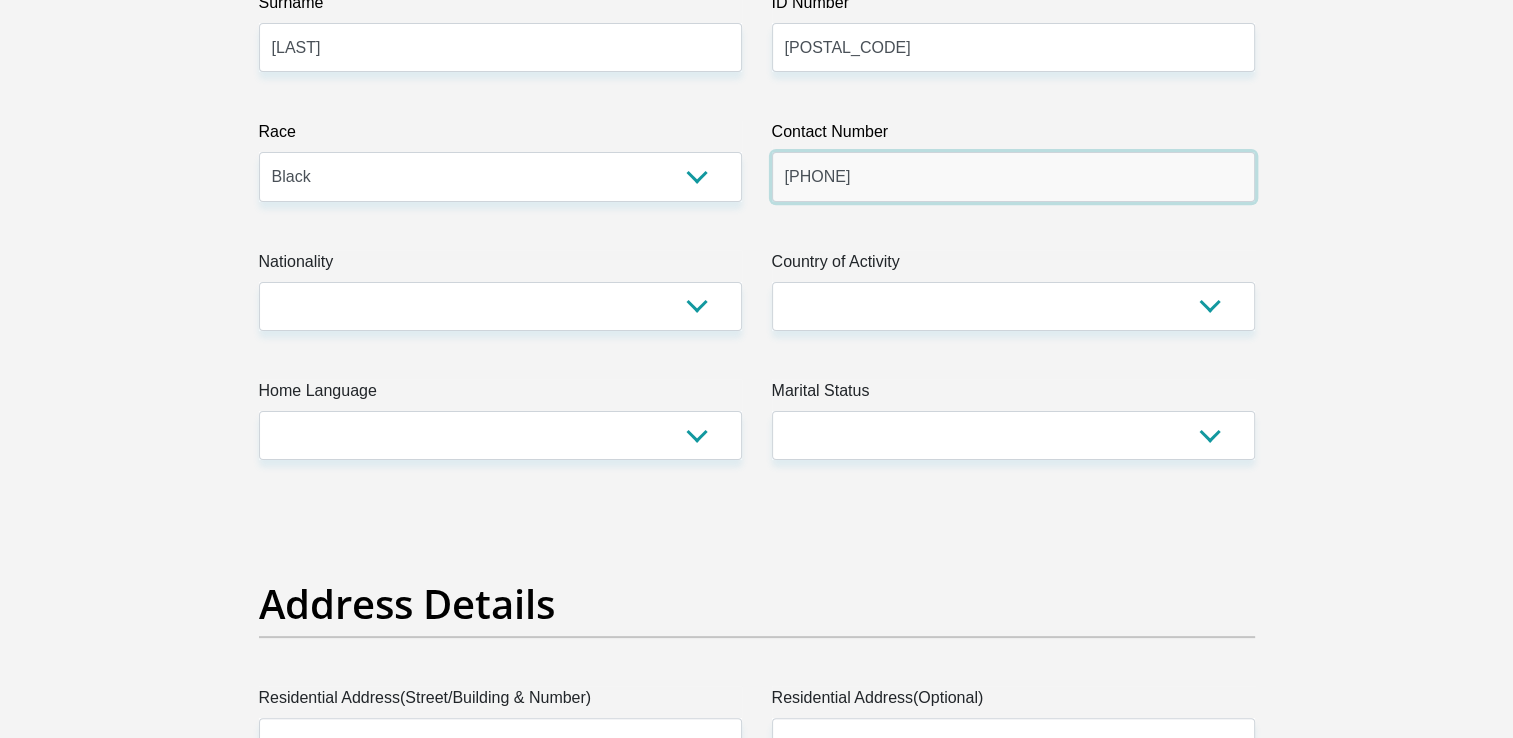 scroll, scrollTop: 532, scrollLeft: 0, axis: vertical 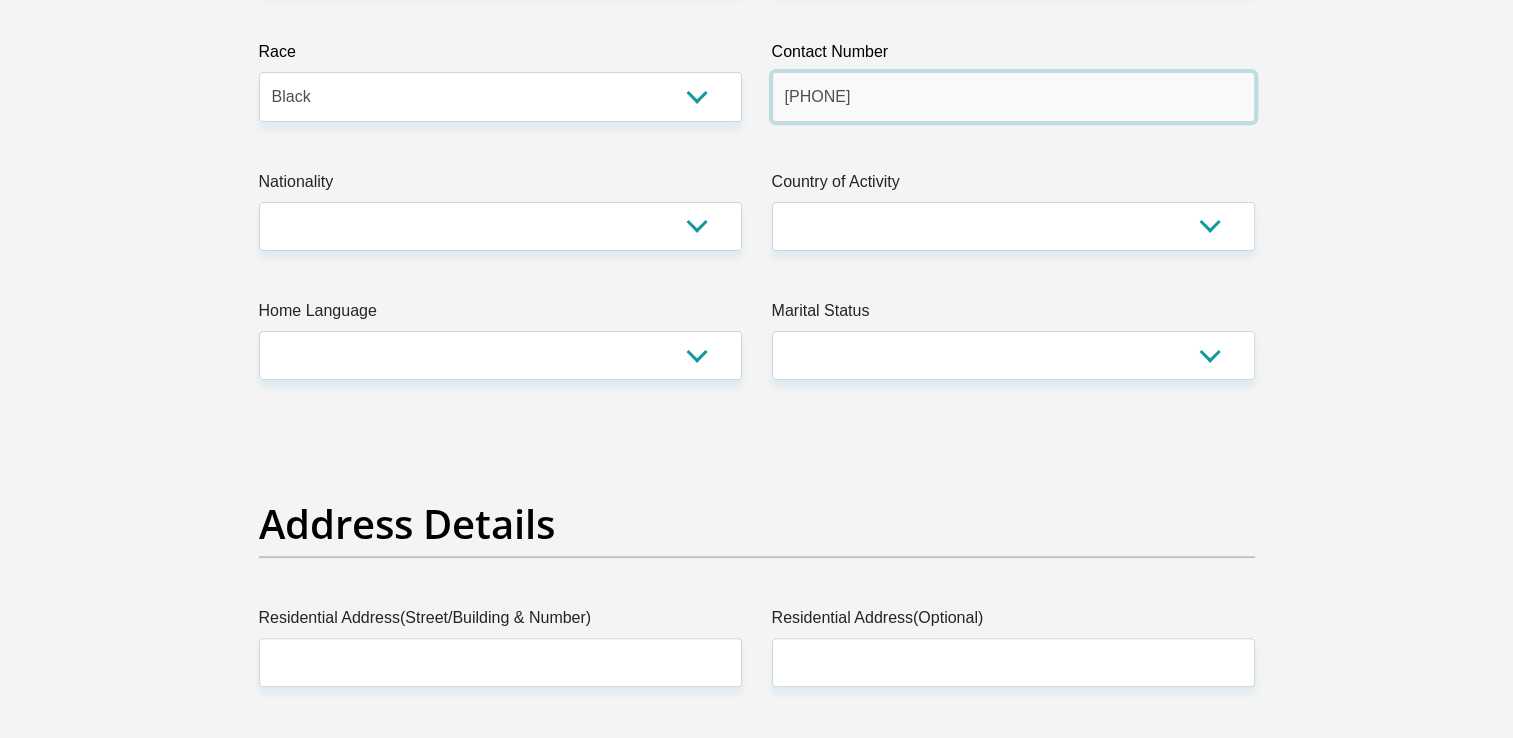 type on "0797543988" 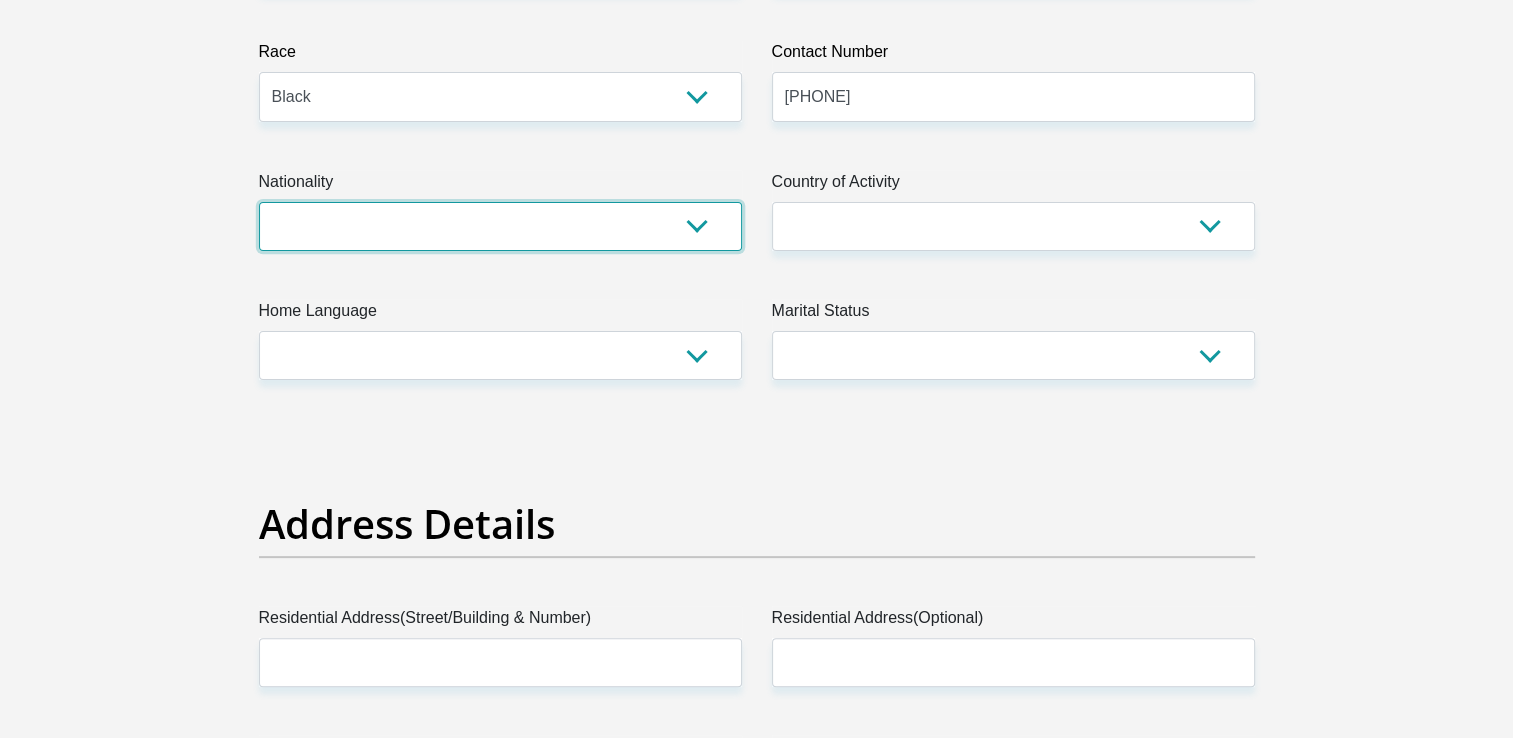 click on "South Africa
Afghanistan
Aland Islands
Albania
Algeria
America Samoa
American Virgin Islands
Andorra
Angola
Anguilla
Antarctica
Antigua and Barbuda
Argentina
Armenia
Aruba
Ascension Island
Australia
Austria
Azerbaijan
Bahamas
Bahrain
Bangladesh
Barbados
Chad" at bounding box center (500, 226) 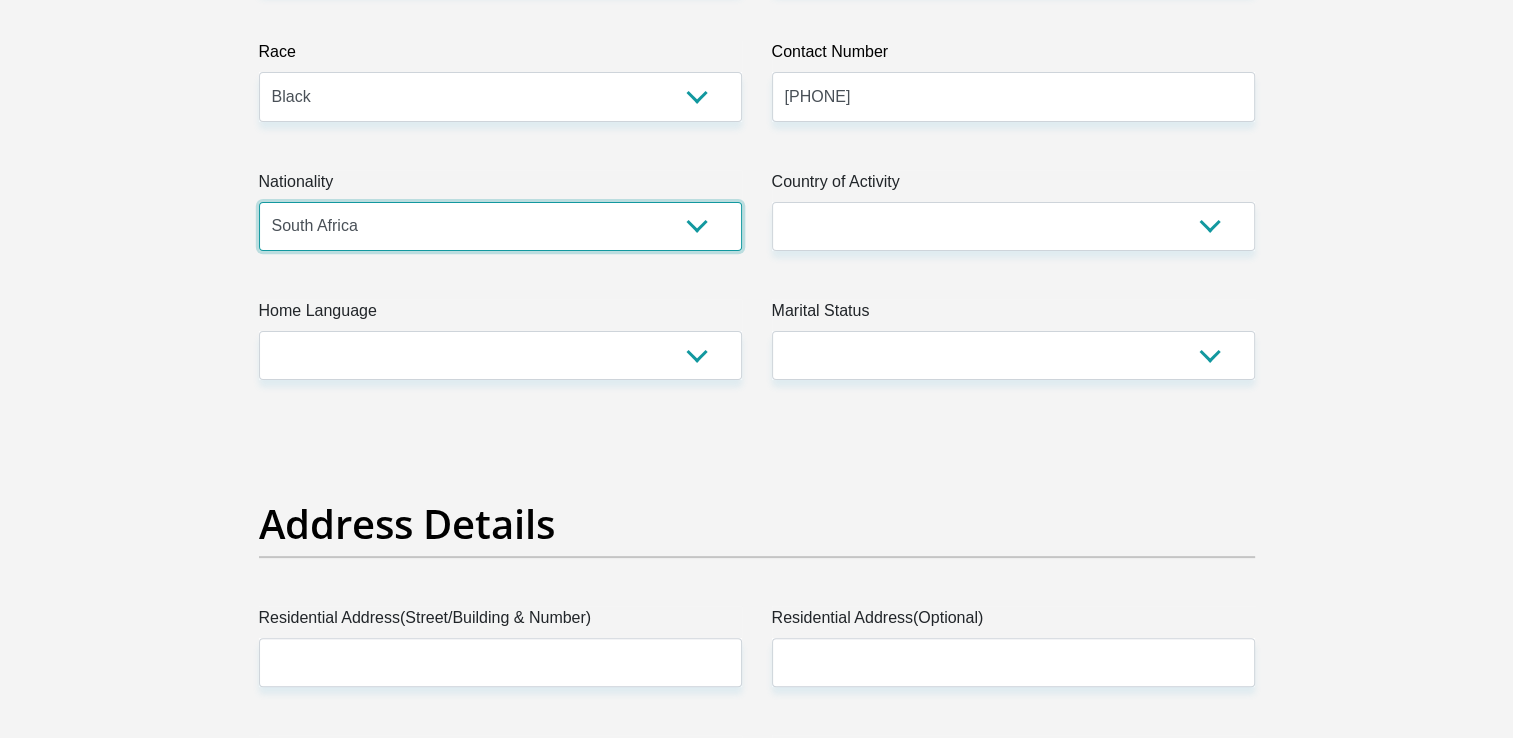 click on "South Africa
Afghanistan
Aland Islands
Albania
Algeria
America Samoa
American Virgin Islands
Andorra
Angola
Anguilla
Antarctica
Antigua and Barbuda
Argentina
Armenia
Aruba
Ascension Island
Australia
Austria
Azerbaijan
Bahamas
Bahrain
Bangladesh
Barbados
Chad" at bounding box center [500, 226] 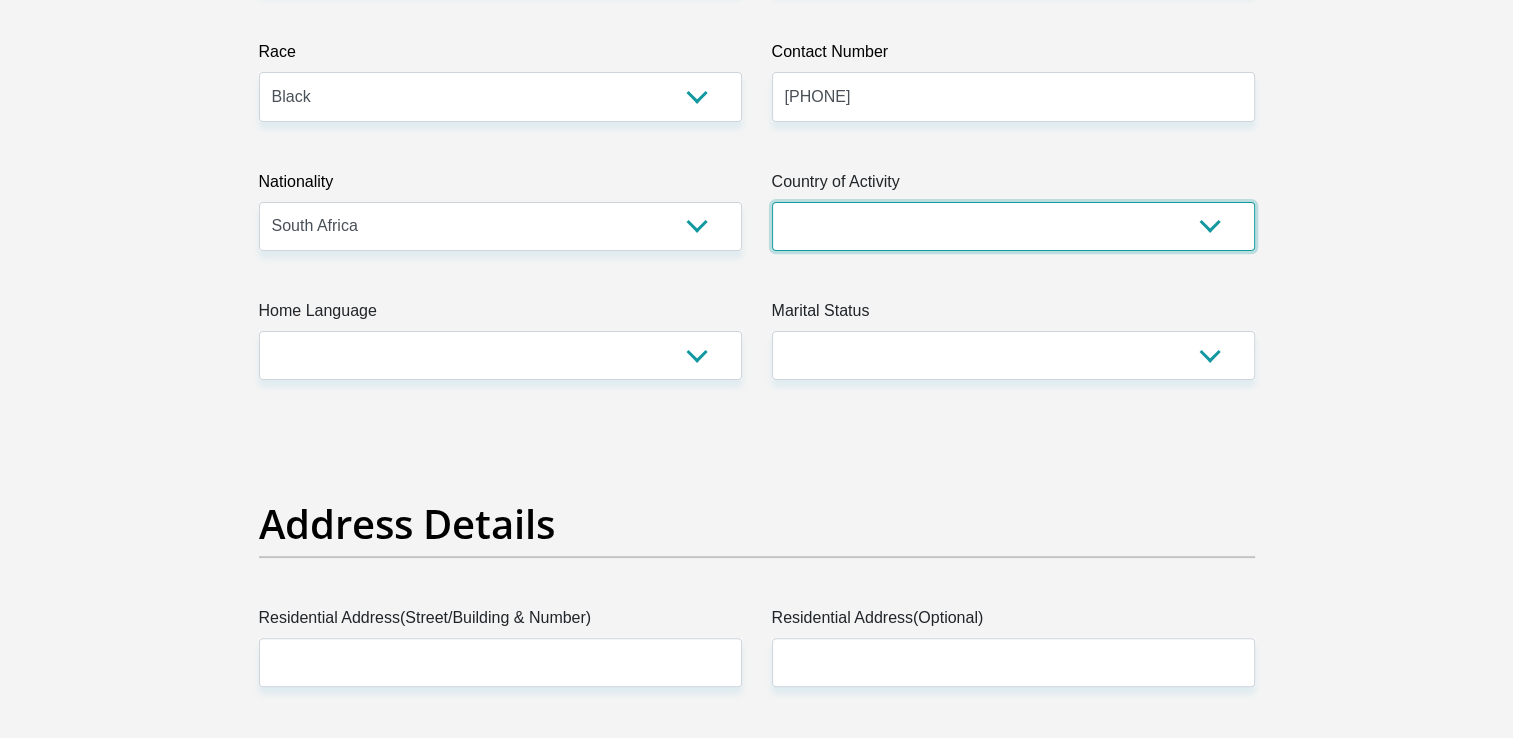 click on "South Africa
Afghanistan
Aland Islands
Albania
Algeria
America Samoa
American Virgin Islands
Andorra
Angola
Anguilla
Antarctica
Antigua and Barbuda
Argentina
Armenia
Aruba
Ascension Island
Australia
Austria
Azerbaijan
Chad" at bounding box center (1013, 226) 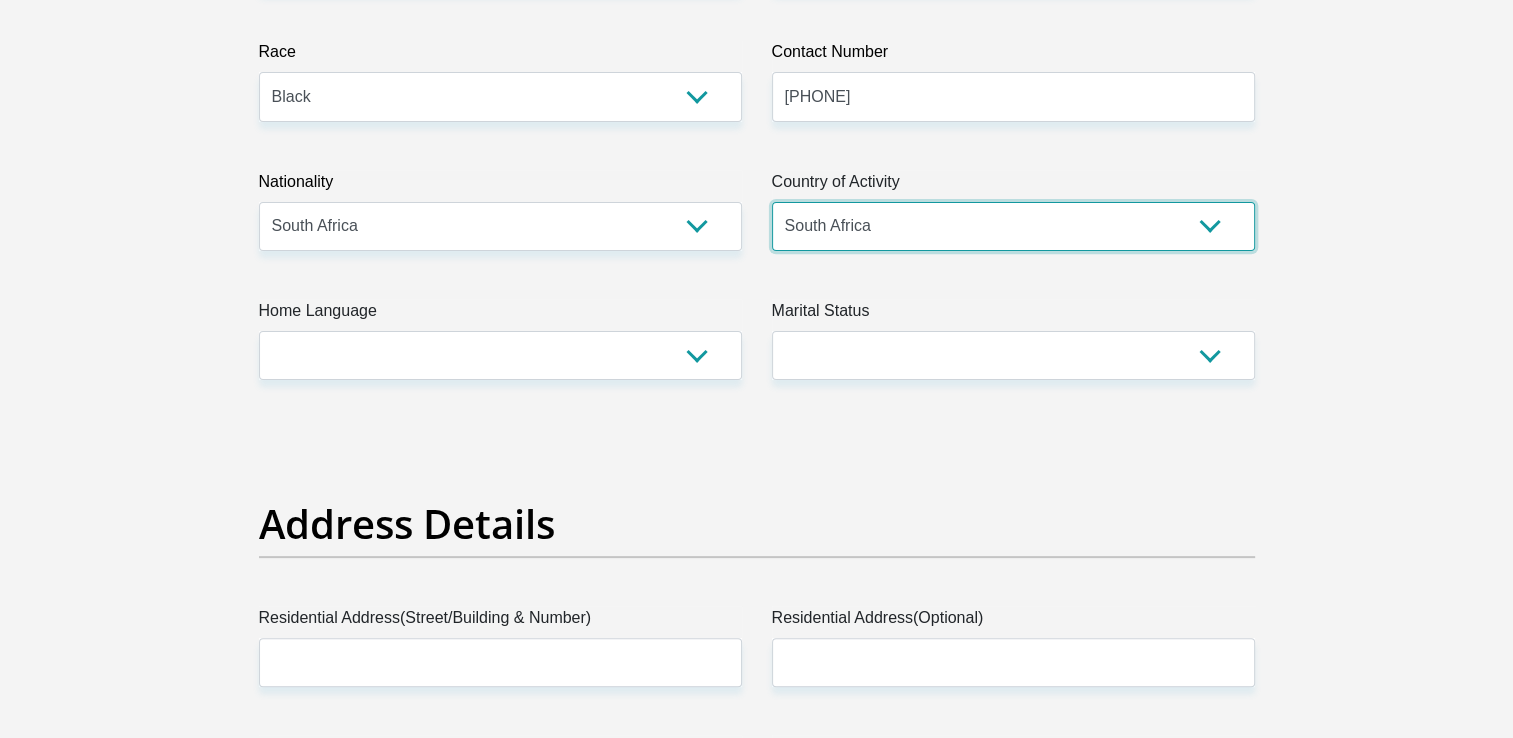 click on "South Africa
Afghanistan
Aland Islands
Albania
Algeria
America Samoa
American Virgin Islands
Andorra
Angola
Anguilla
Antarctica
Antigua and Barbuda
Argentina
Armenia
Aruba
Ascension Island
Australia
Austria
Azerbaijan
Chad" at bounding box center [1013, 226] 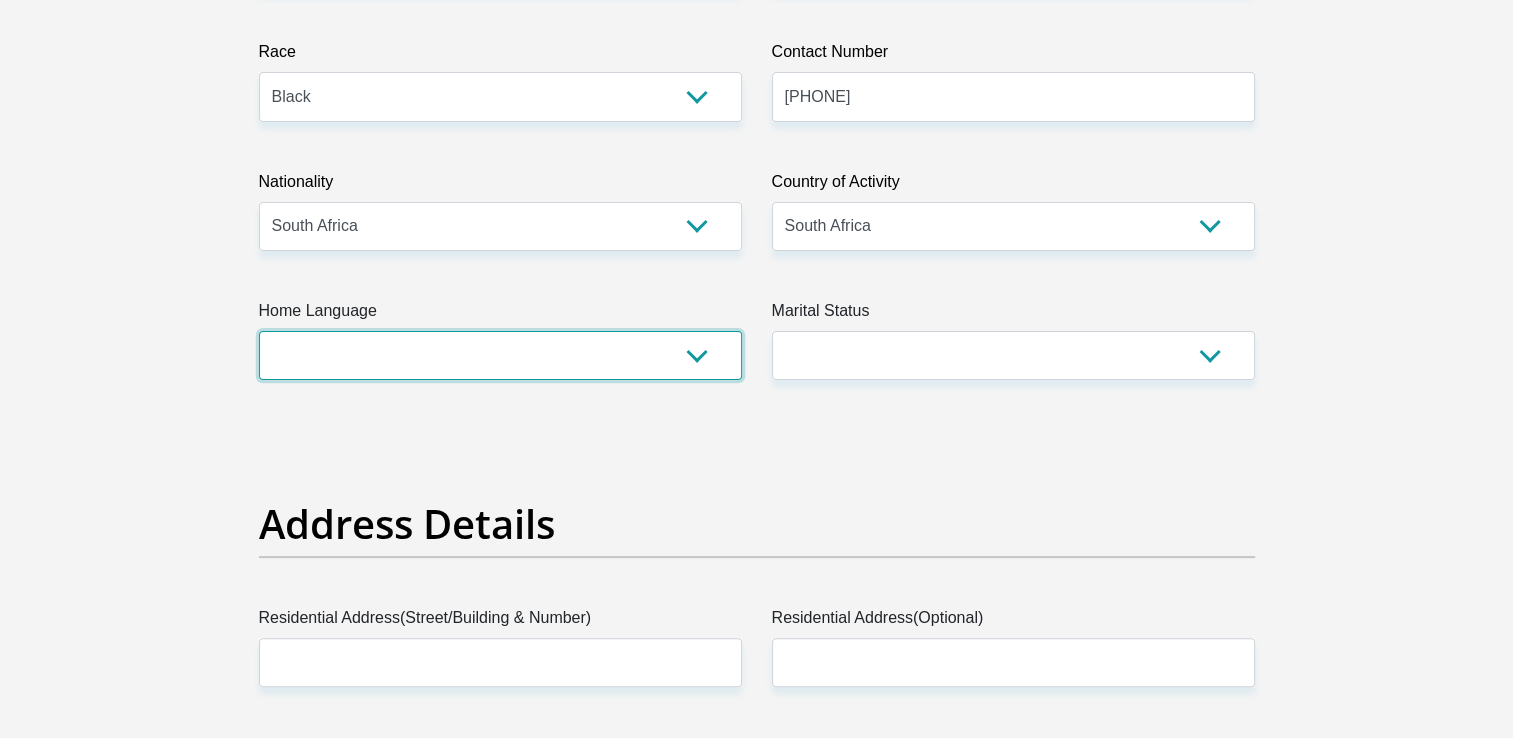 click on "Afrikaans
English
Sepedi
South Ndebele
Southern Sotho
Swati
Tsonga
Tswana
Venda
Xhosa
Zulu
Other" at bounding box center (500, 355) 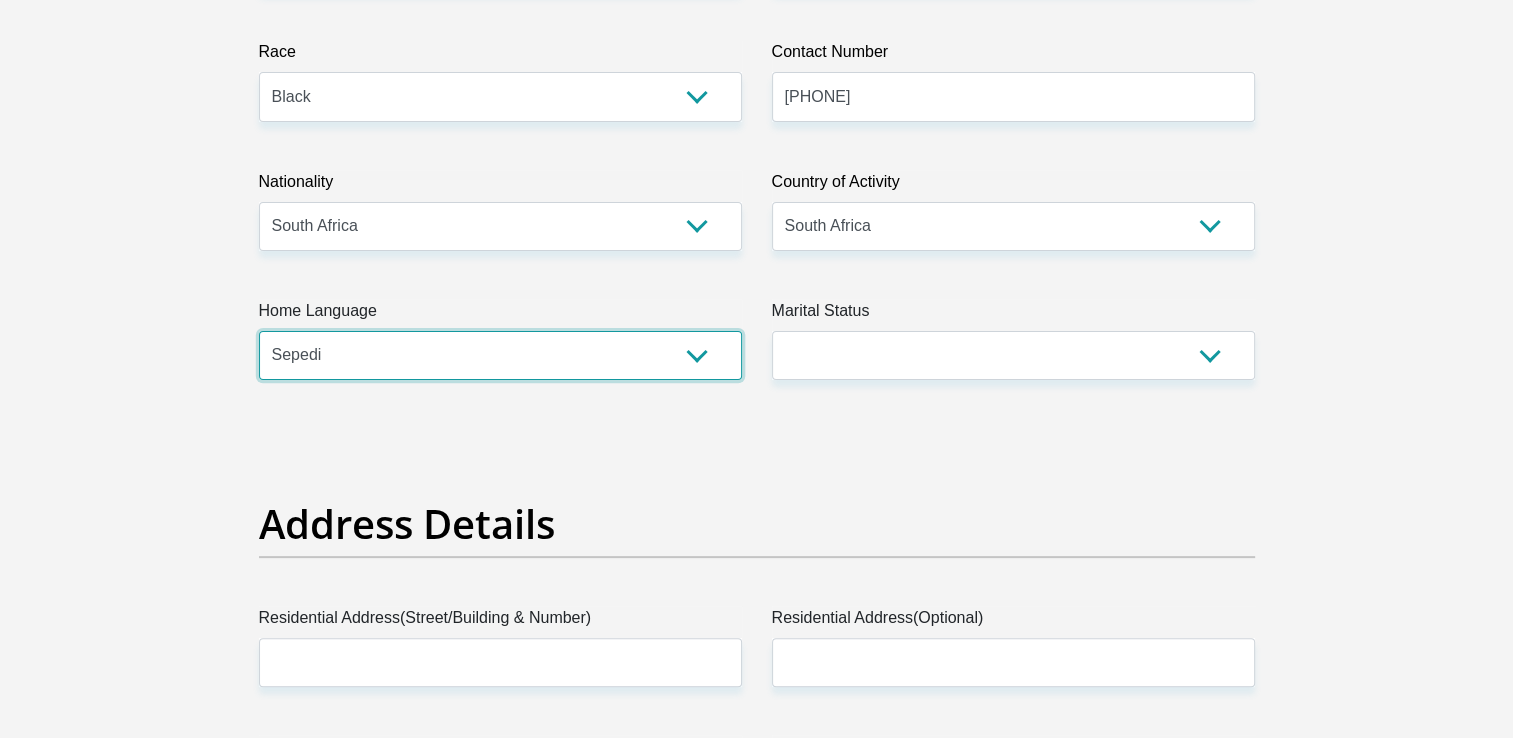 click on "Afrikaans
English
Sepedi
South Ndebele
Southern Sotho
Swati
Tsonga
Tswana
Venda
Xhosa
Zulu
Other" at bounding box center [500, 355] 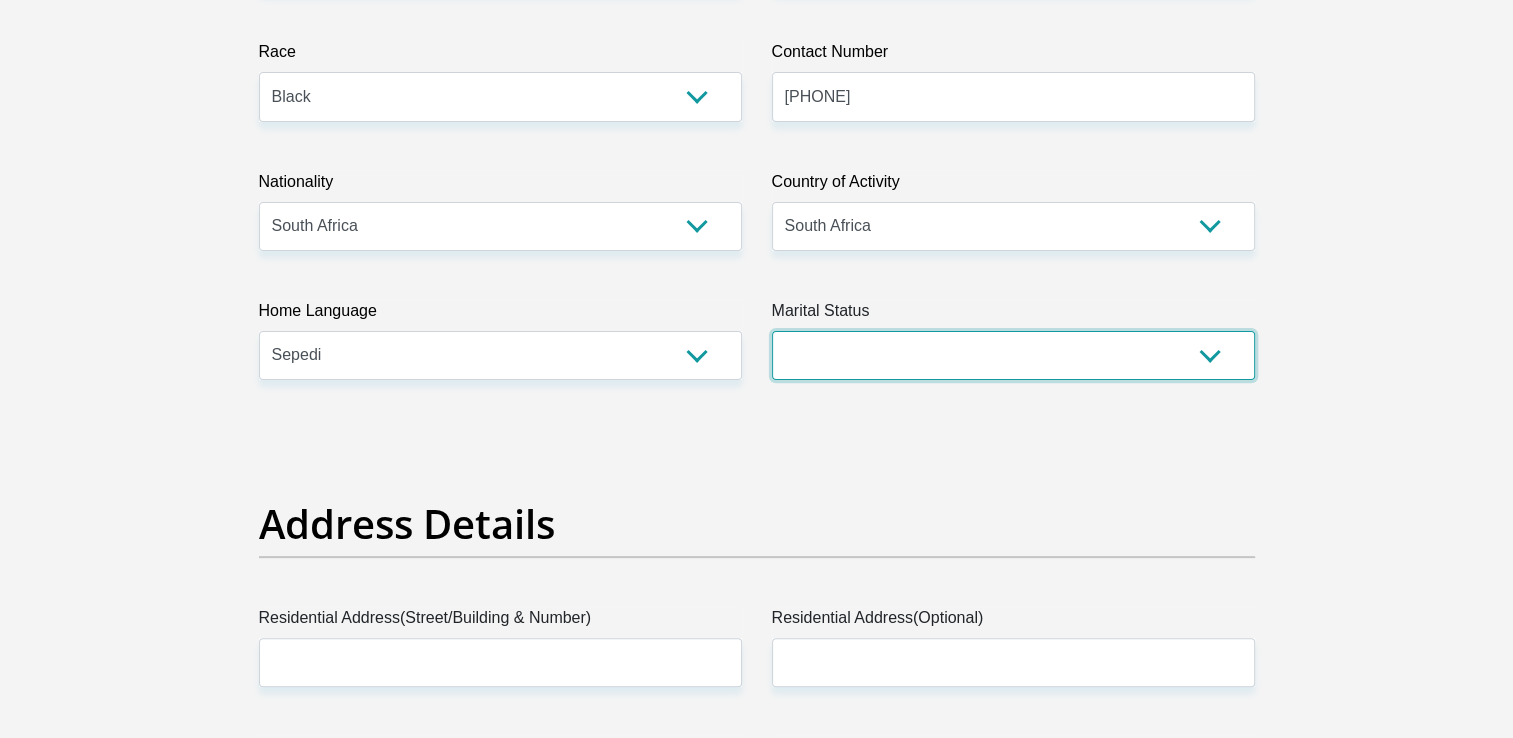 click on "Married ANC
Single
Divorced
Widowed
Married COP or Customary Law" at bounding box center [1013, 355] 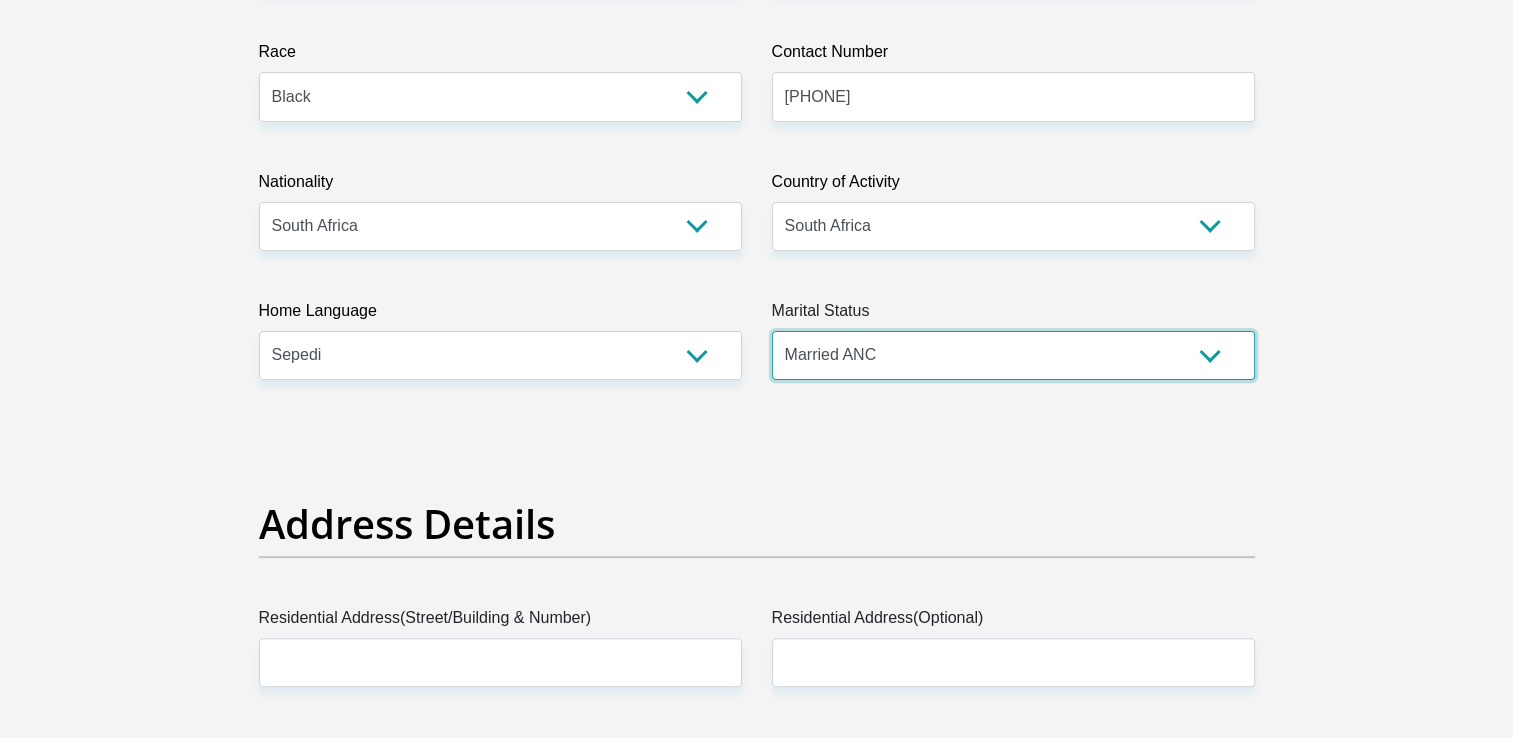 click on "Married ANC
Single
Divorced
Widowed
Married COP or Customary Law" at bounding box center (1013, 355) 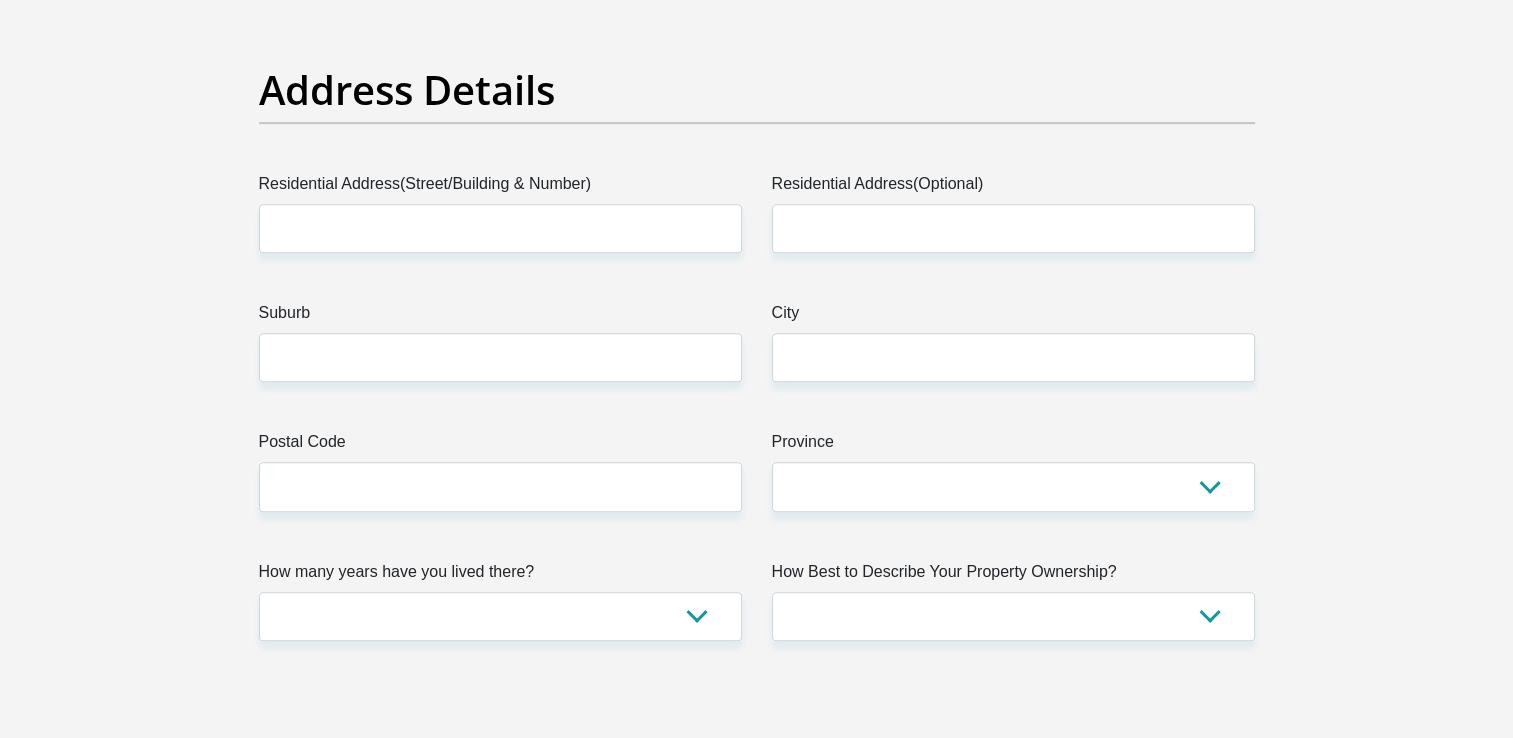 scroll, scrollTop: 972, scrollLeft: 0, axis: vertical 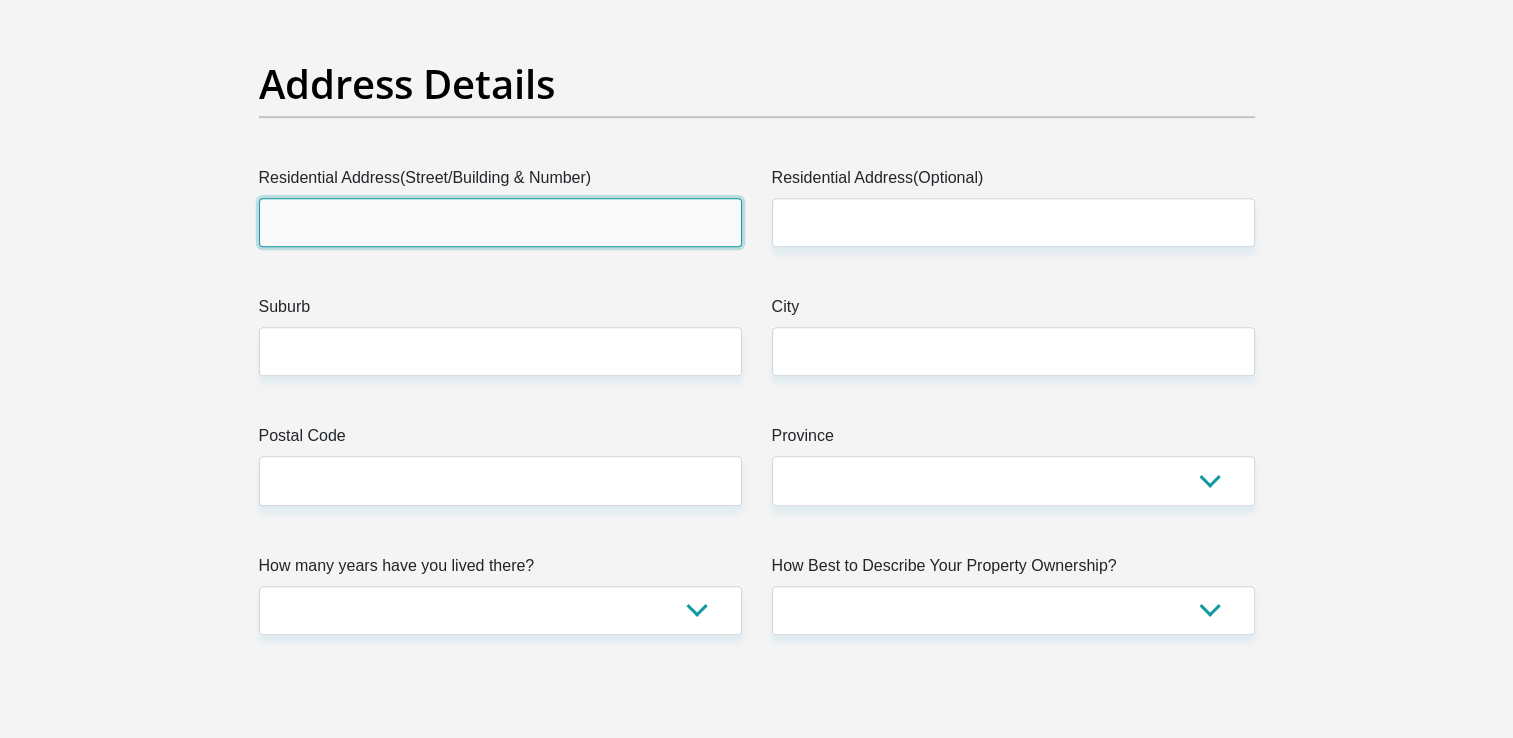 click on "Residential Address(Street/Building & Number)" at bounding box center [500, 222] 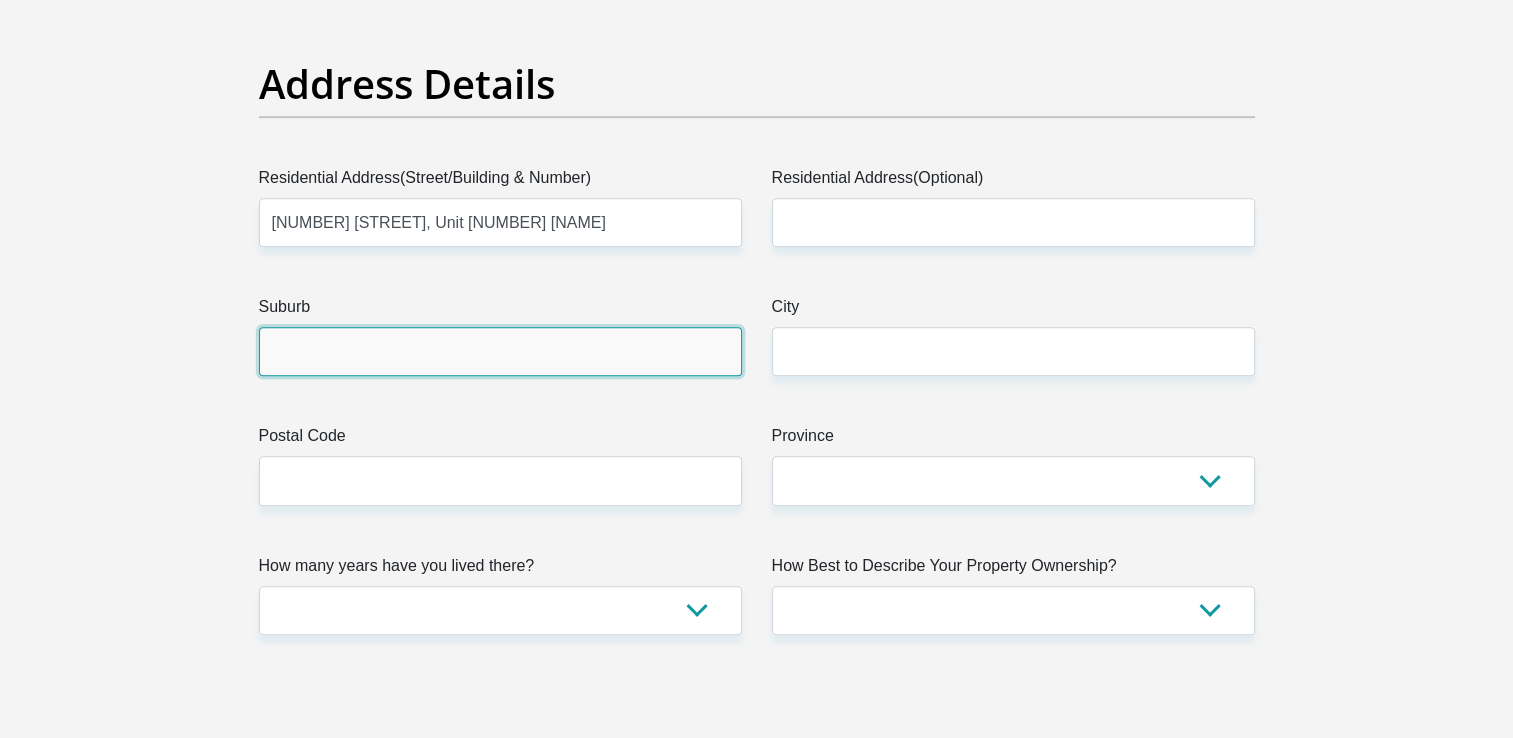type on "WAPADRAND EXT 11" 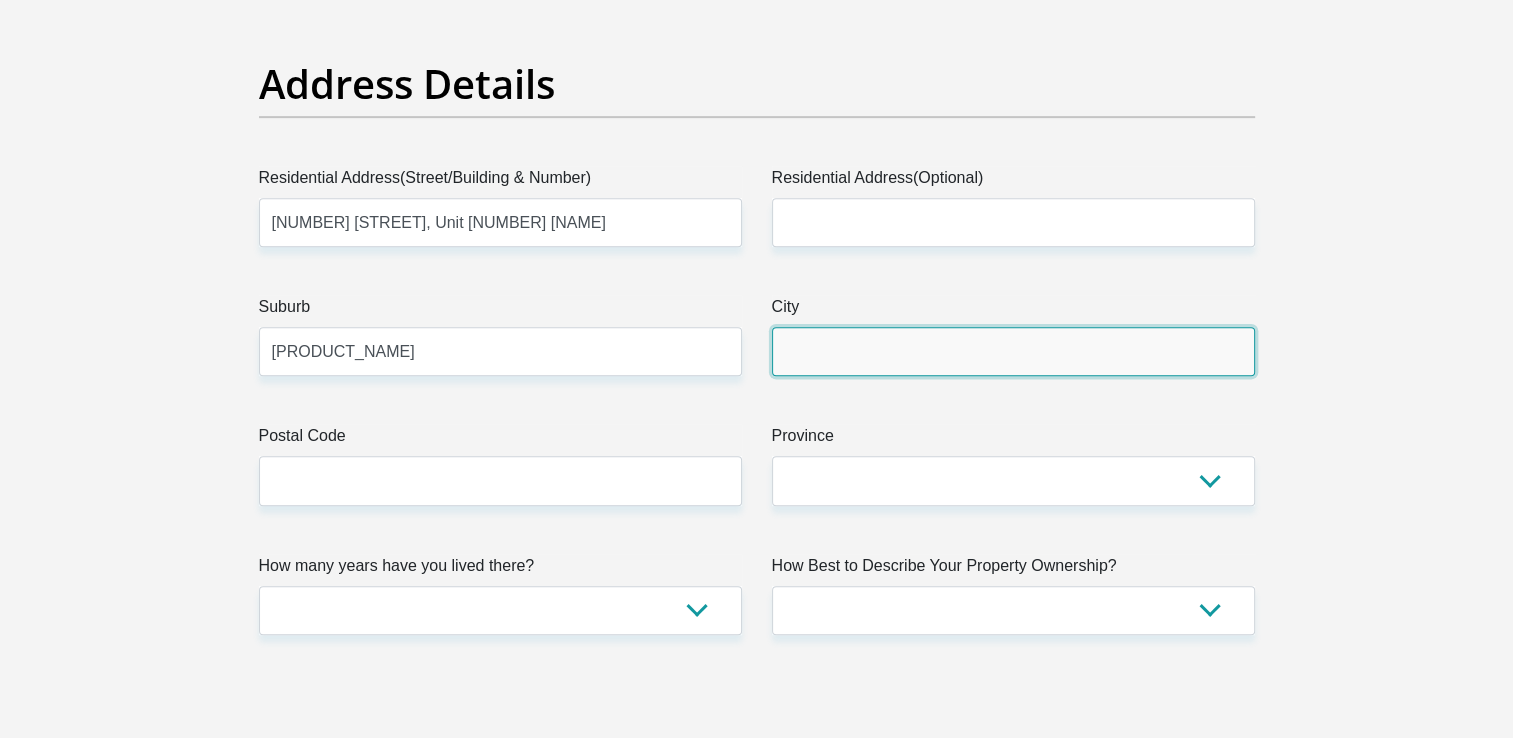 type on "WAPADRAND EXT 11" 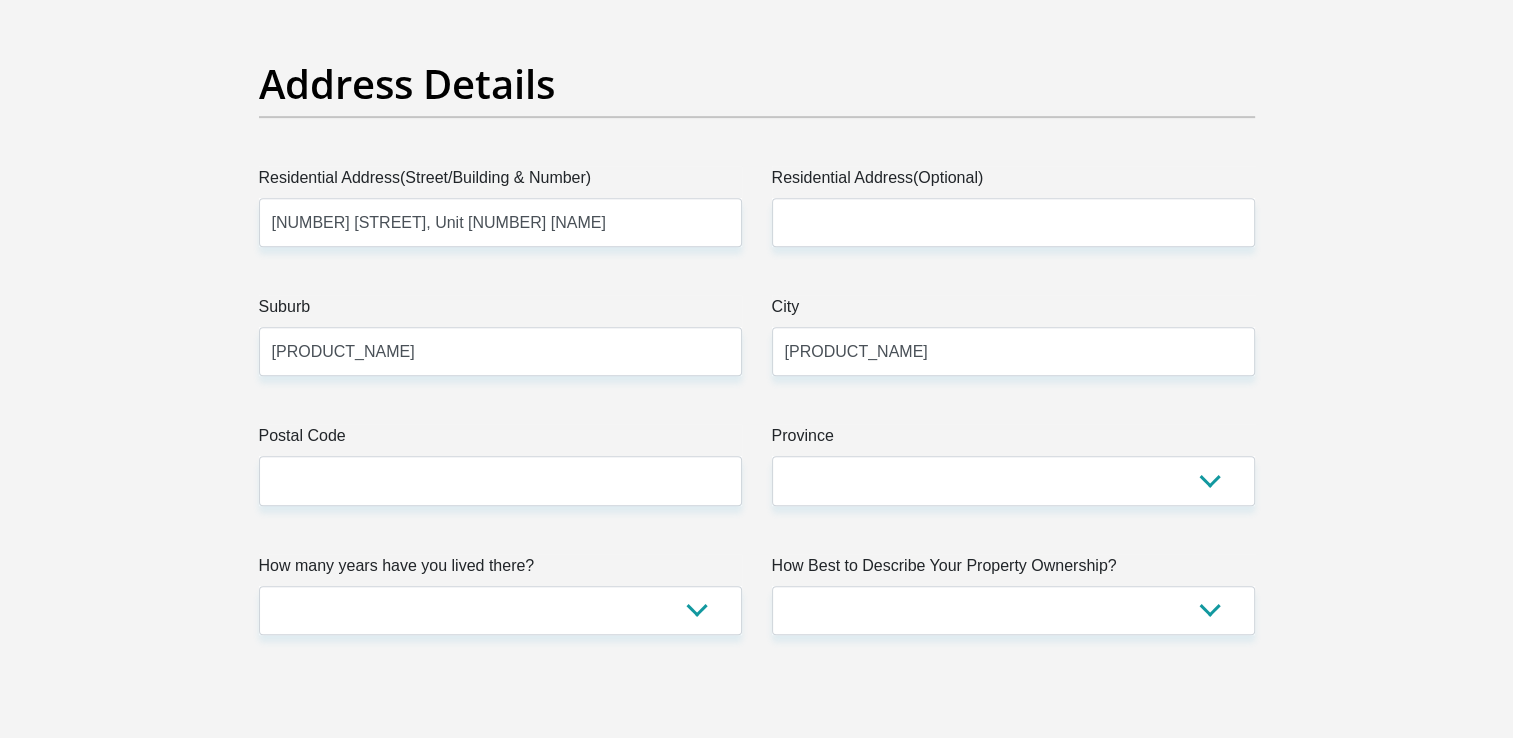 type on "mmakgwale3@gmail.com" 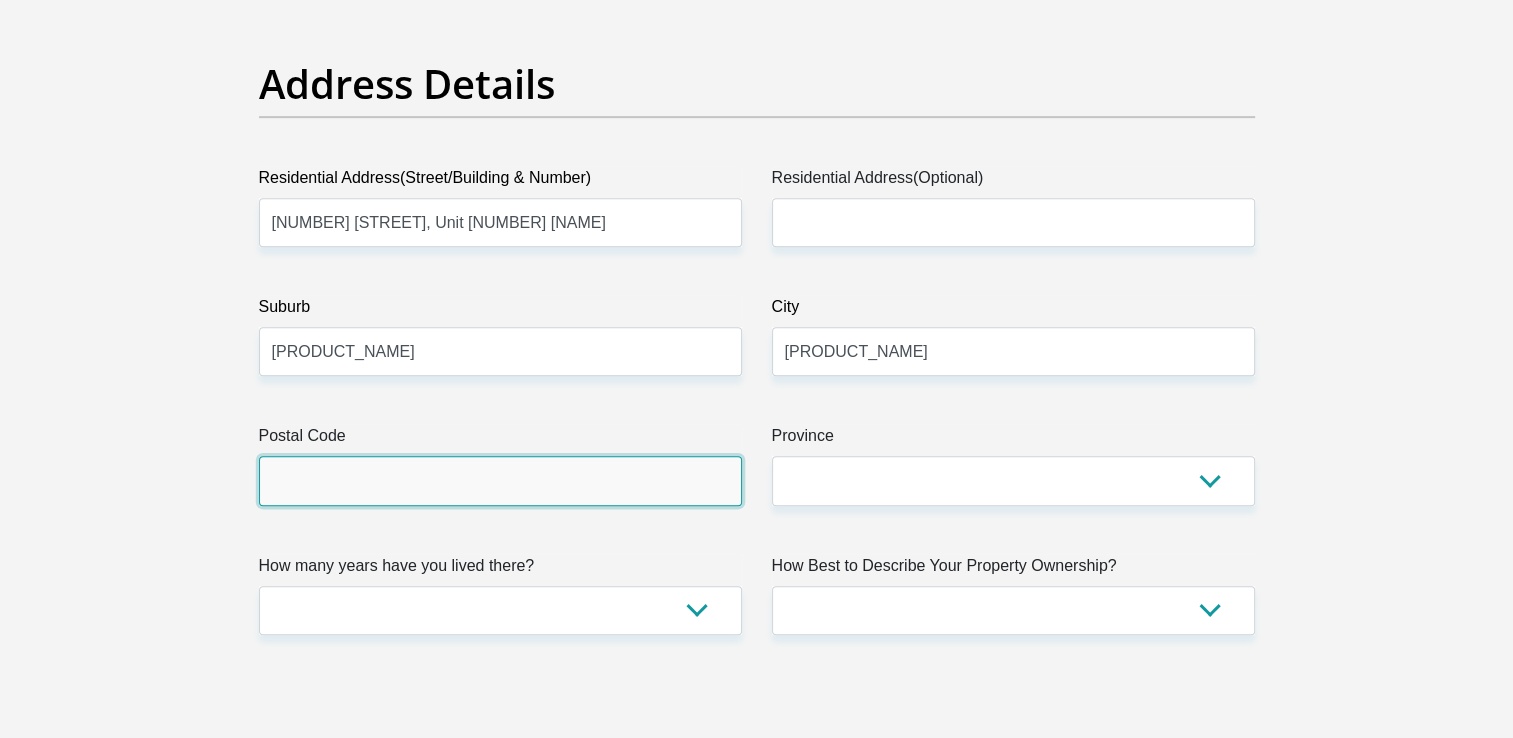 click on "Postal Code" at bounding box center (500, 480) 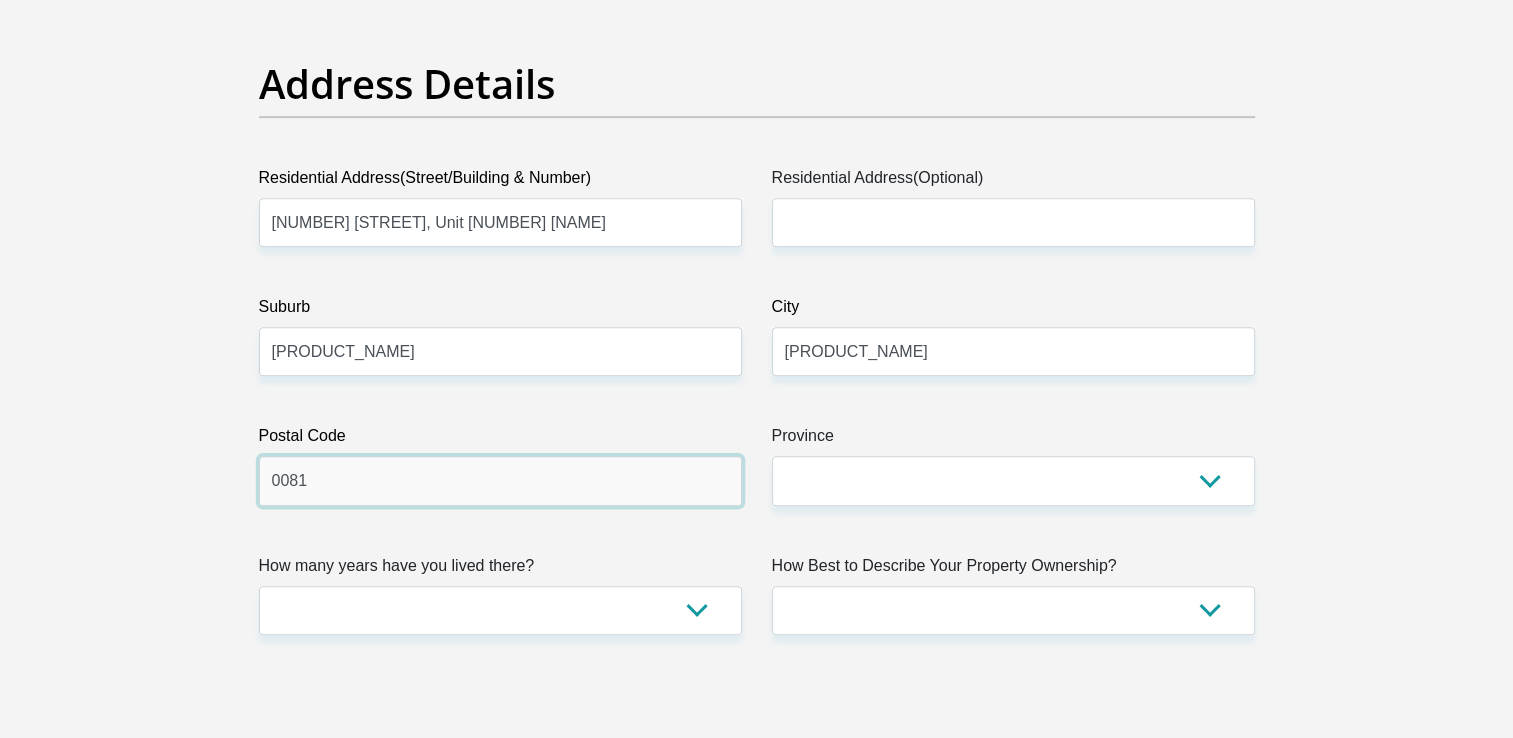 type on "0081" 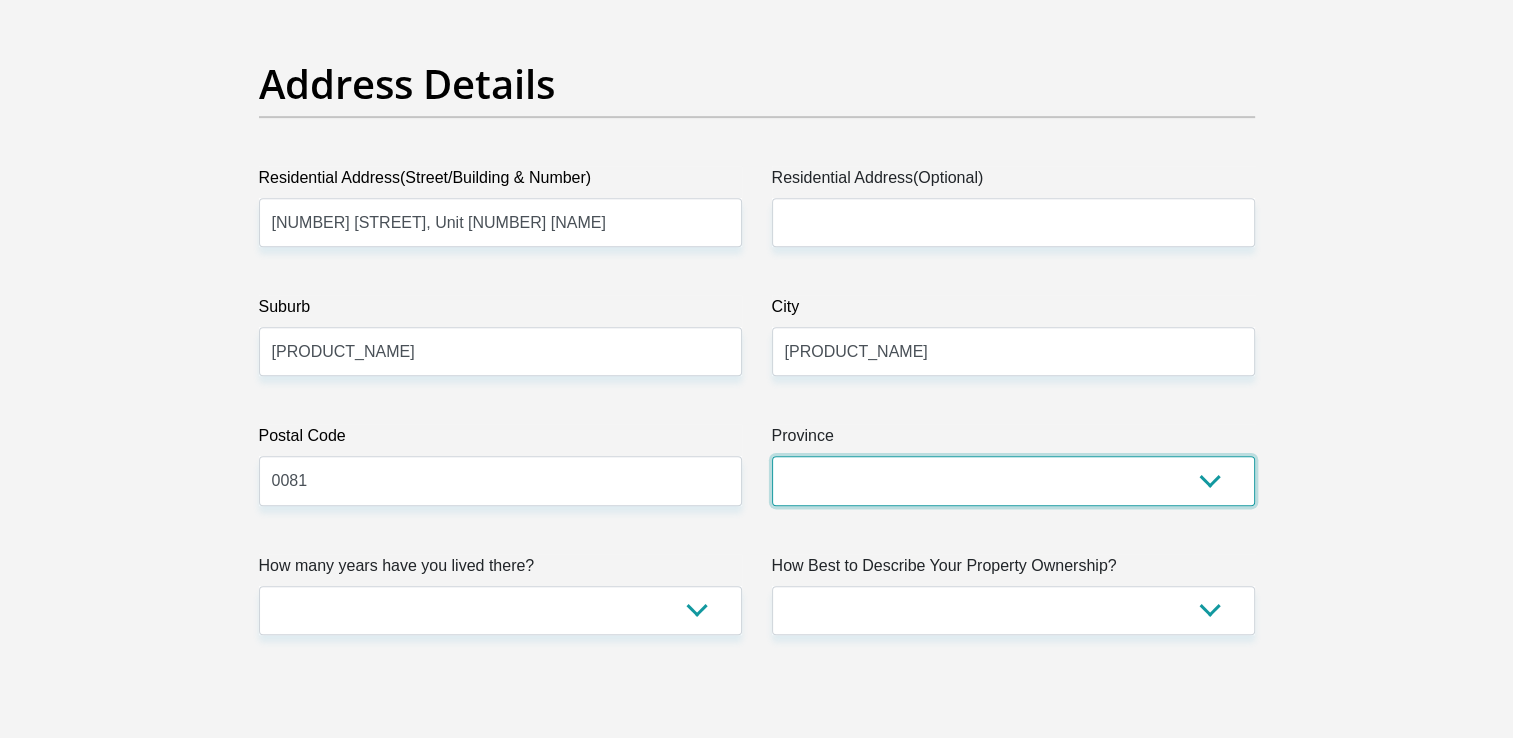 click on "Eastern Cape
Free State
Gauteng
KwaZulu-Natal
Limpopo
Mpumalanga
Northern Cape
North West
Western Cape" at bounding box center (1013, 480) 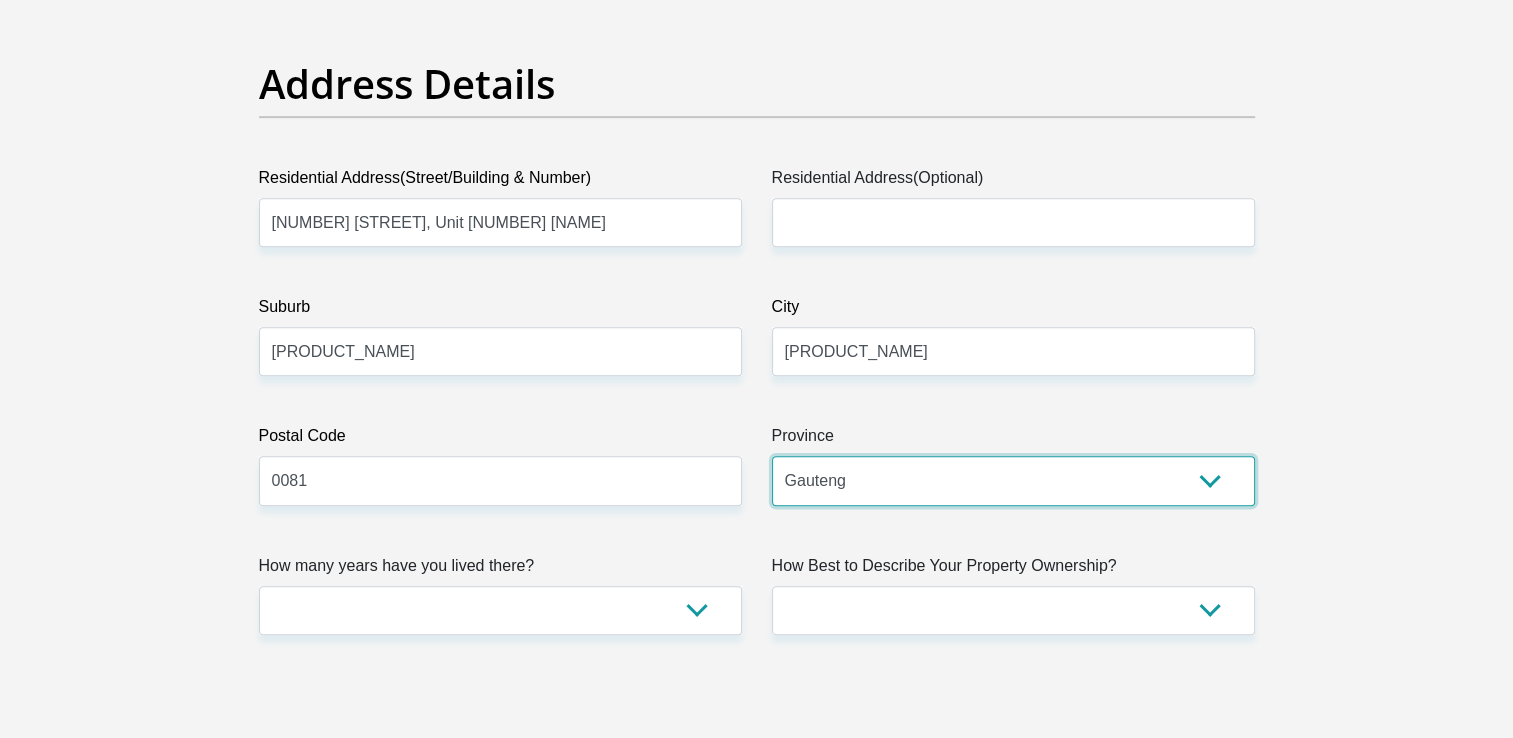 click on "Eastern Cape
Free State
Gauteng
KwaZulu-Natal
Limpopo
Mpumalanga
Northern Cape
North West
Western Cape" at bounding box center (1013, 480) 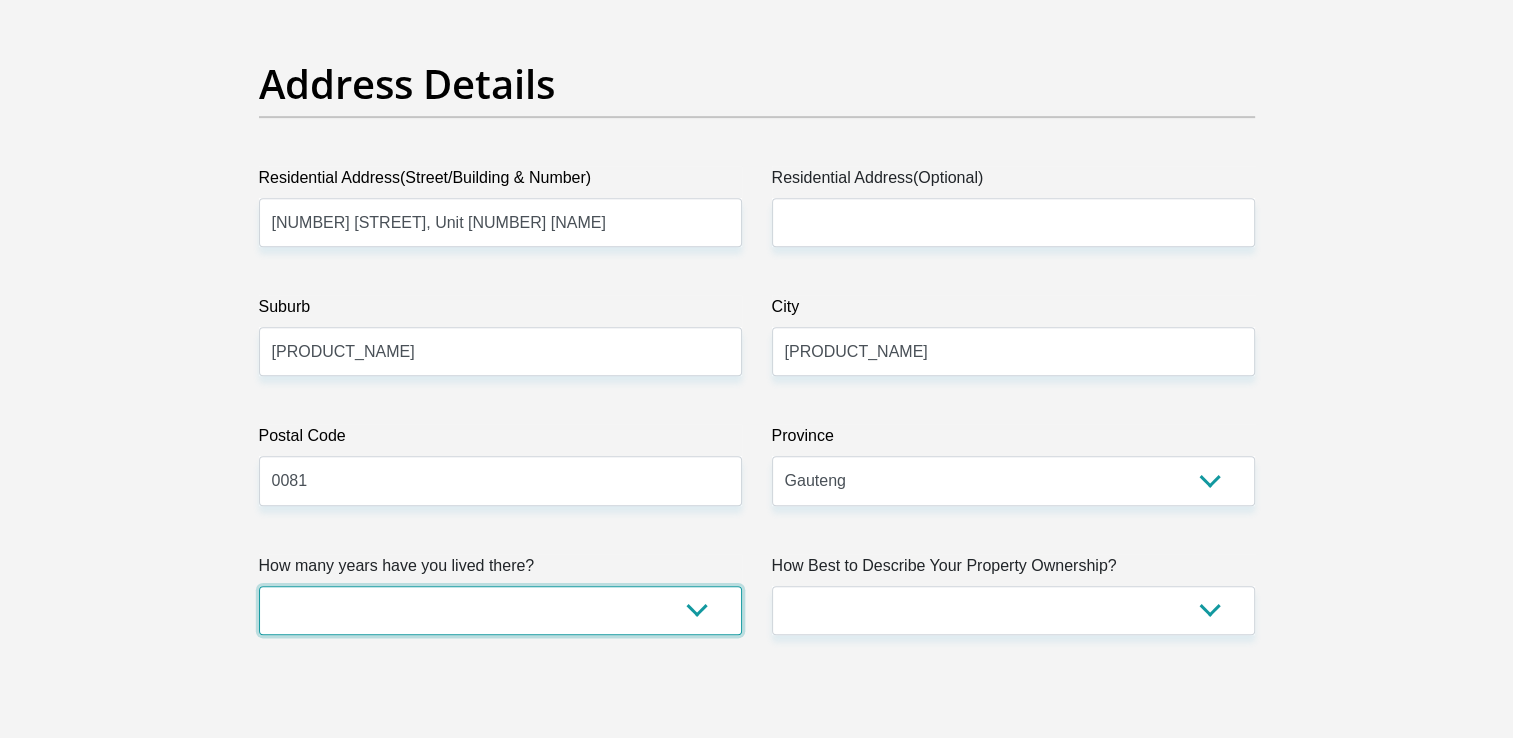 click on "less than 1 year
1-3 years
3-5 years
5+ years" at bounding box center (500, 610) 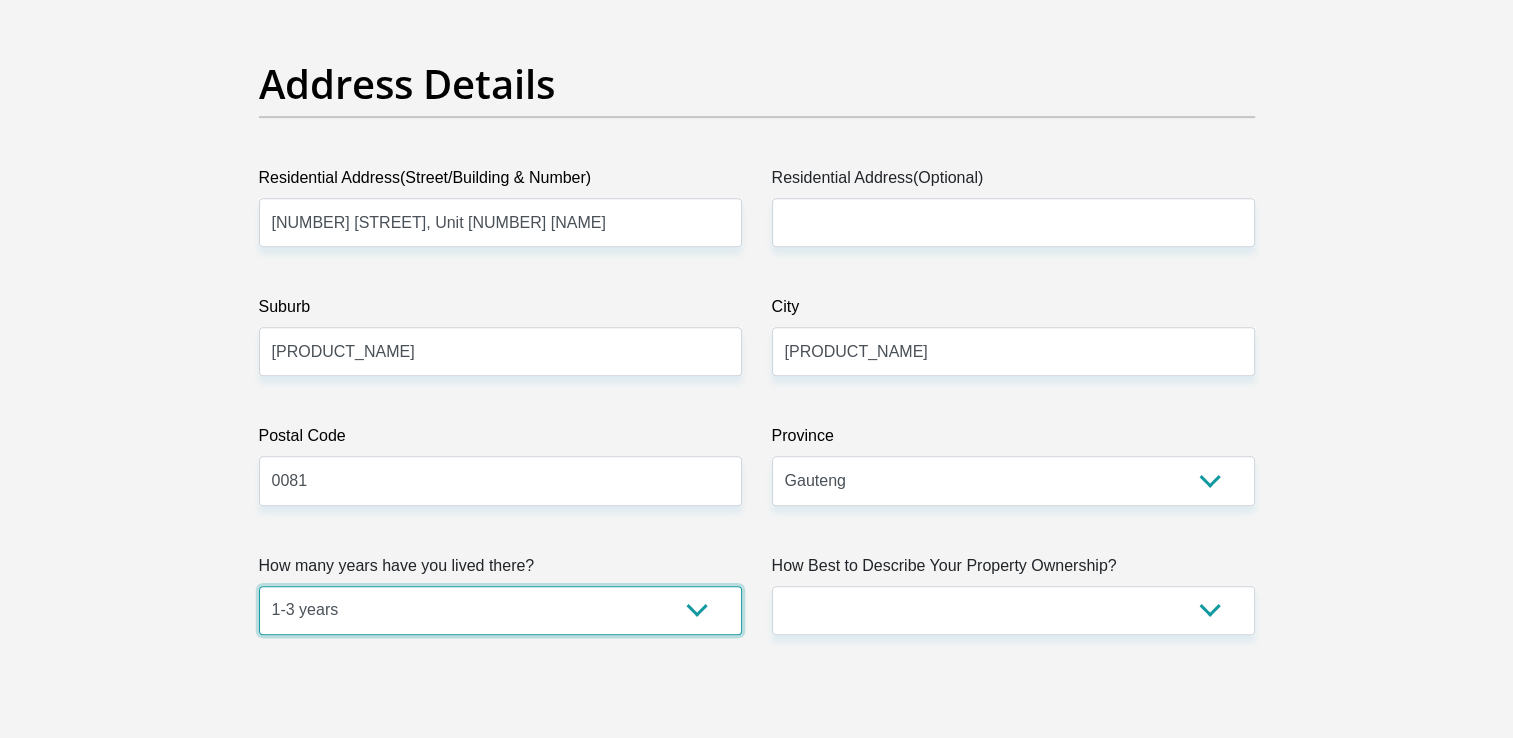 click on "less than 1 year
1-3 years
3-5 years
5+ years" at bounding box center [500, 610] 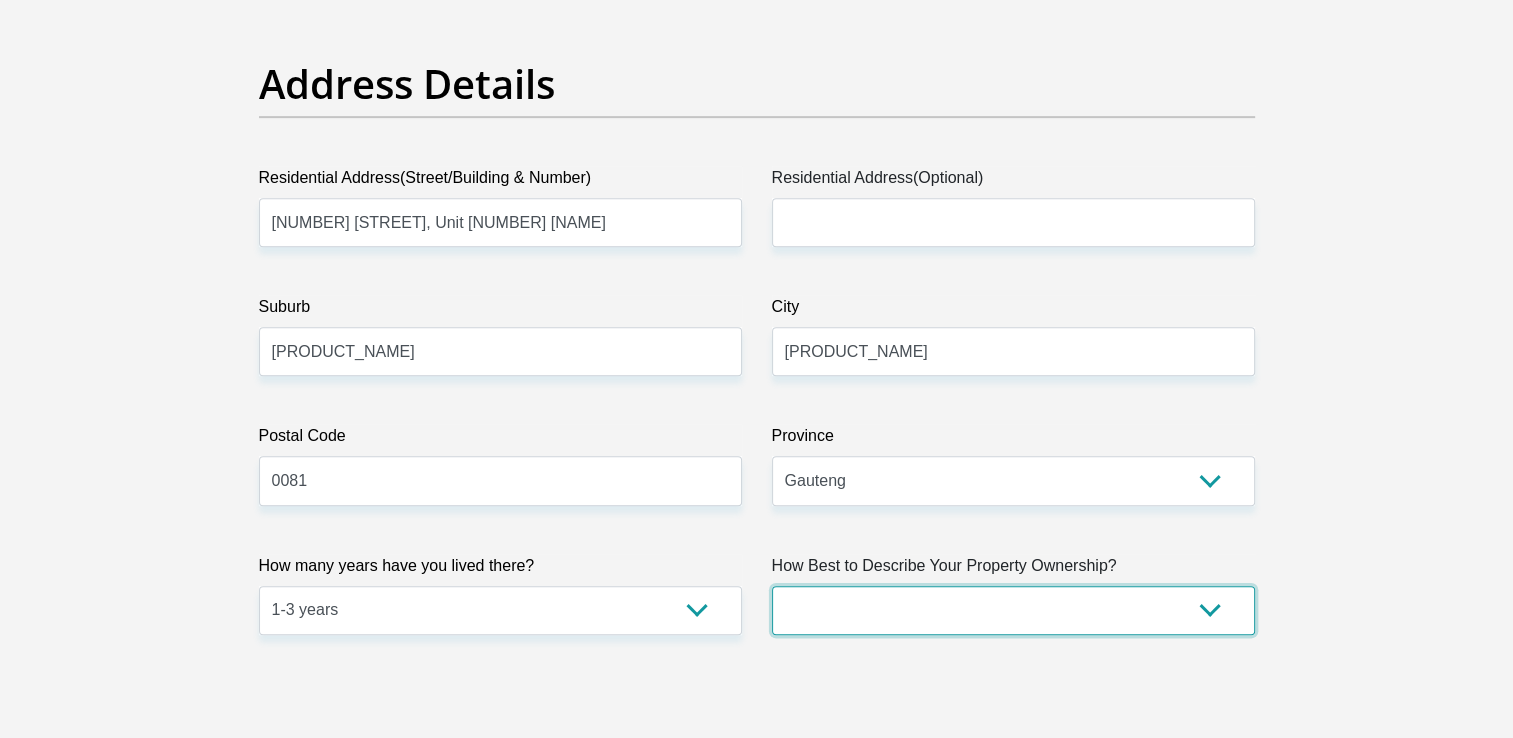 click on "Owned
Rented
Family Owned
Company Dwelling" at bounding box center [1013, 610] 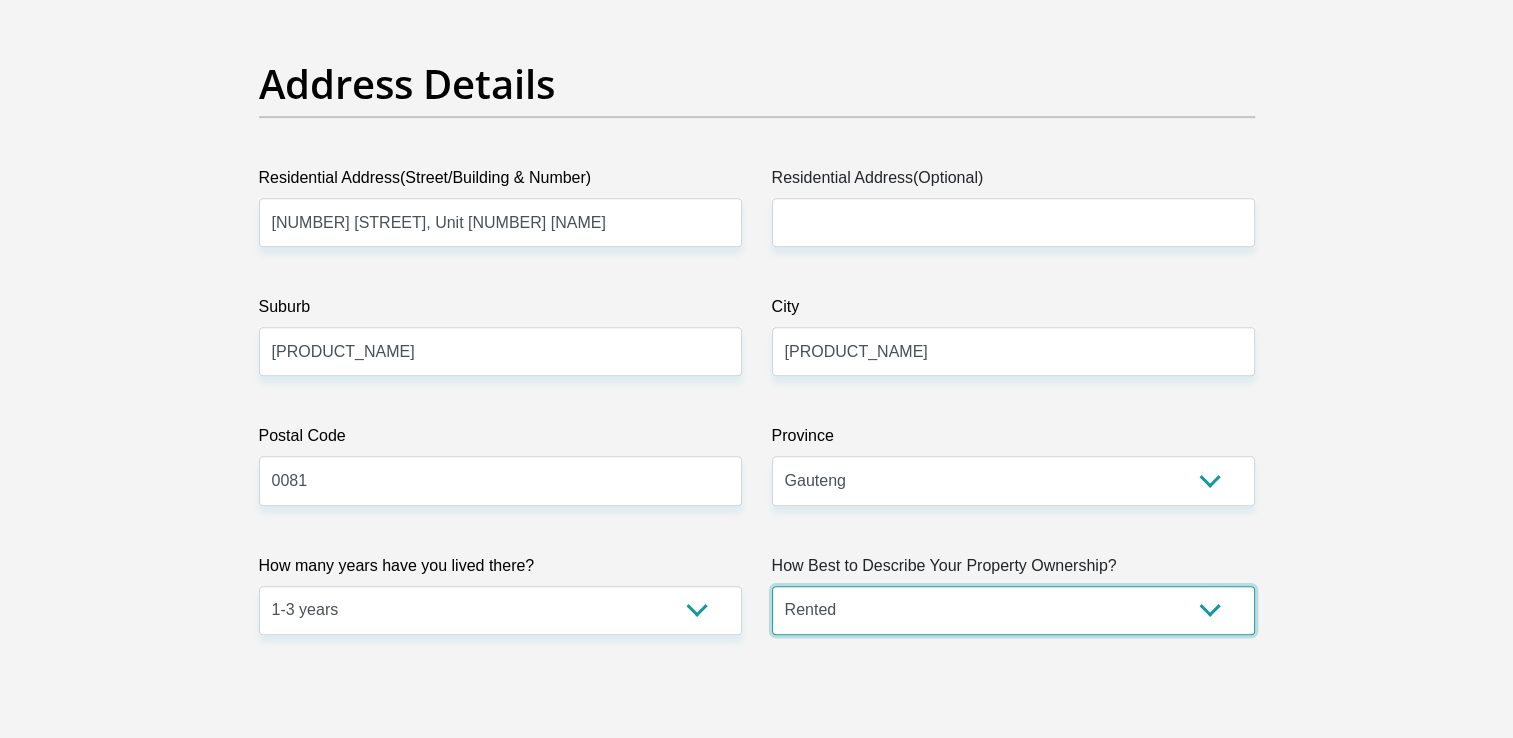 click on "Owned
Rented
Family Owned
Company Dwelling" at bounding box center [1013, 610] 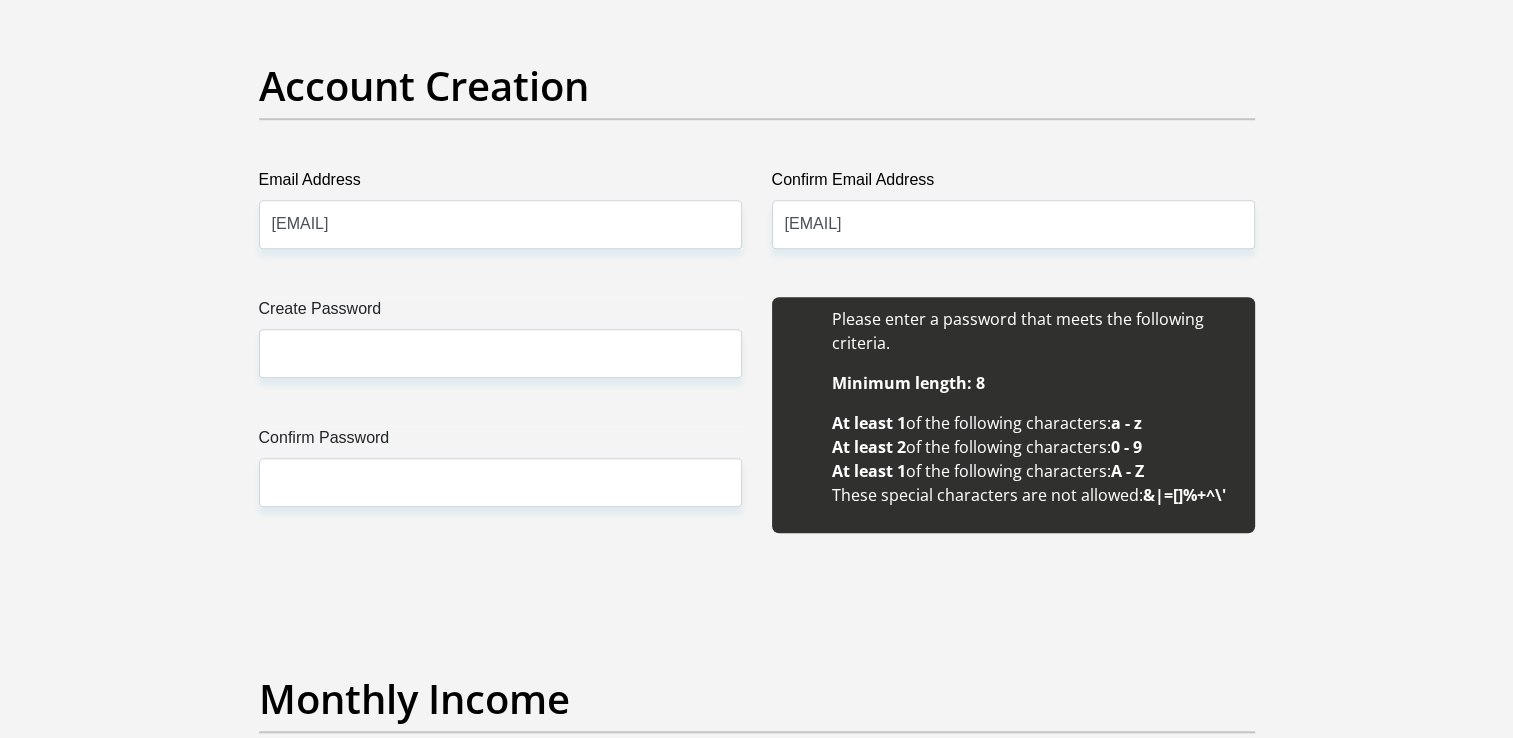 scroll, scrollTop: 1692, scrollLeft: 0, axis: vertical 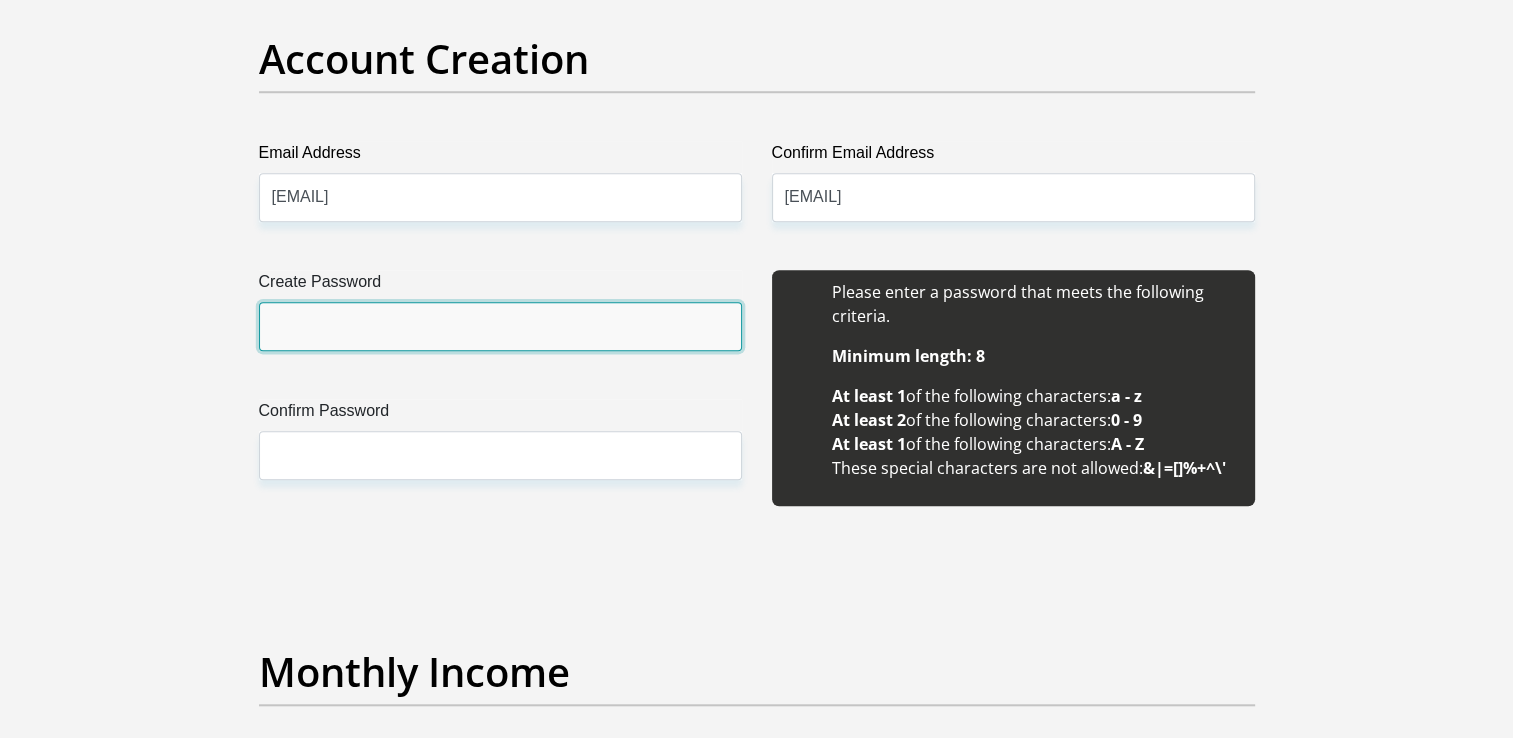 click on "Create Password" at bounding box center (500, 326) 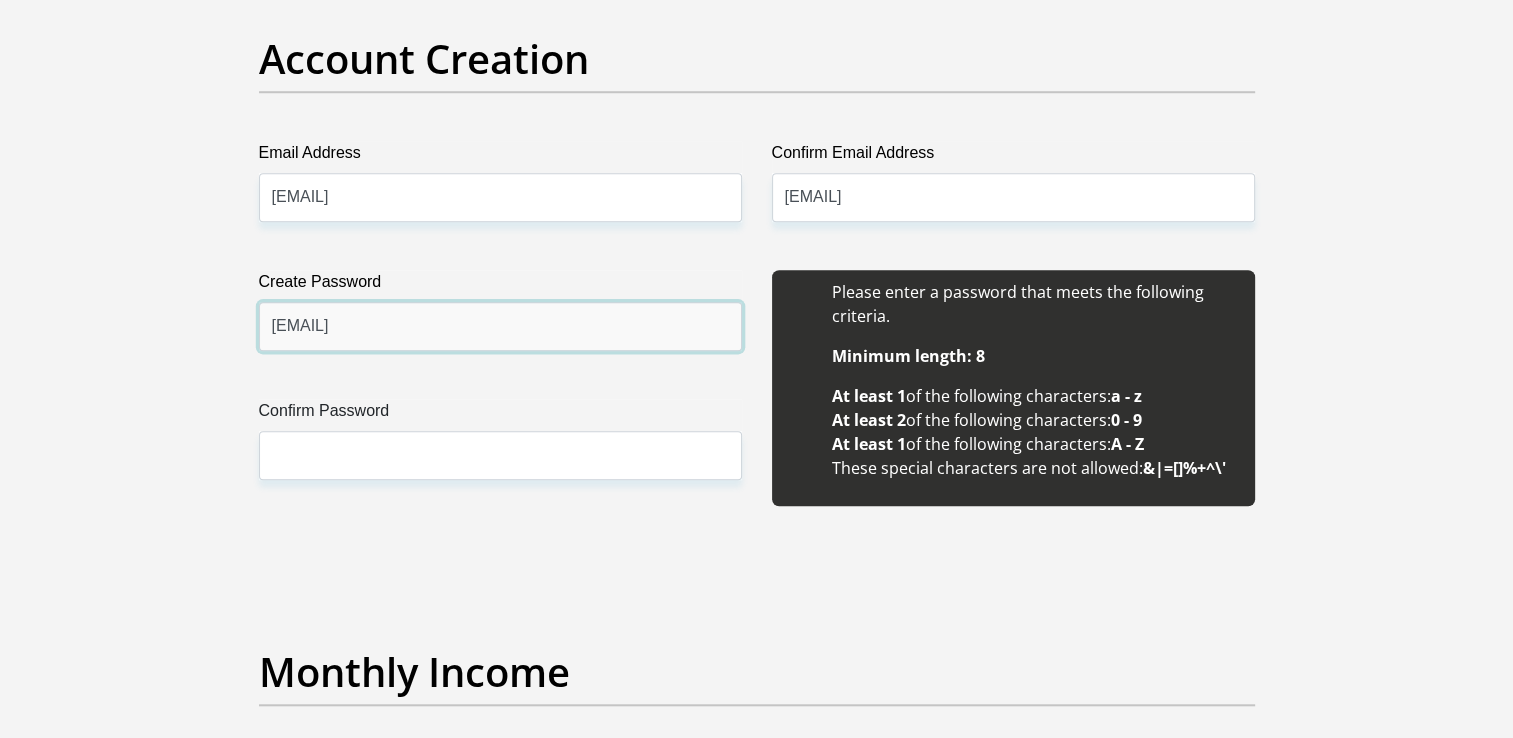 type on "General@18" 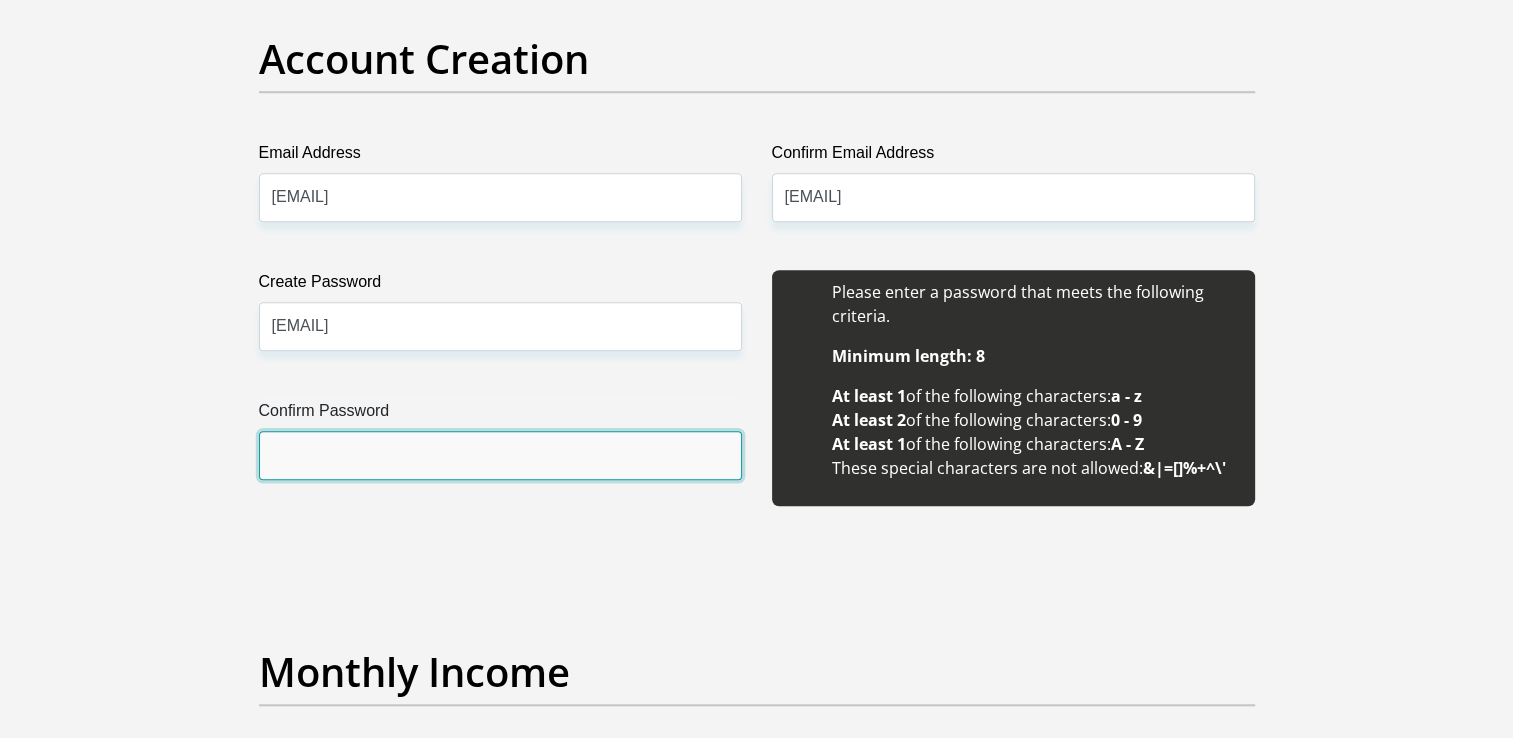click on "Confirm Password" at bounding box center (500, 455) 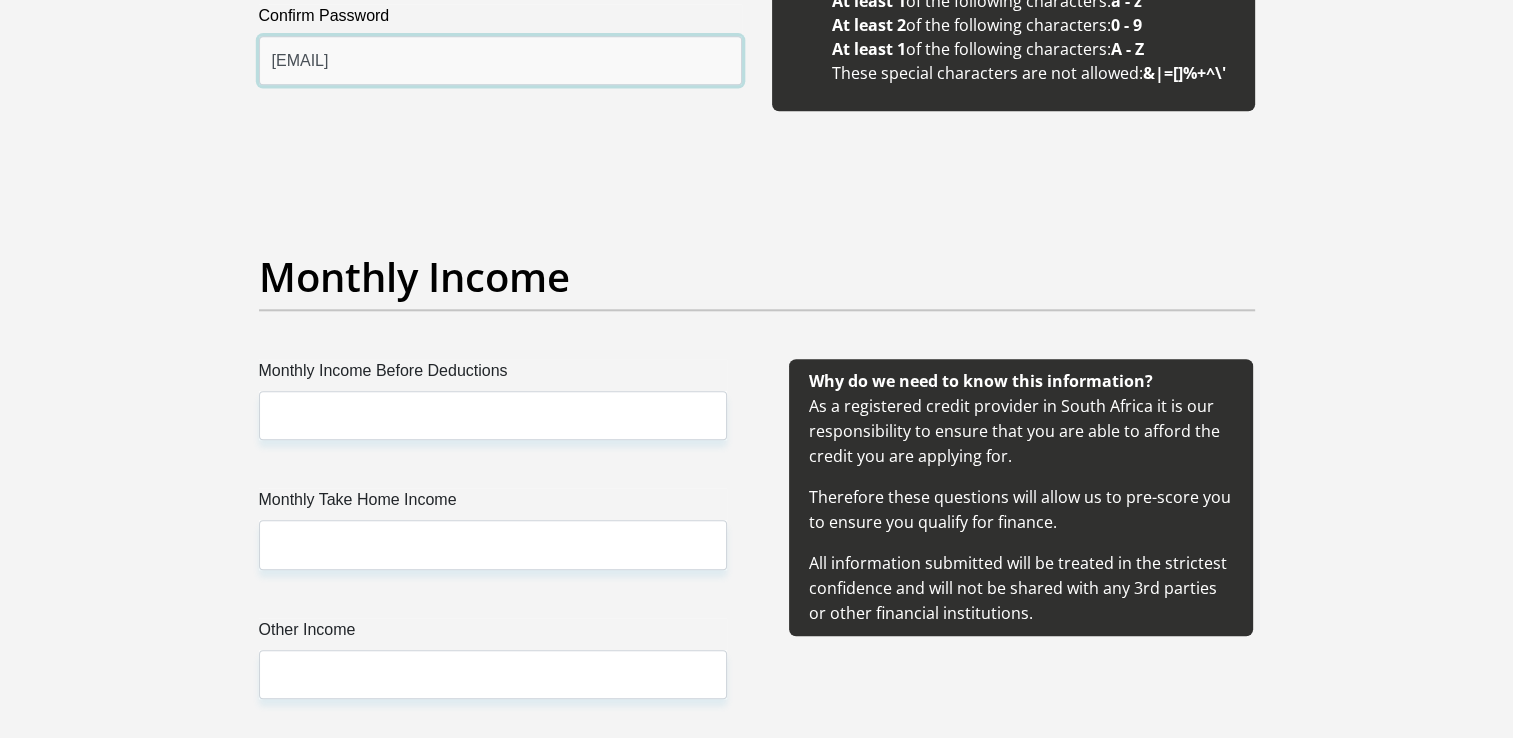 scroll, scrollTop: 2104, scrollLeft: 0, axis: vertical 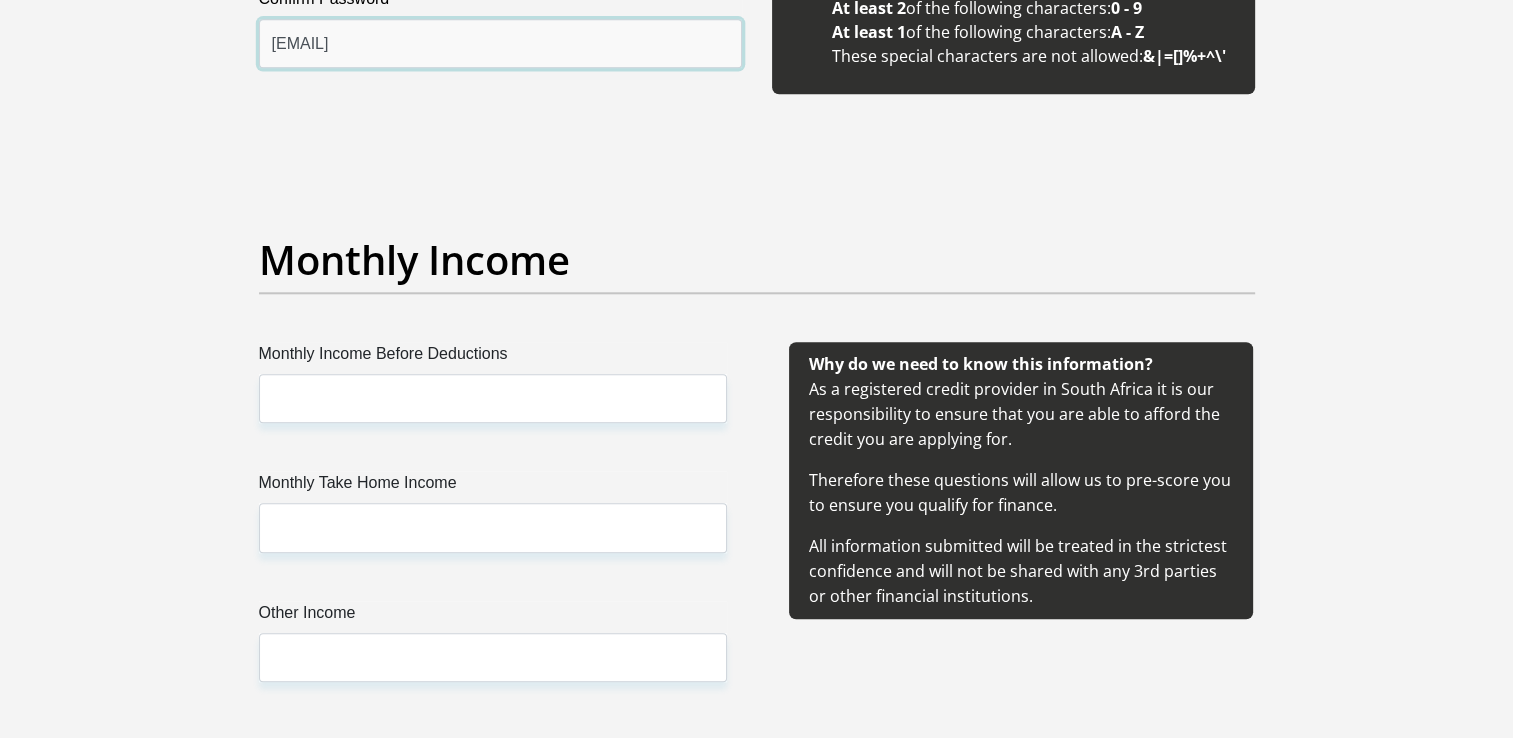 type on "General@18" 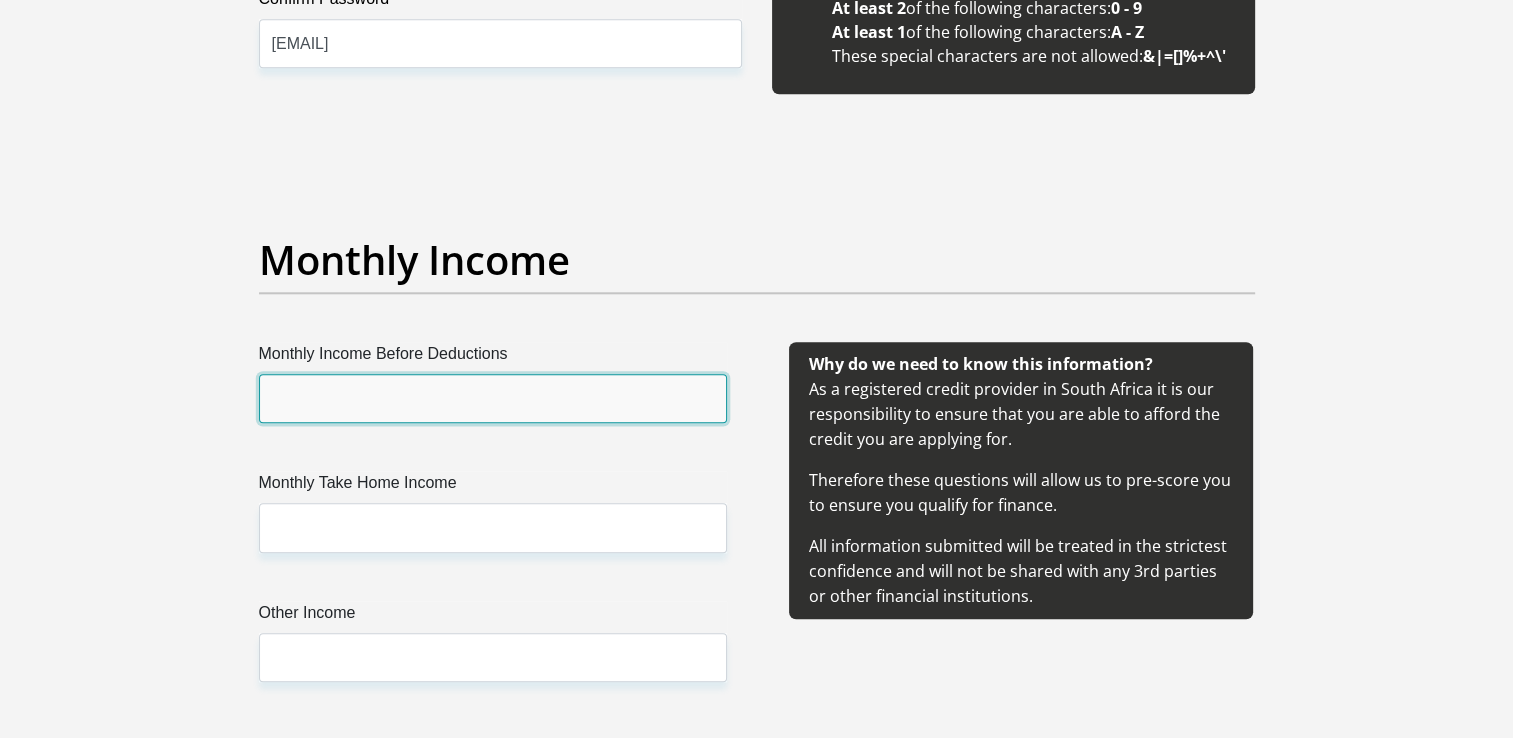 click on "Monthly Income Before Deductions" at bounding box center (493, 398) 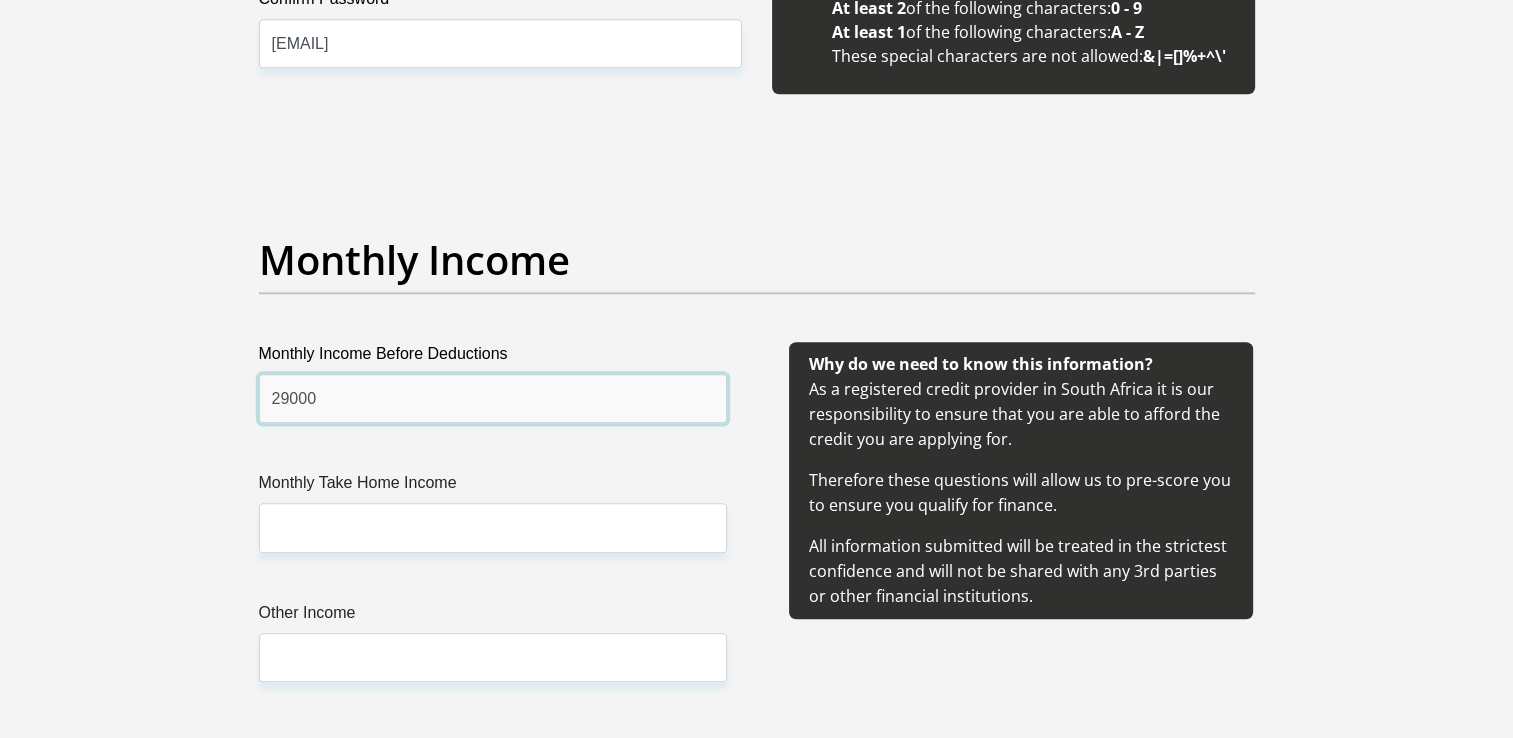 type on "29000" 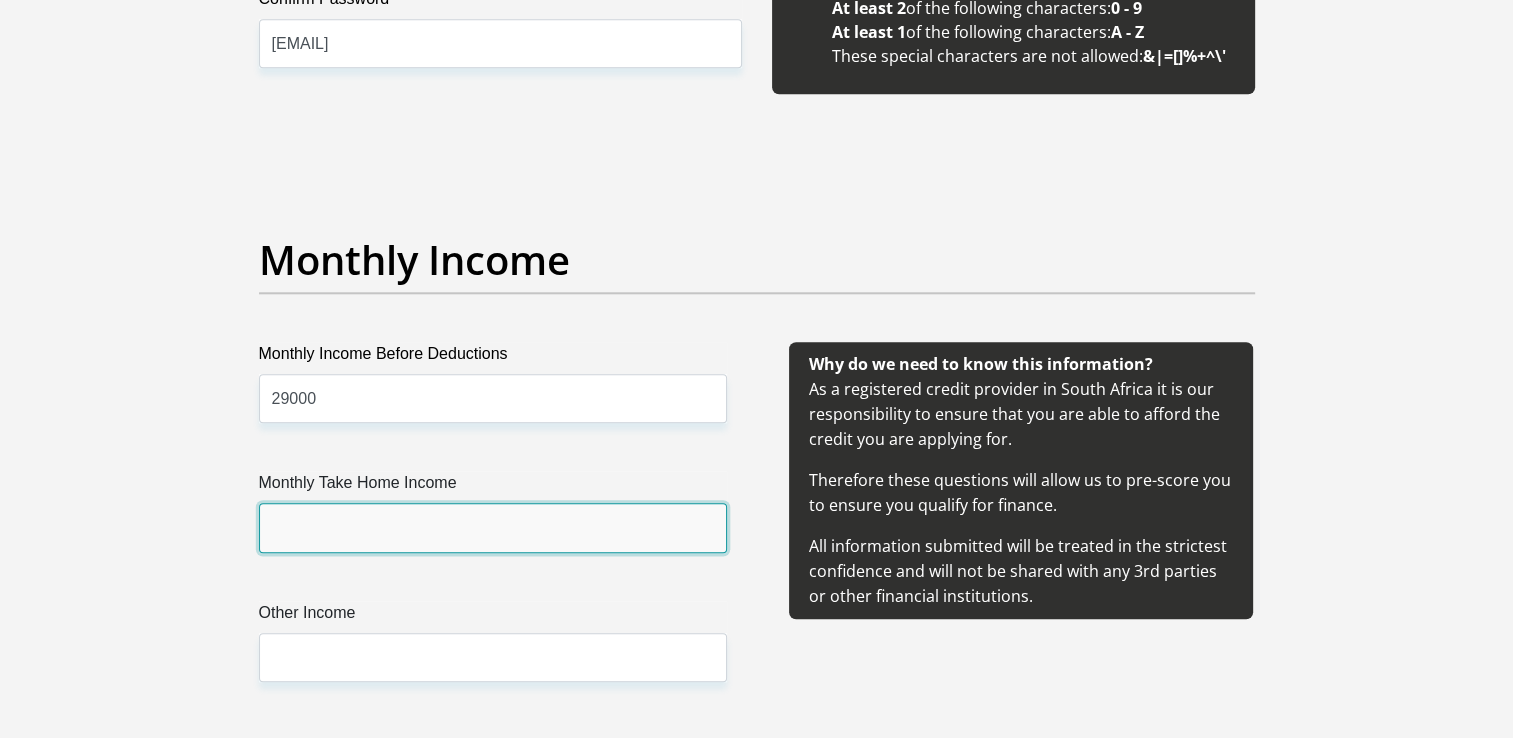 click on "Monthly Take Home Income" at bounding box center [493, 527] 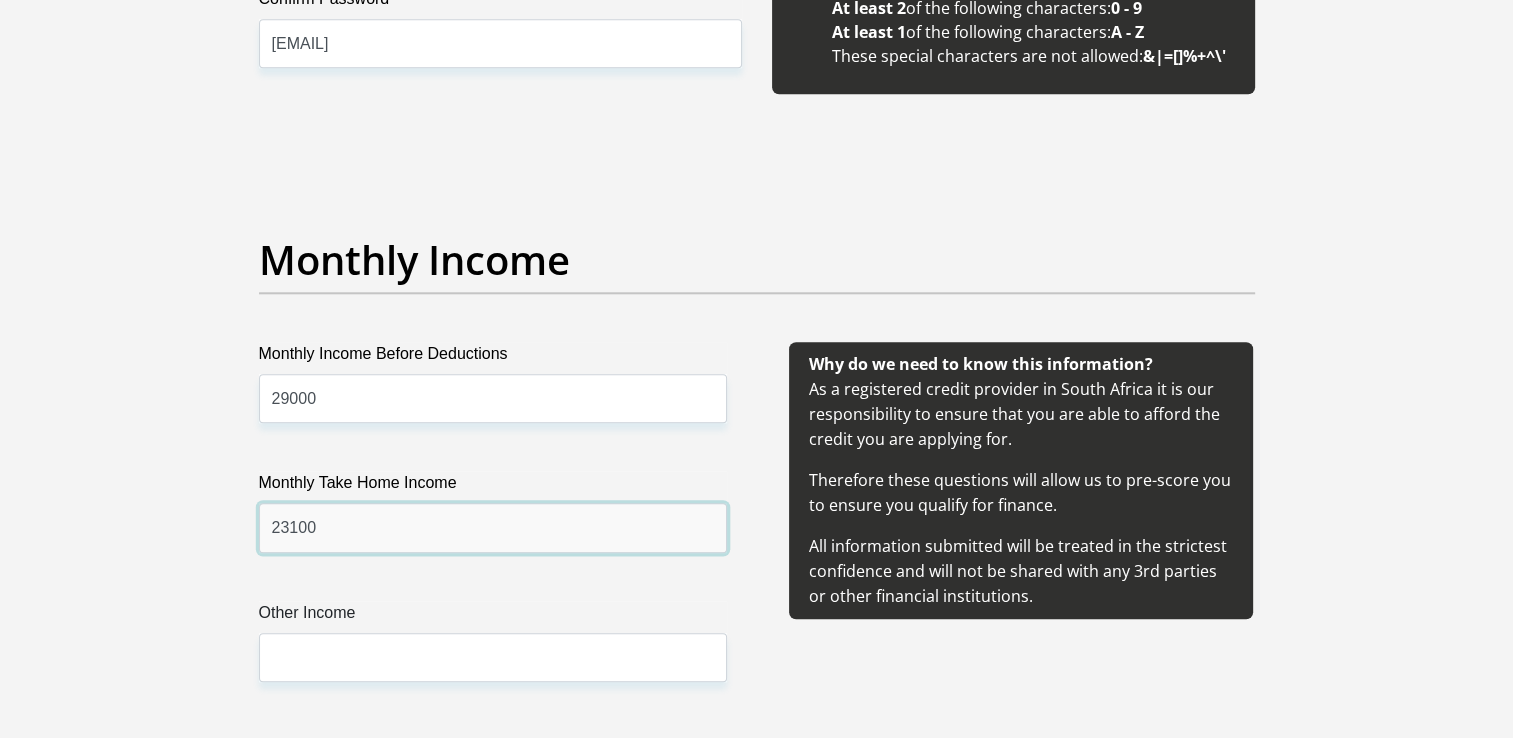 type on "23100" 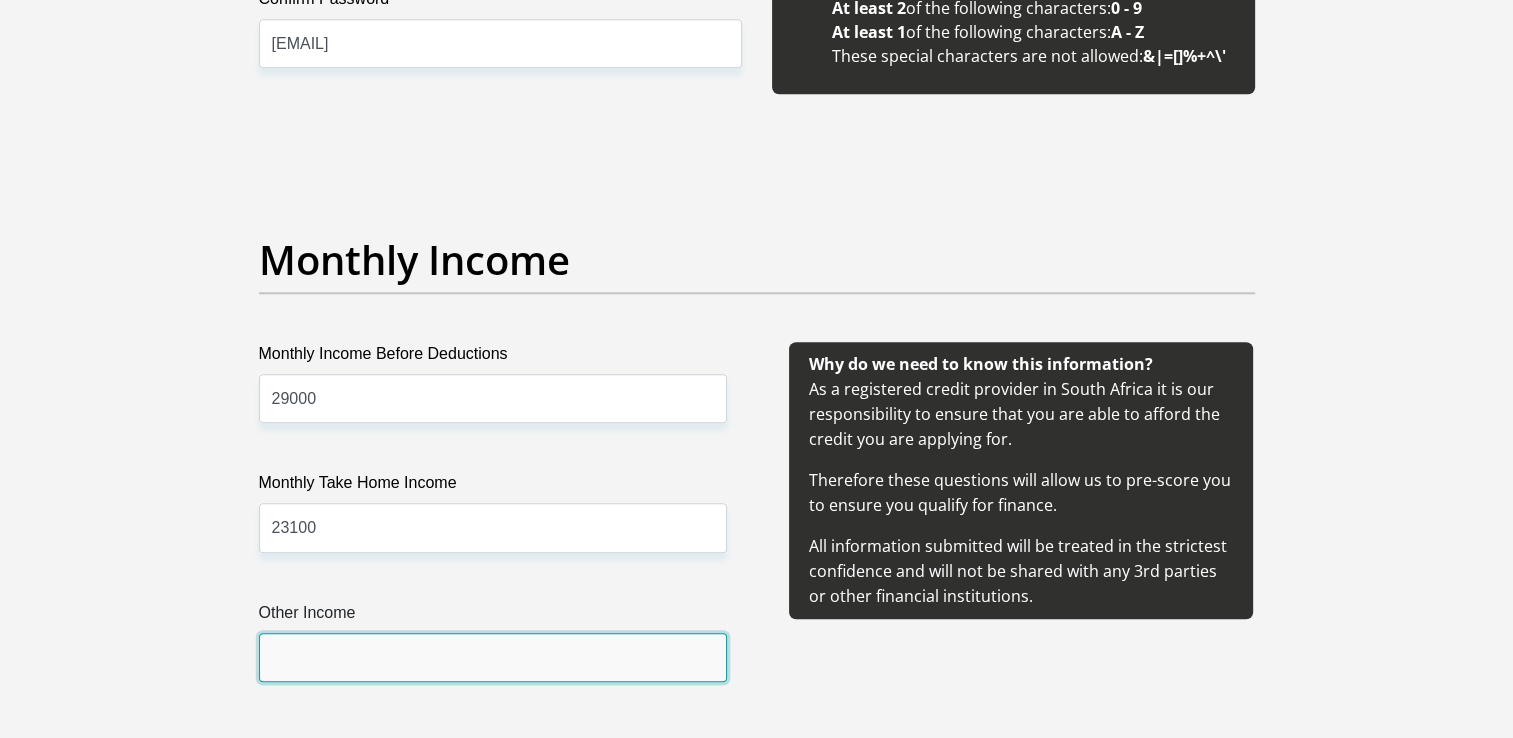 click on "Other Income" at bounding box center [493, 657] 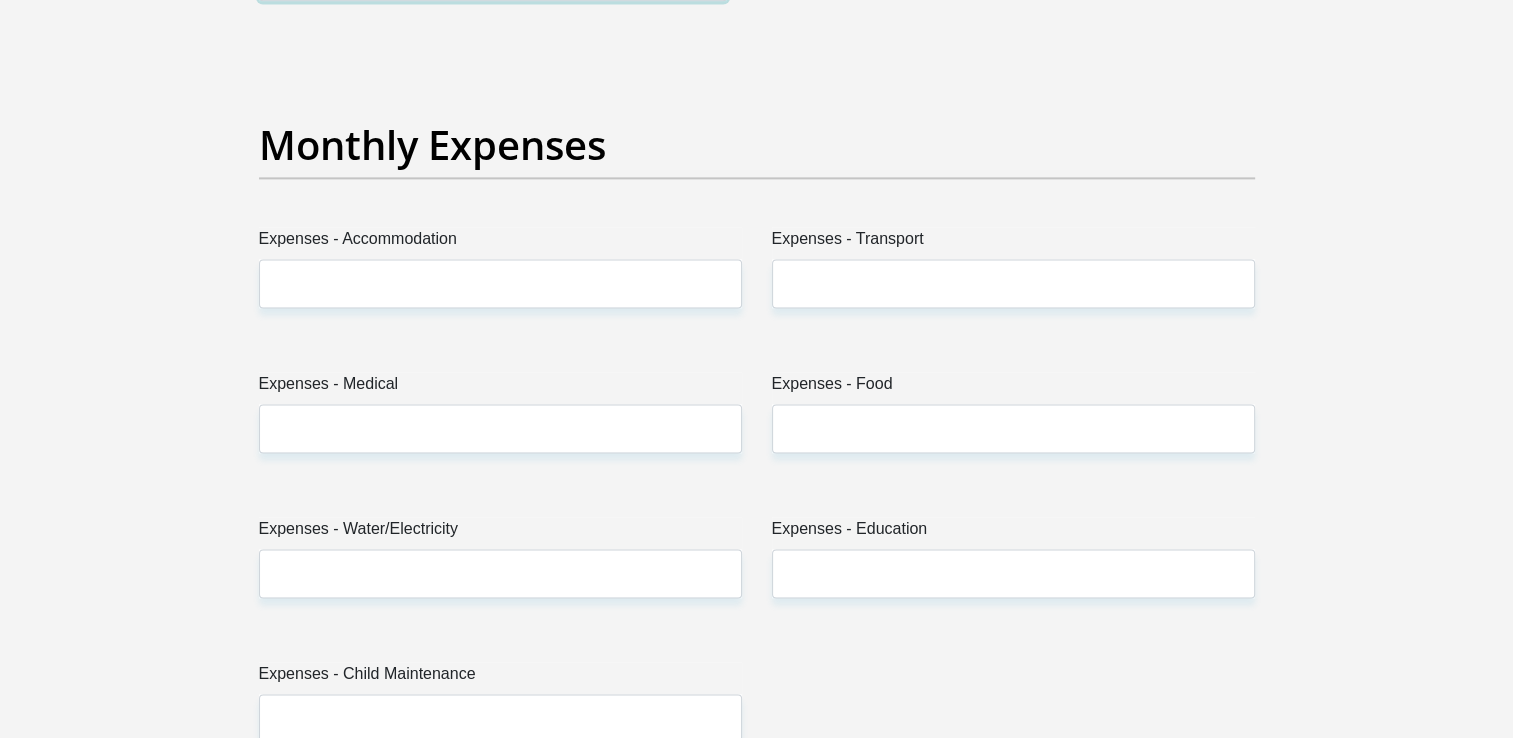 scroll, scrollTop: 2824, scrollLeft: 0, axis: vertical 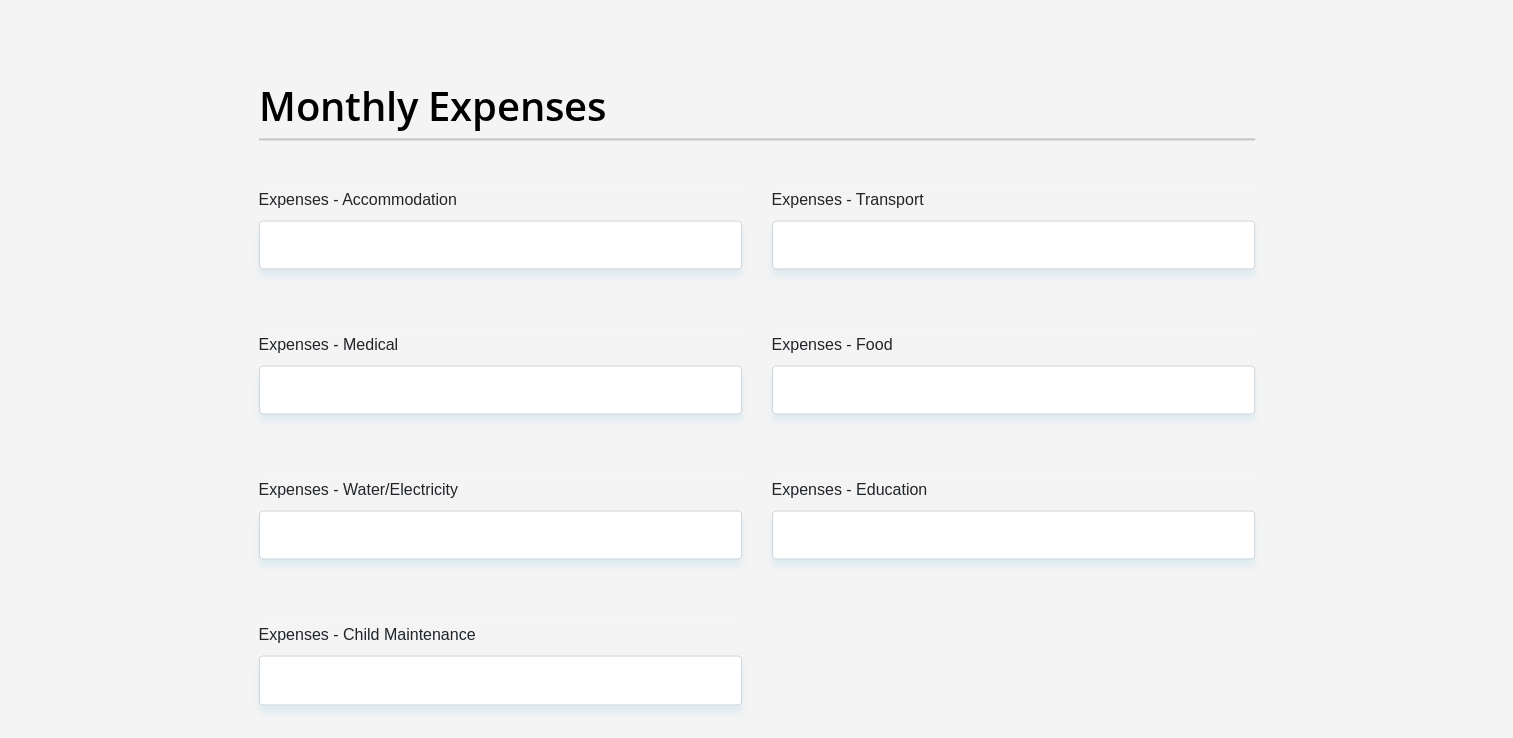 type on "0" 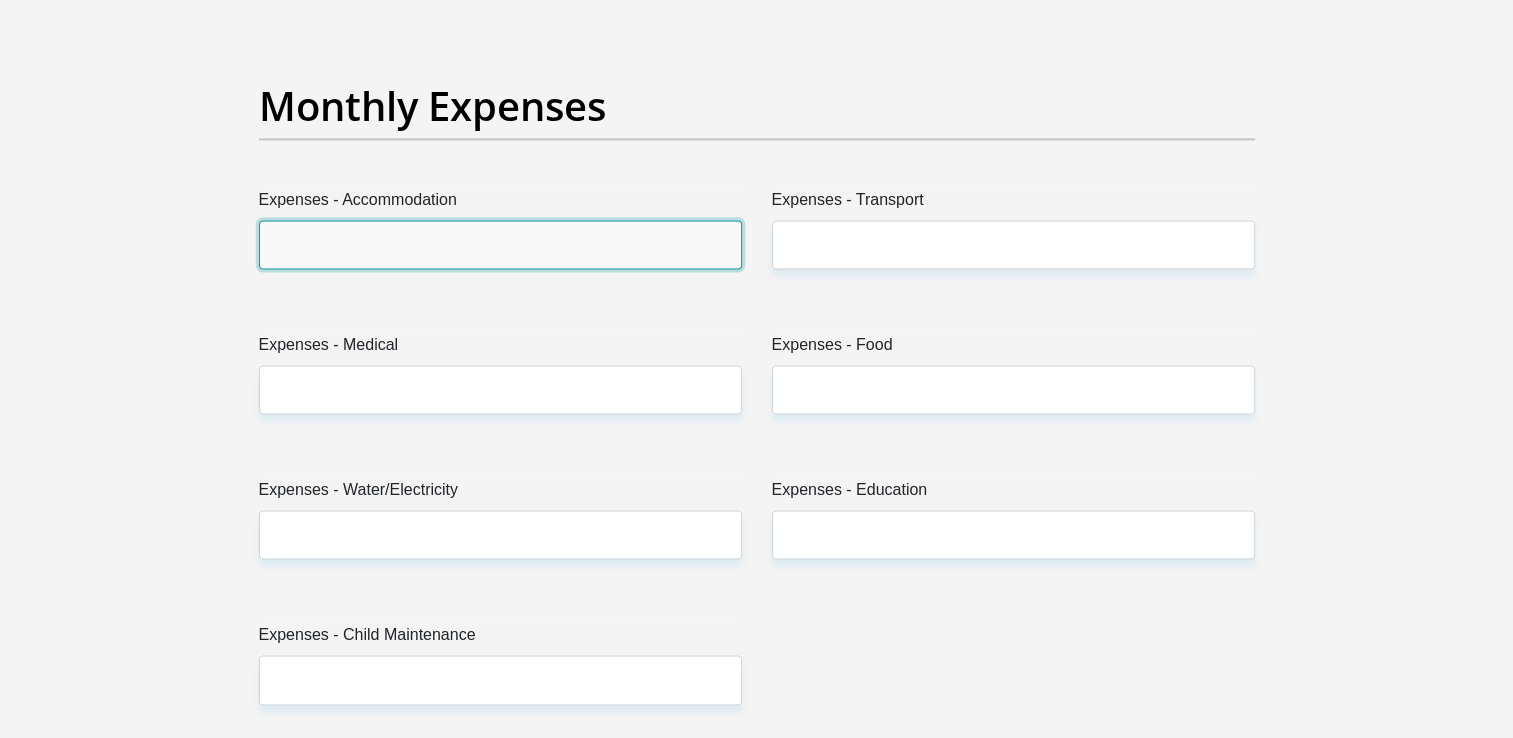 click on "Expenses - Accommodation" at bounding box center (500, 244) 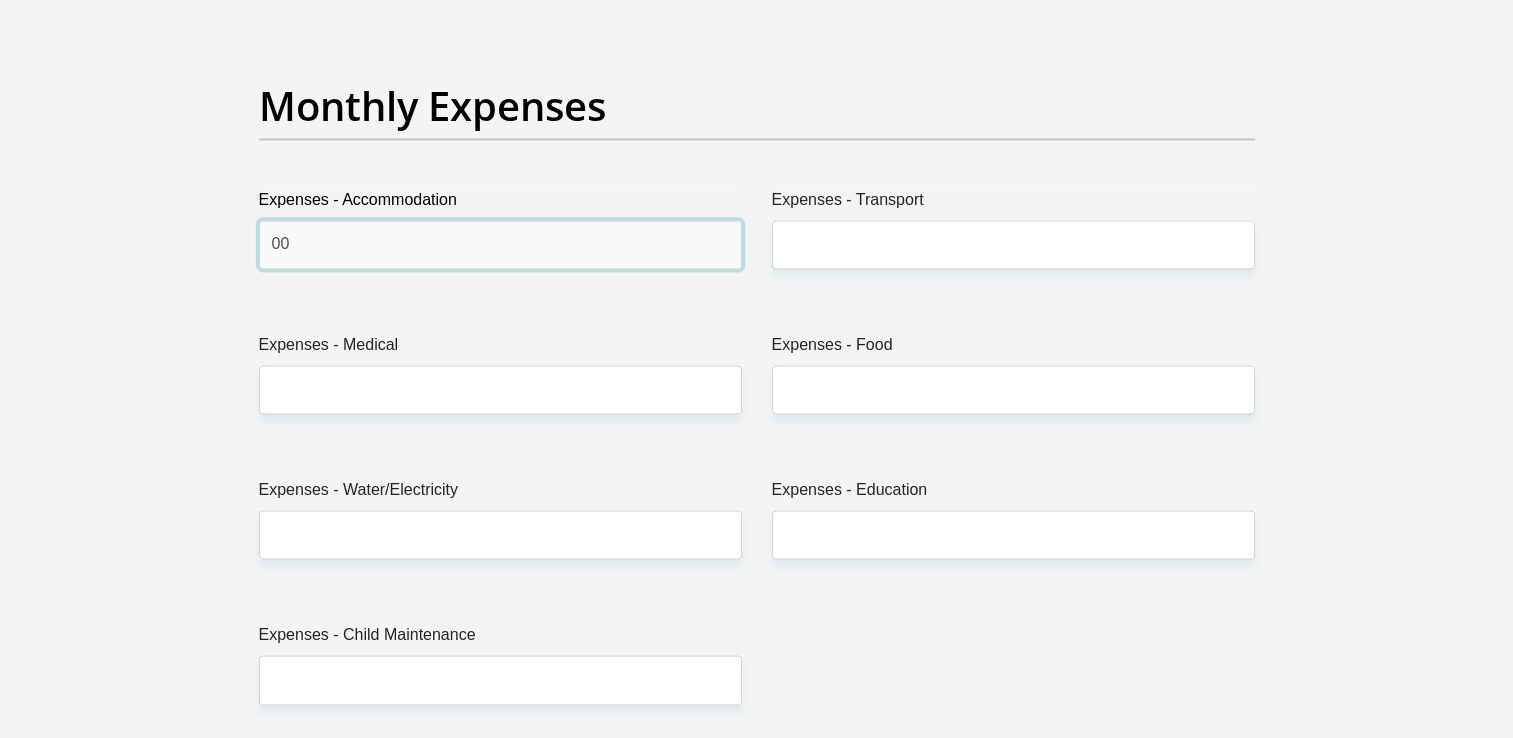 type on "00" 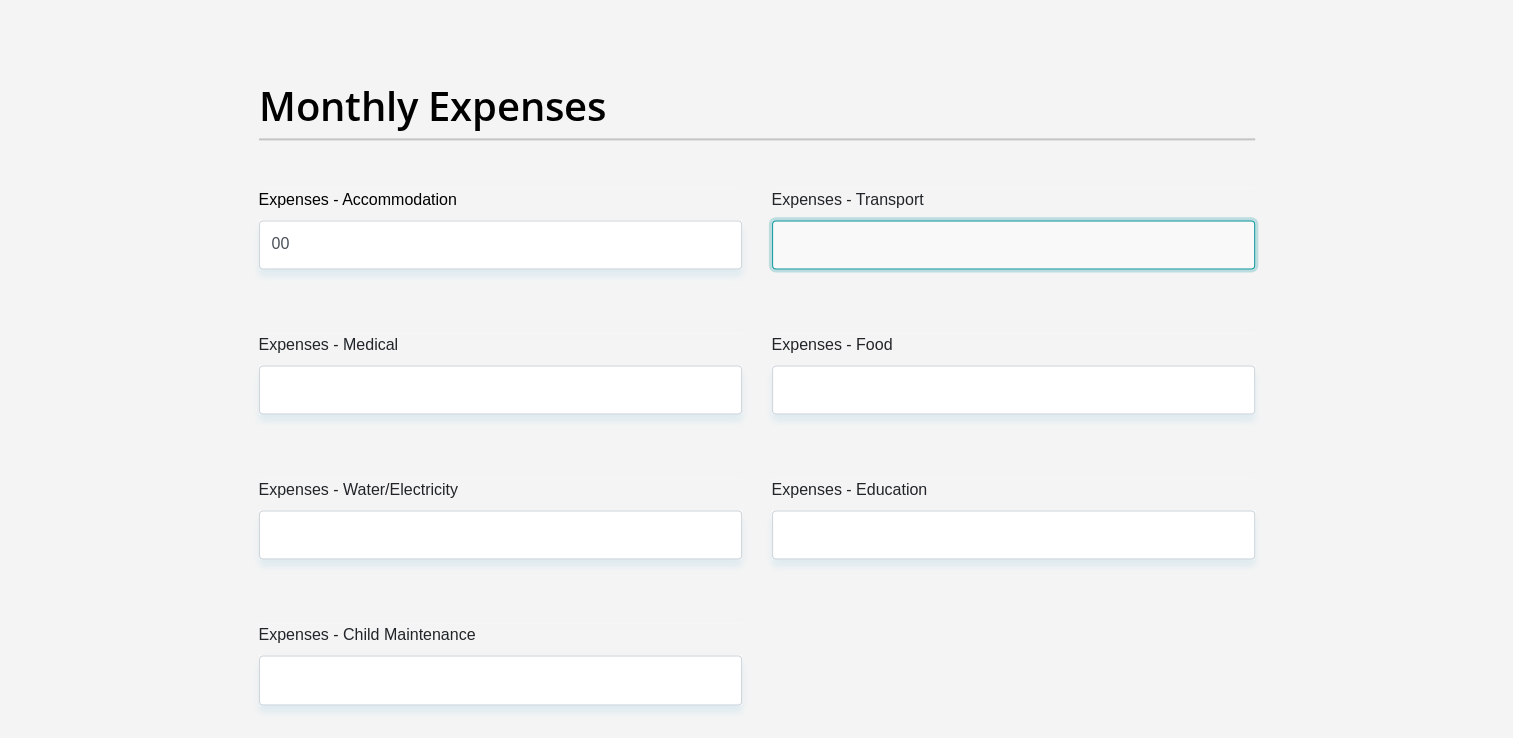 click on "Expenses - Transport" at bounding box center (1013, 244) 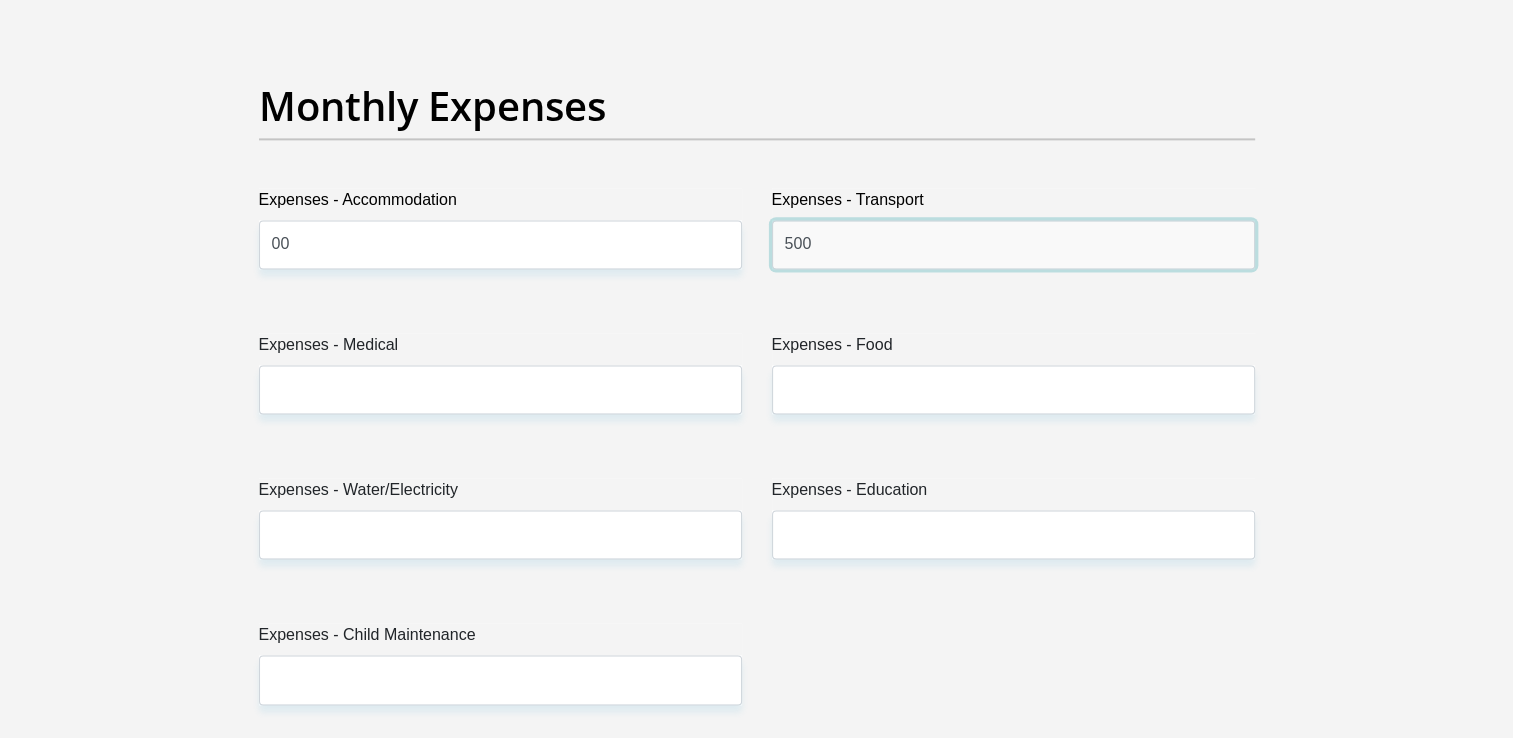 type on "500" 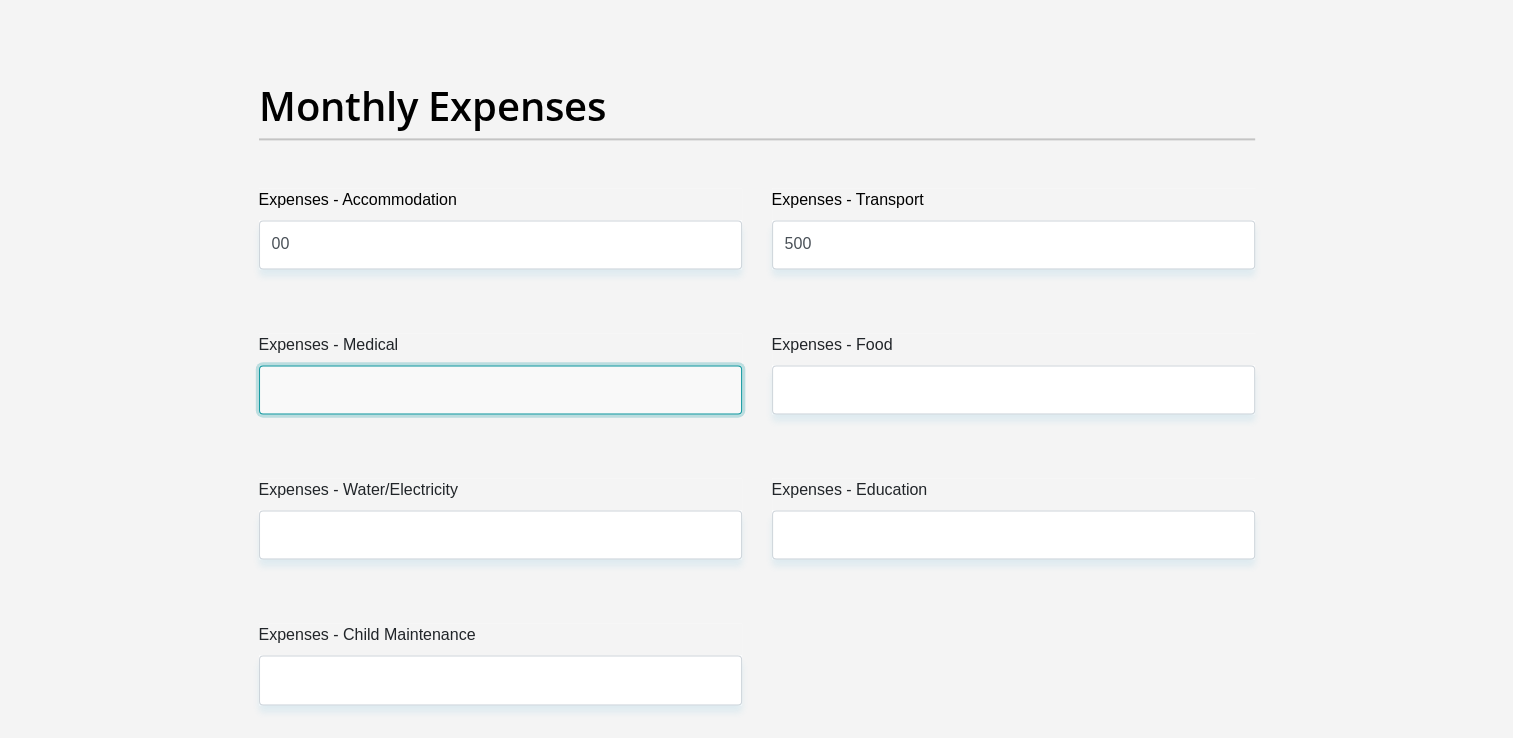 click on "Expenses - Medical" at bounding box center [500, 389] 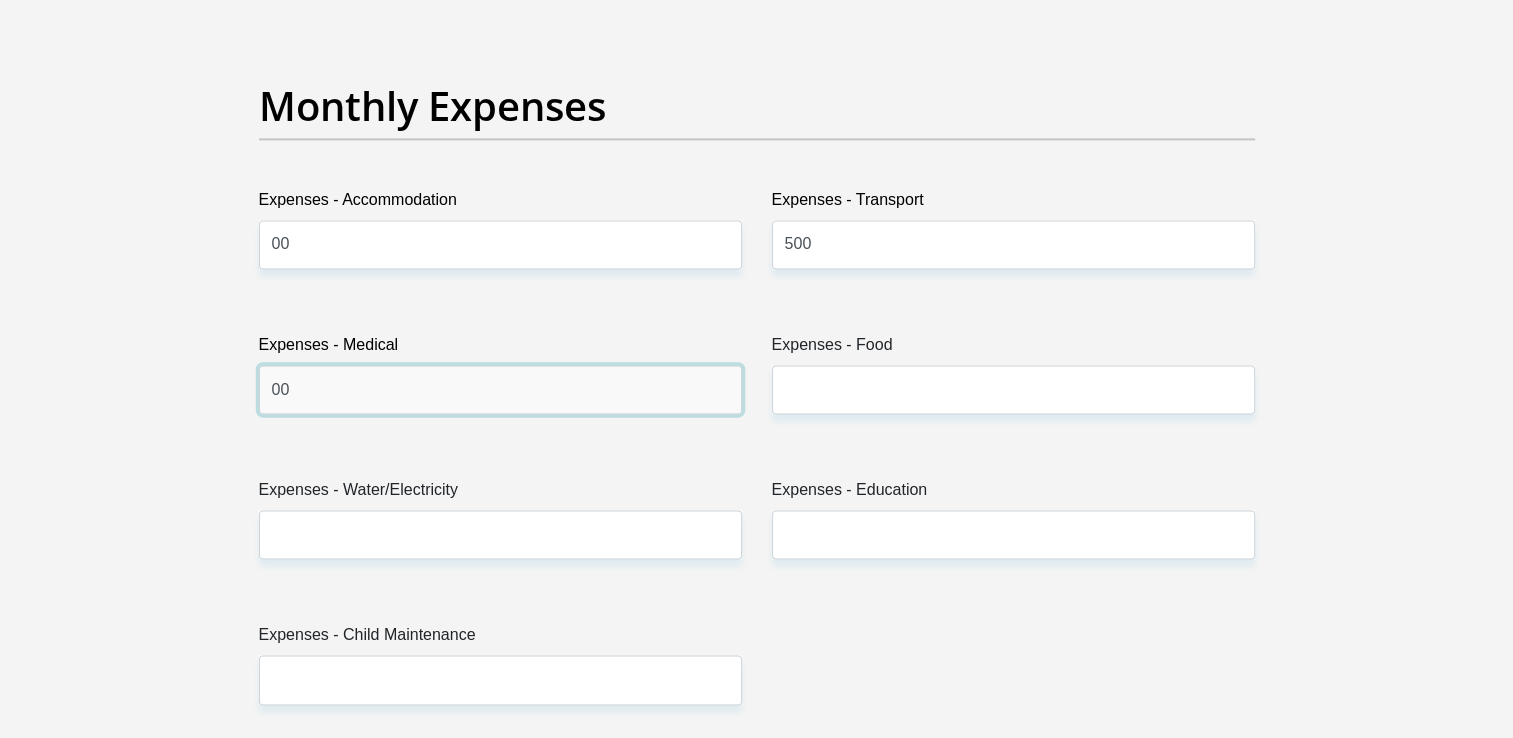 type on "00" 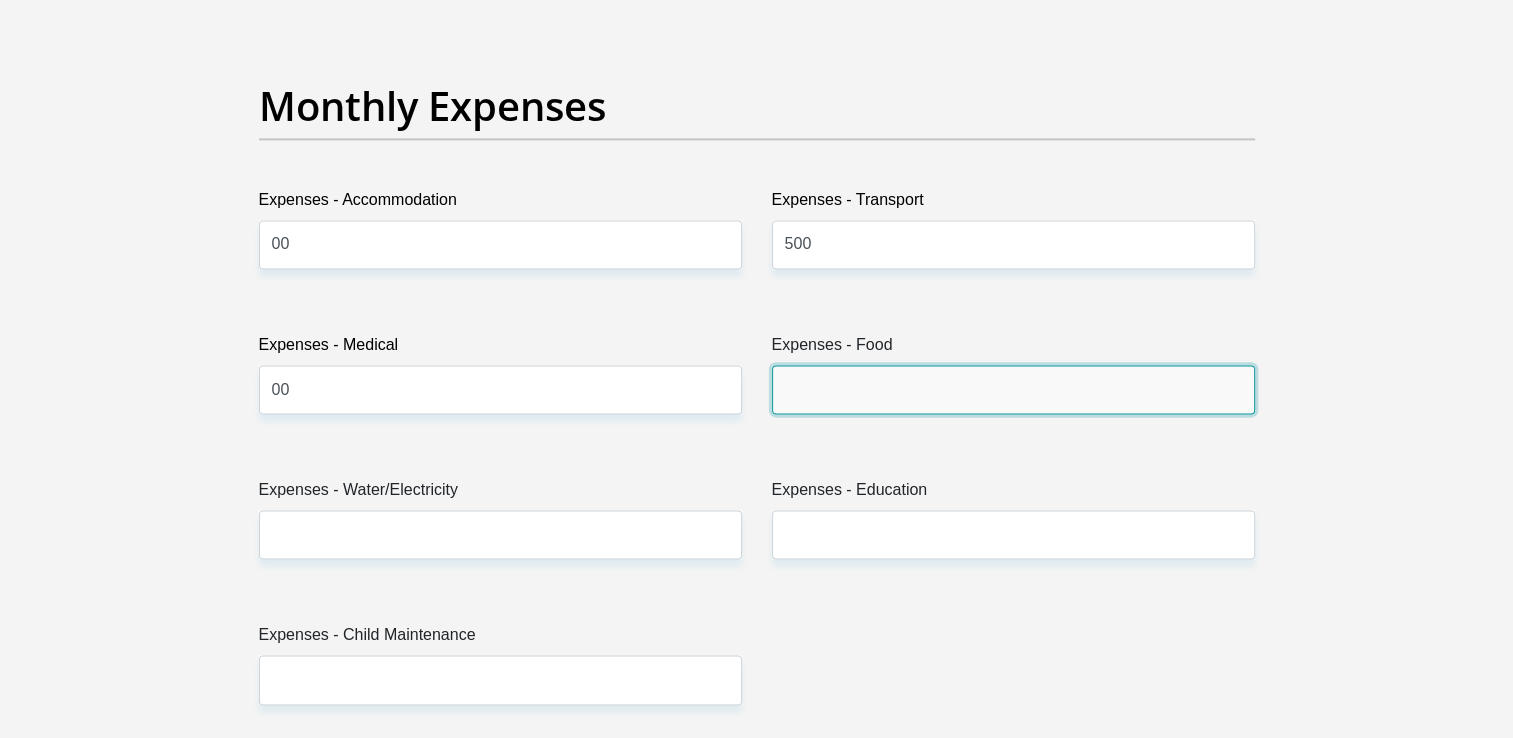click on "Expenses - Food" at bounding box center [1013, 389] 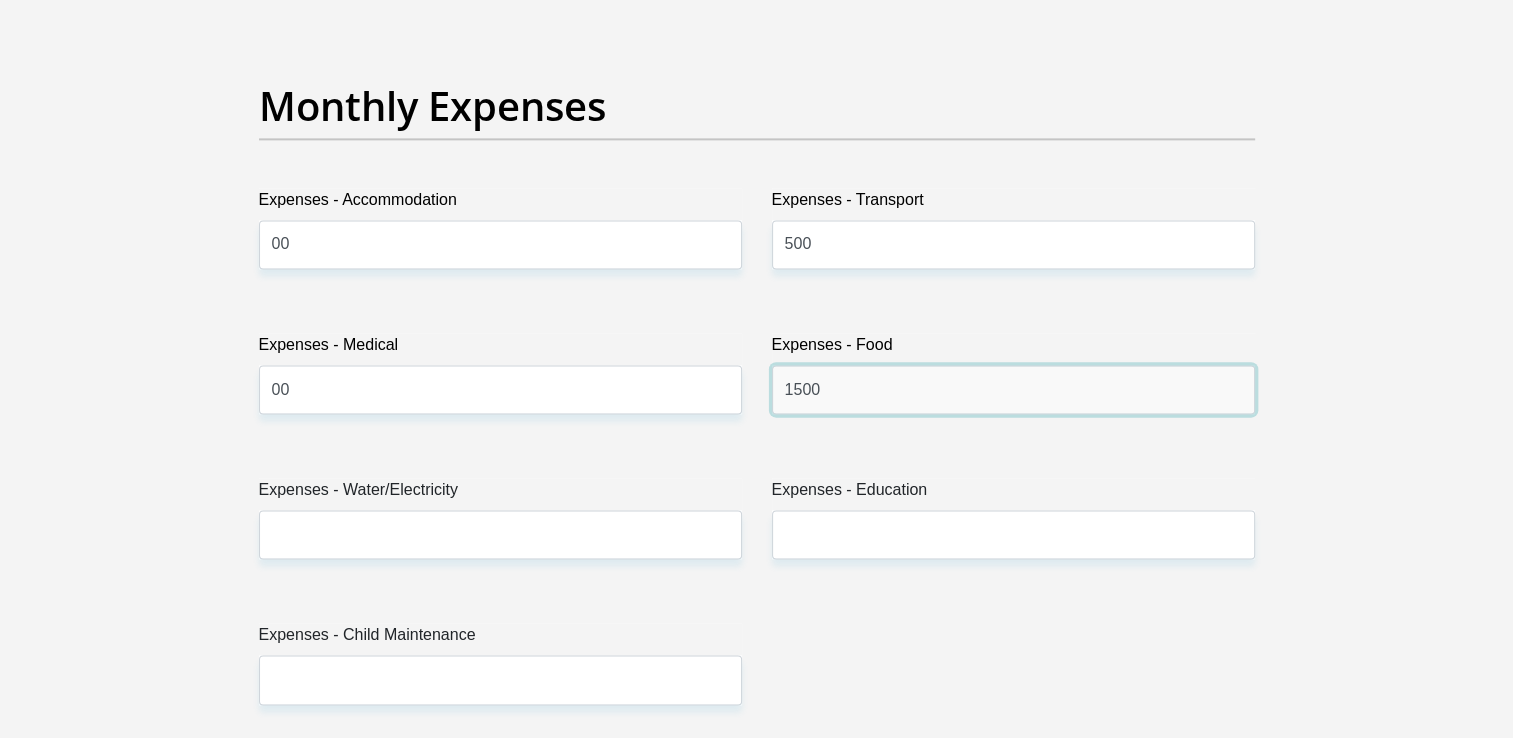 type on "1500" 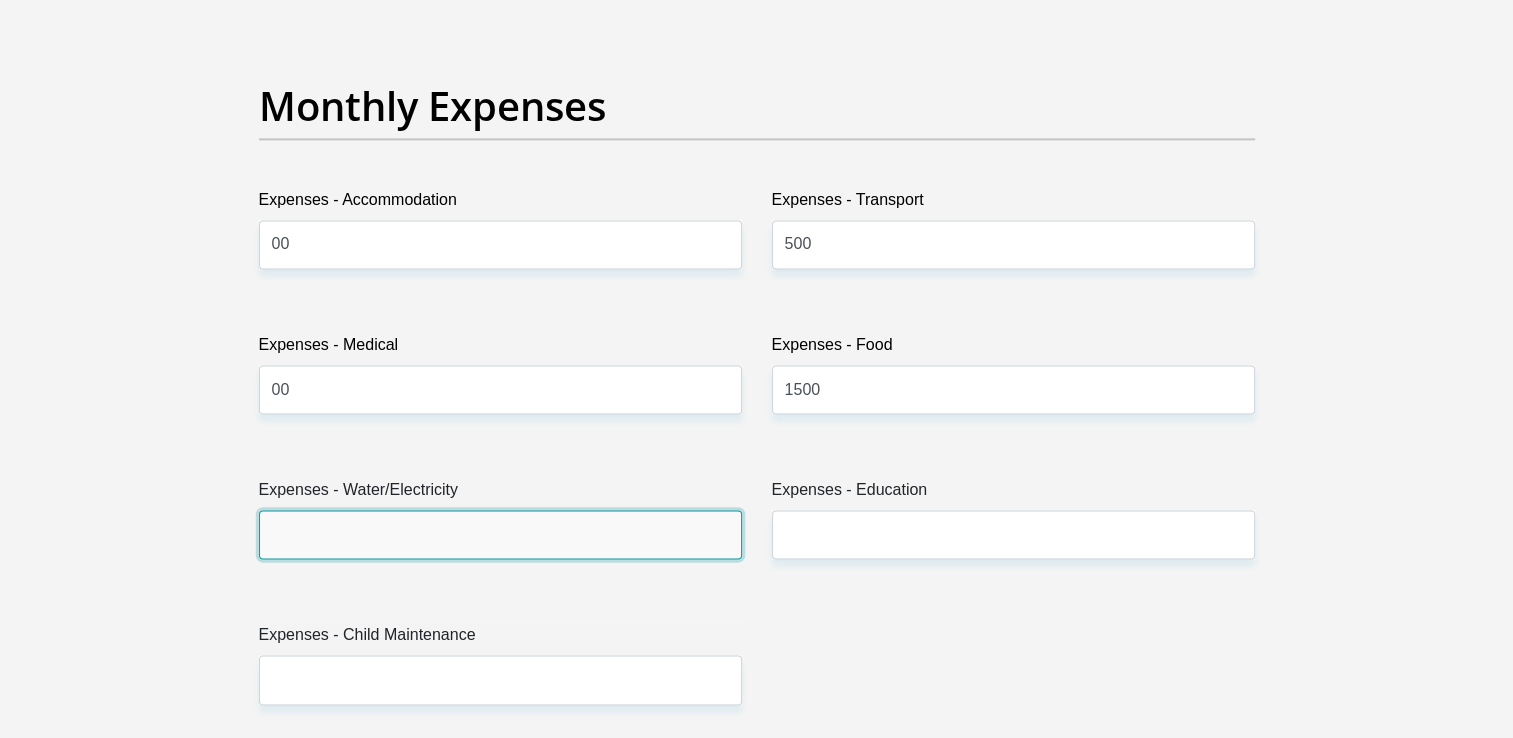 click on "Expenses - Water/Electricity" at bounding box center (500, 534) 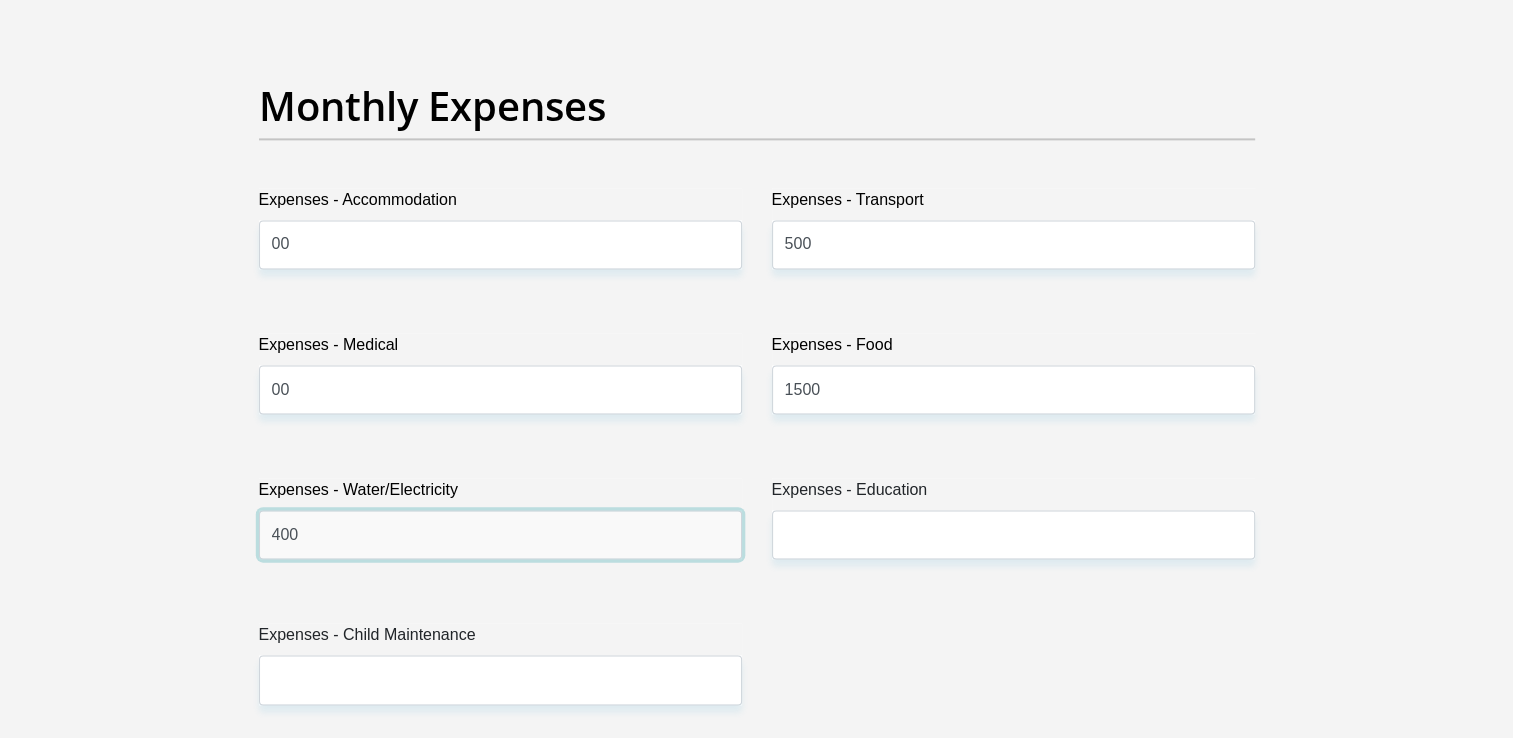 type on "400" 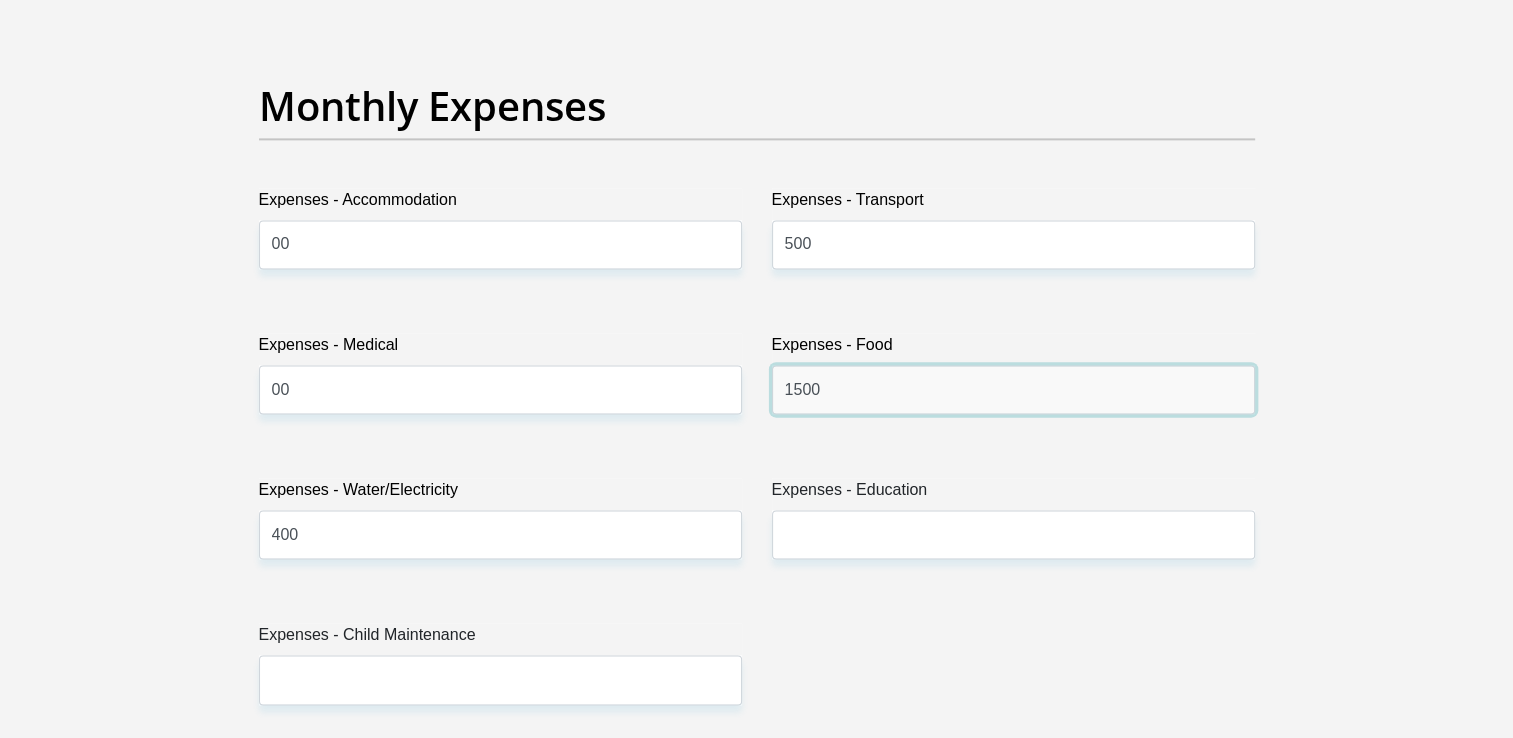 click on "1500" at bounding box center (1013, 389) 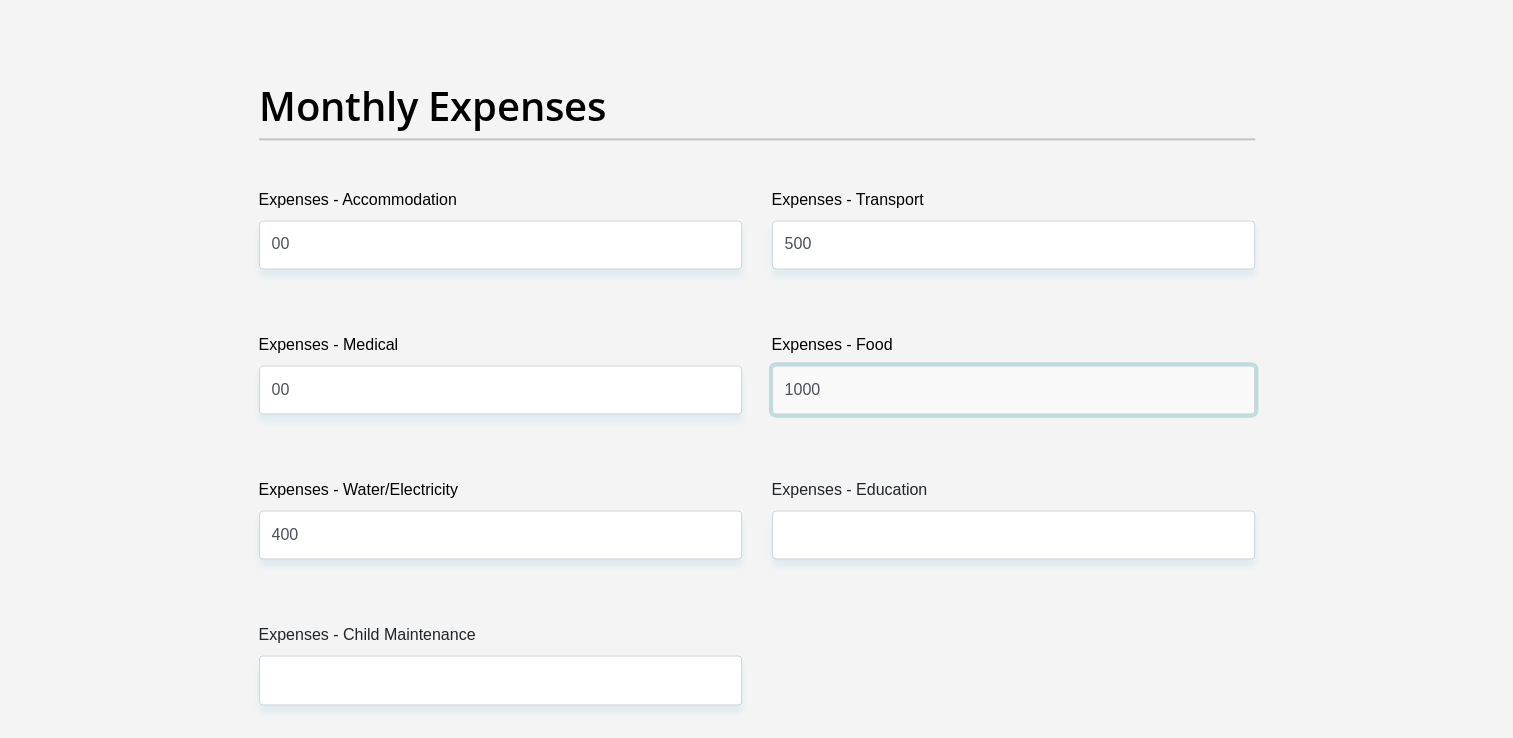 type on "1000" 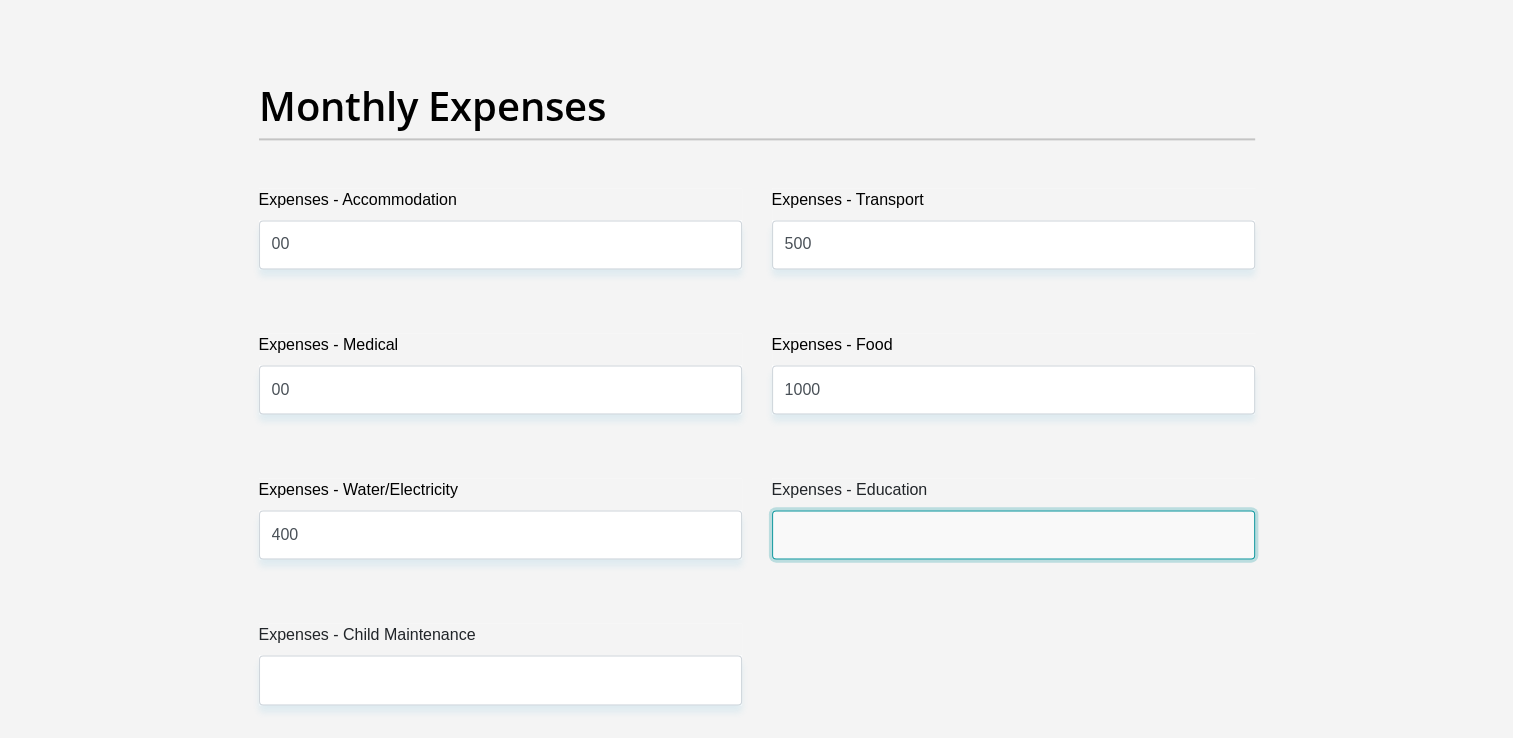 click on "Expenses - Education" at bounding box center [1013, 534] 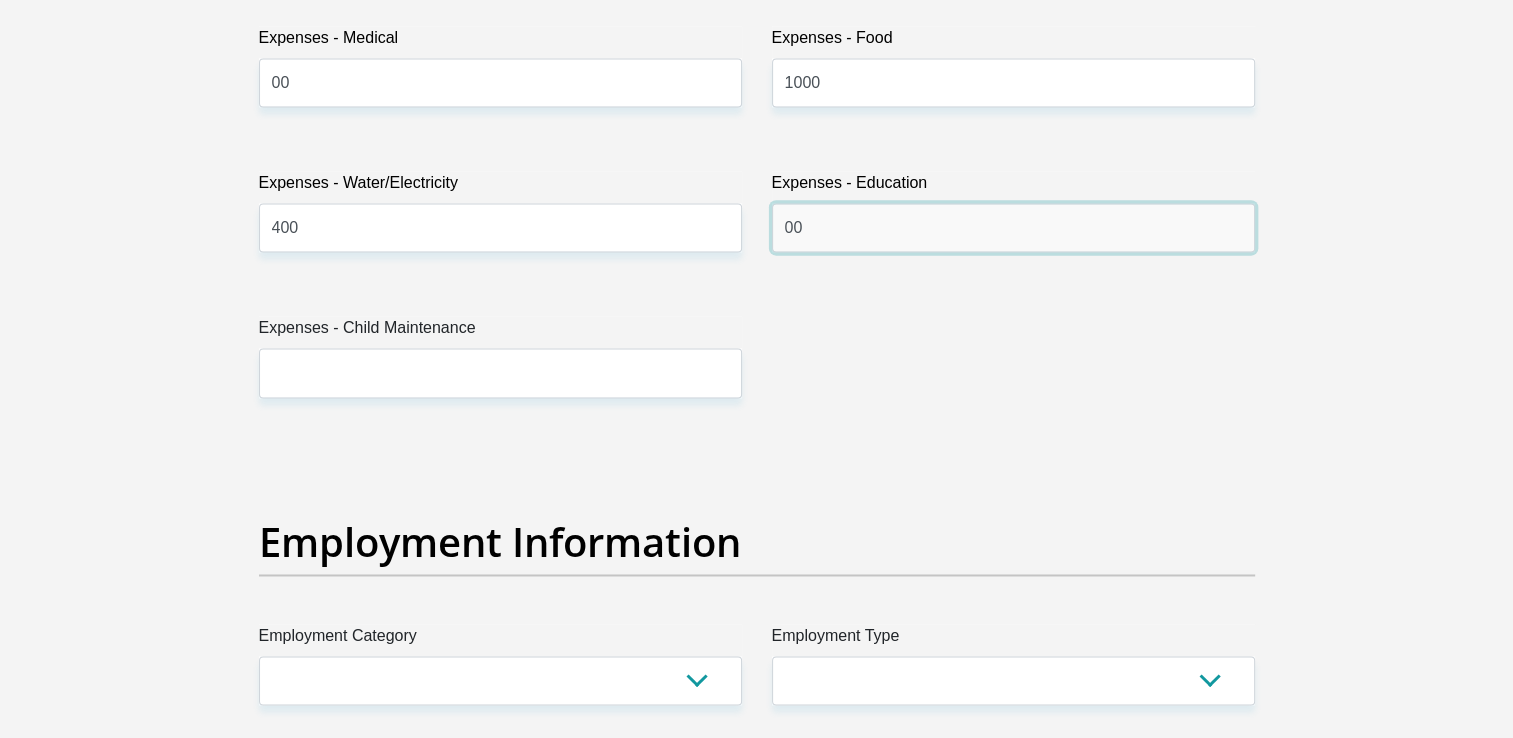 scroll, scrollTop: 3157, scrollLeft: 0, axis: vertical 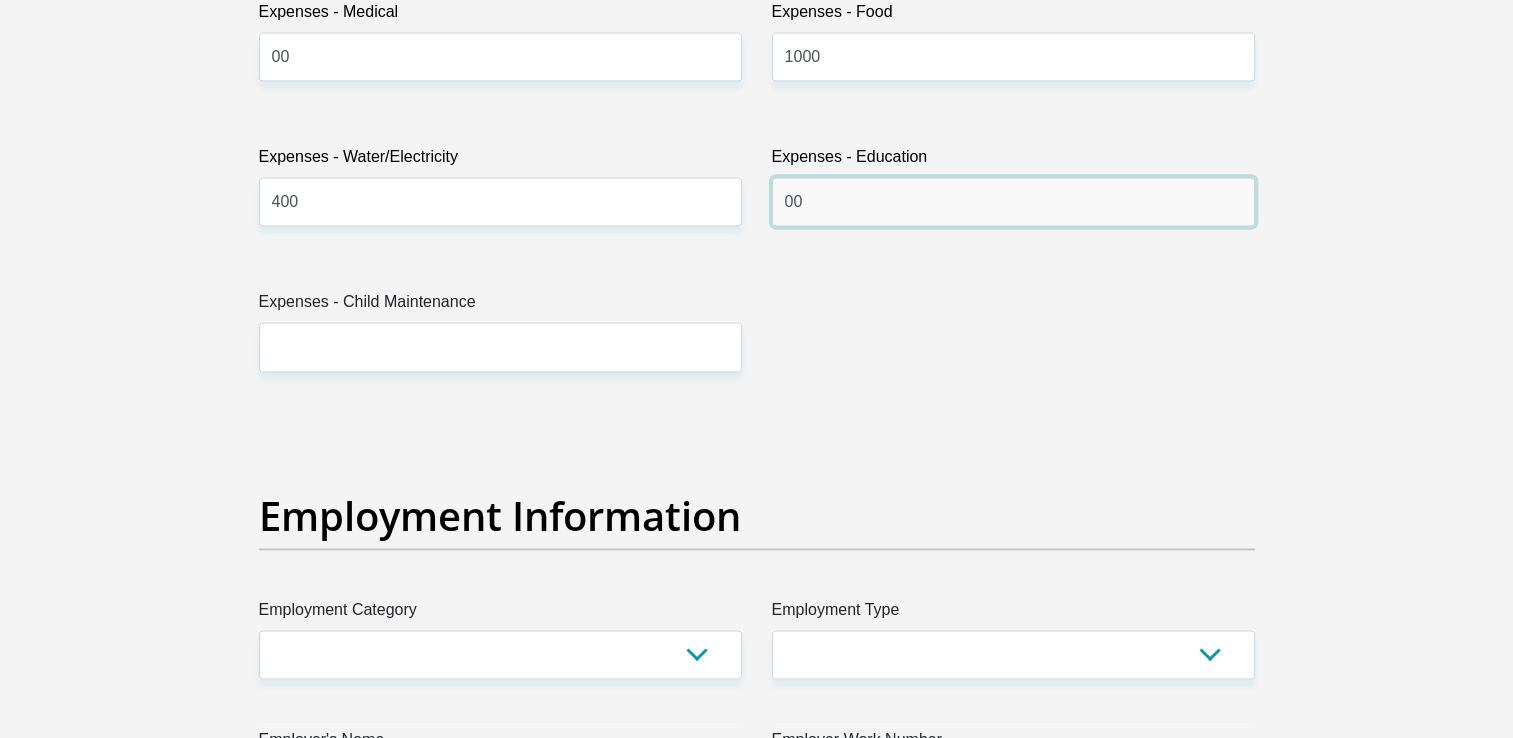 type on "00" 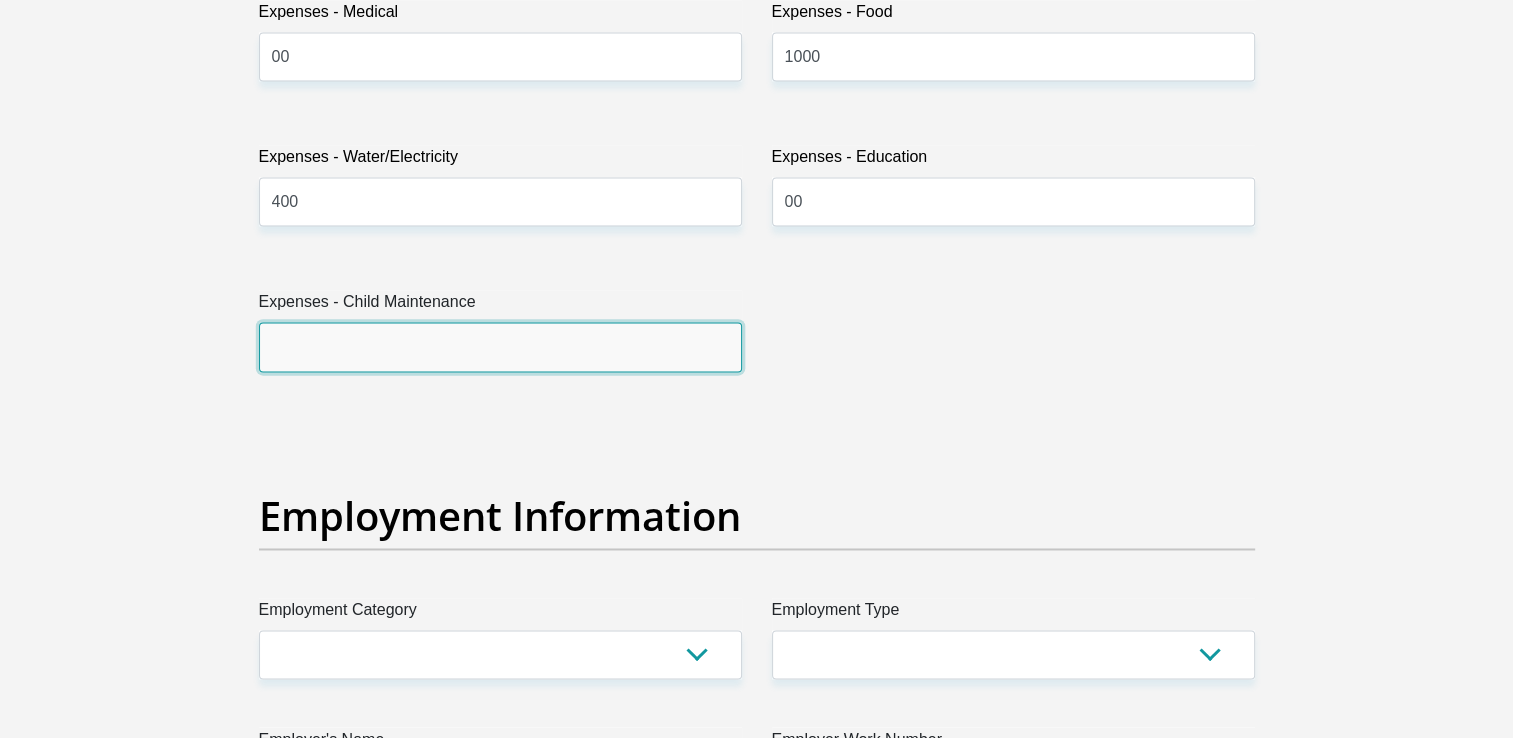click on "Expenses - Child Maintenance" at bounding box center (500, 346) 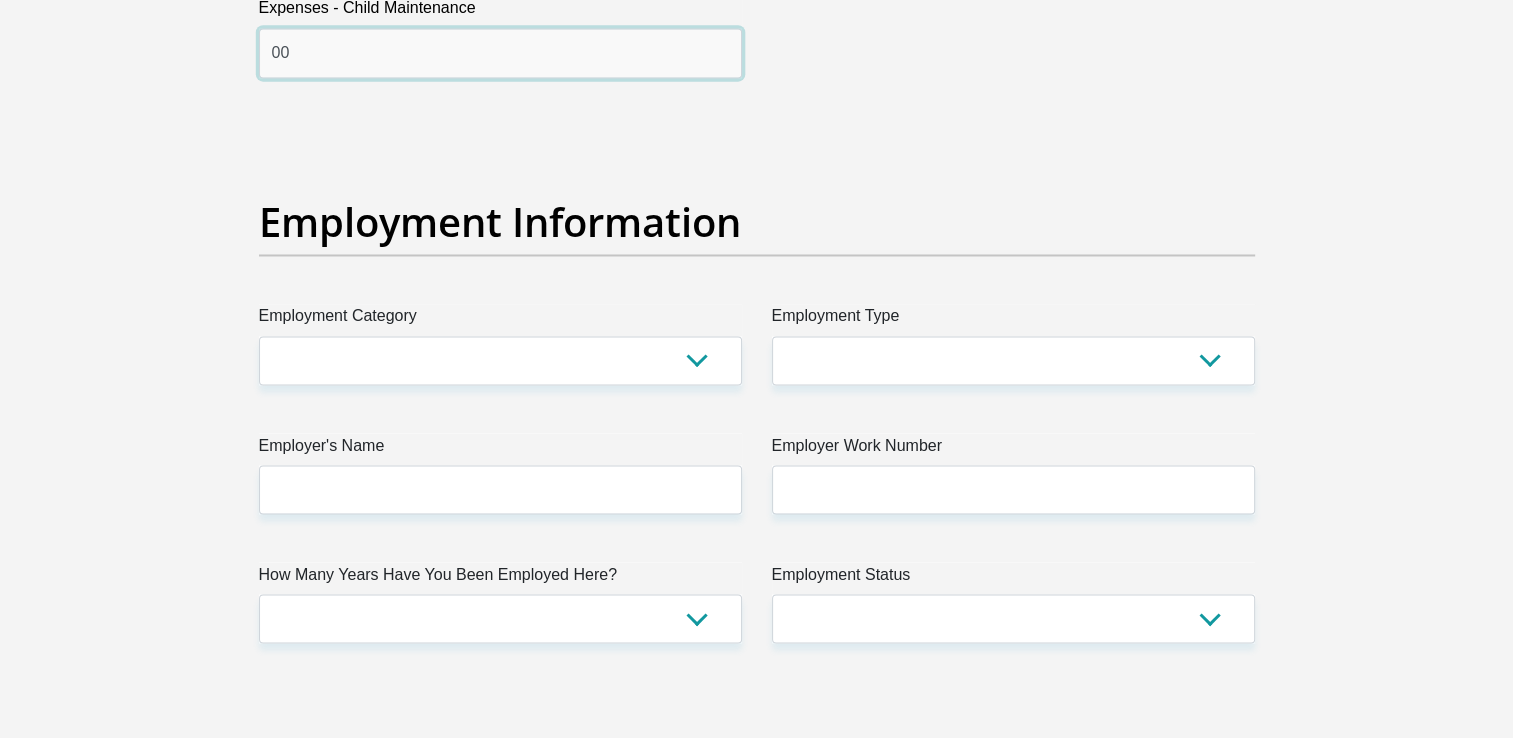 scroll, scrollTop: 3544, scrollLeft: 0, axis: vertical 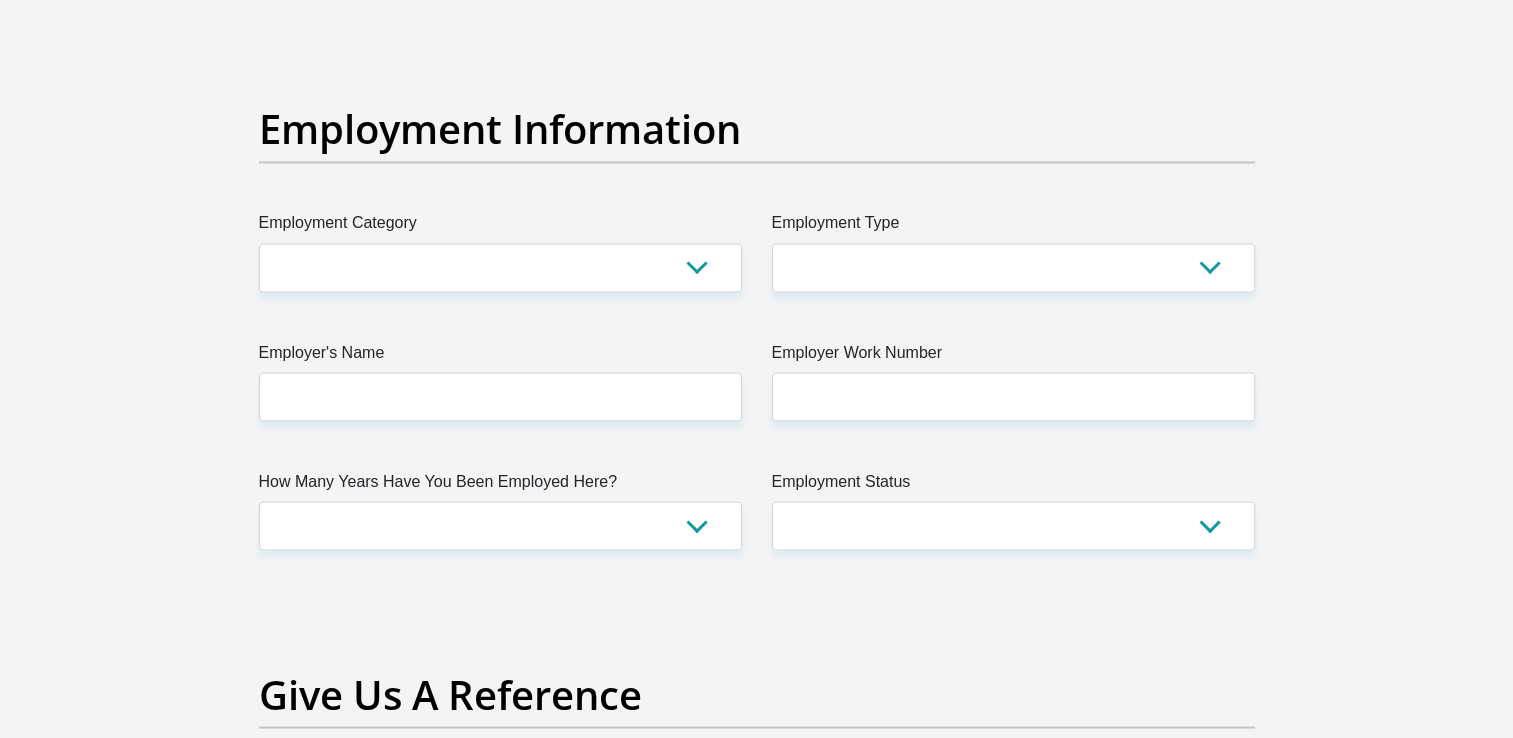type on "00" 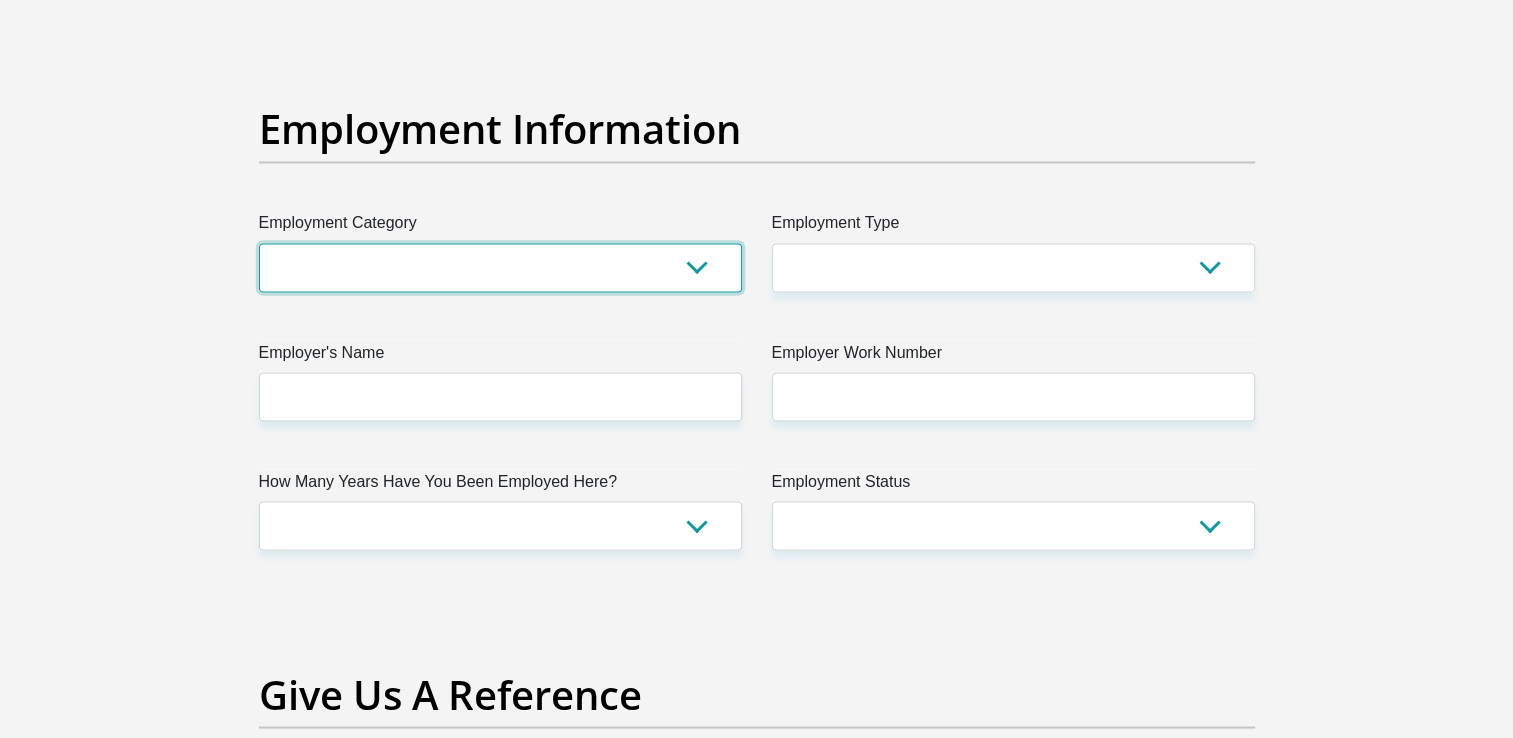 click on "AGRICULTURE
ALCOHOL & TOBACCO
CONSTRUCTION MATERIALS
METALLURGY
EQUIPMENT FOR RENEWABLE ENERGY
SPECIALIZED CONTRACTORS
CAR
GAMING (INCL. INTERNET
OTHER WHOLESALE
UNLICENSED PHARMACEUTICALS
CURRENCY EXCHANGE HOUSES
OTHER FINANCIAL INSTITUTIONS & INSURANCE
REAL ESTATE AGENTS
OIL & GAS
OTHER MATERIALS (E.G. IRON ORE)
PRECIOUS STONES & PRECIOUS METALS
POLITICAL ORGANIZATIONS
RELIGIOUS ORGANIZATIONS(NOT SECTS)
ACTI. HAVING BUSINESS DEAL WITH PUBLIC ADMINISTRATION
LAUNDROMATS" at bounding box center [500, 267] 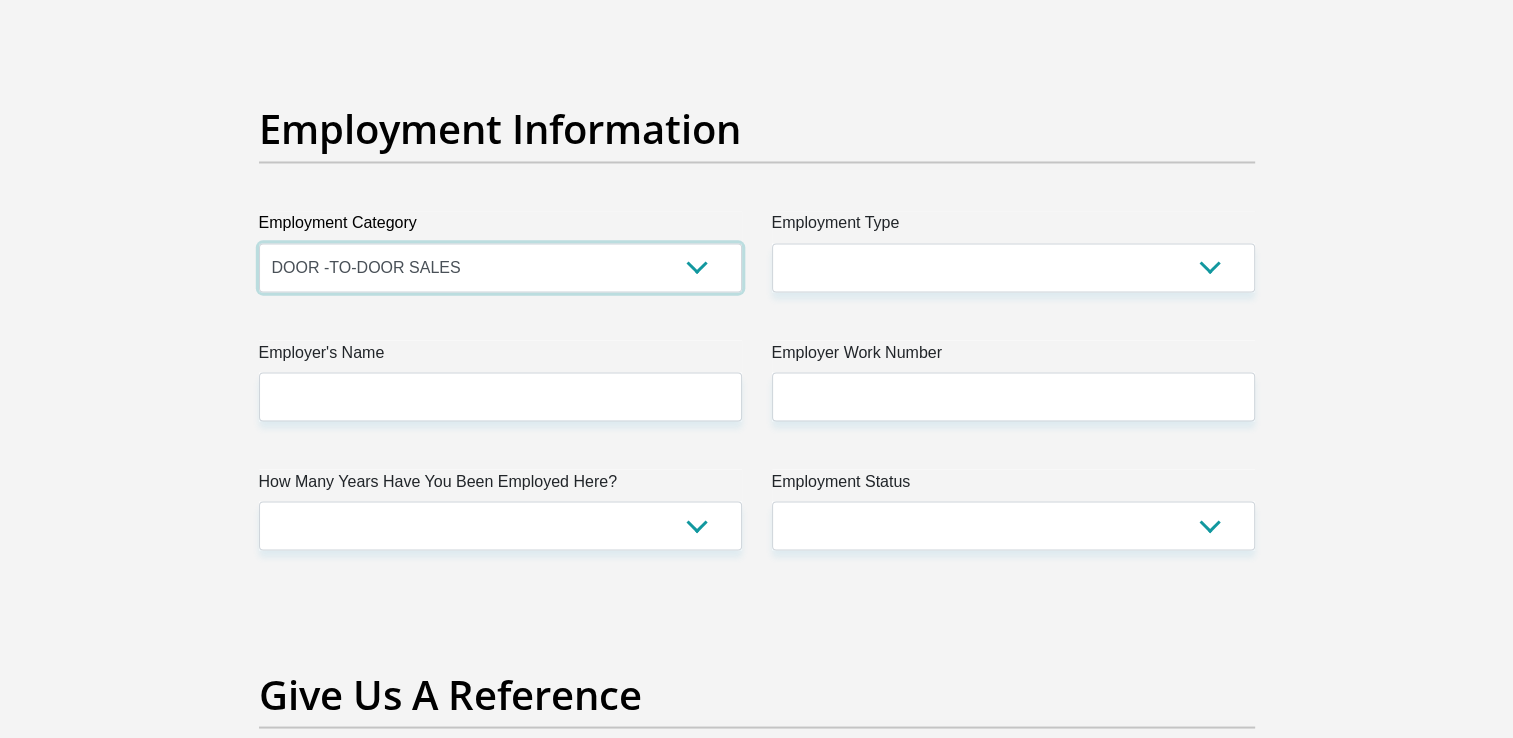 click on "AGRICULTURE
ALCOHOL & TOBACCO
CONSTRUCTION MATERIALS
METALLURGY
EQUIPMENT FOR RENEWABLE ENERGY
SPECIALIZED CONTRACTORS
CAR
GAMING (INCL. INTERNET
OTHER WHOLESALE
UNLICENSED PHARMACEUTICALS
CURRENCY EXCHANGE HOUSES
OTHER FINANCIAL INSTITUTIONS & INSURANCE
REAL ESTATE AGENTS
OIL & GAS
OTHER MATERIALS (E.G. IRON ORE)
PRECIOUS STONES & PRECIOUS METALS
POLITICAL ORGANIZATIONS
RELIGIOUS ORGANIZATIONS(NOT SECTS)
ACTI. HAVING BUSINESS DEAL WITH PUBLIC ADMINISTRATION
LAUNDROMATS" at bounding box center [500, 267] 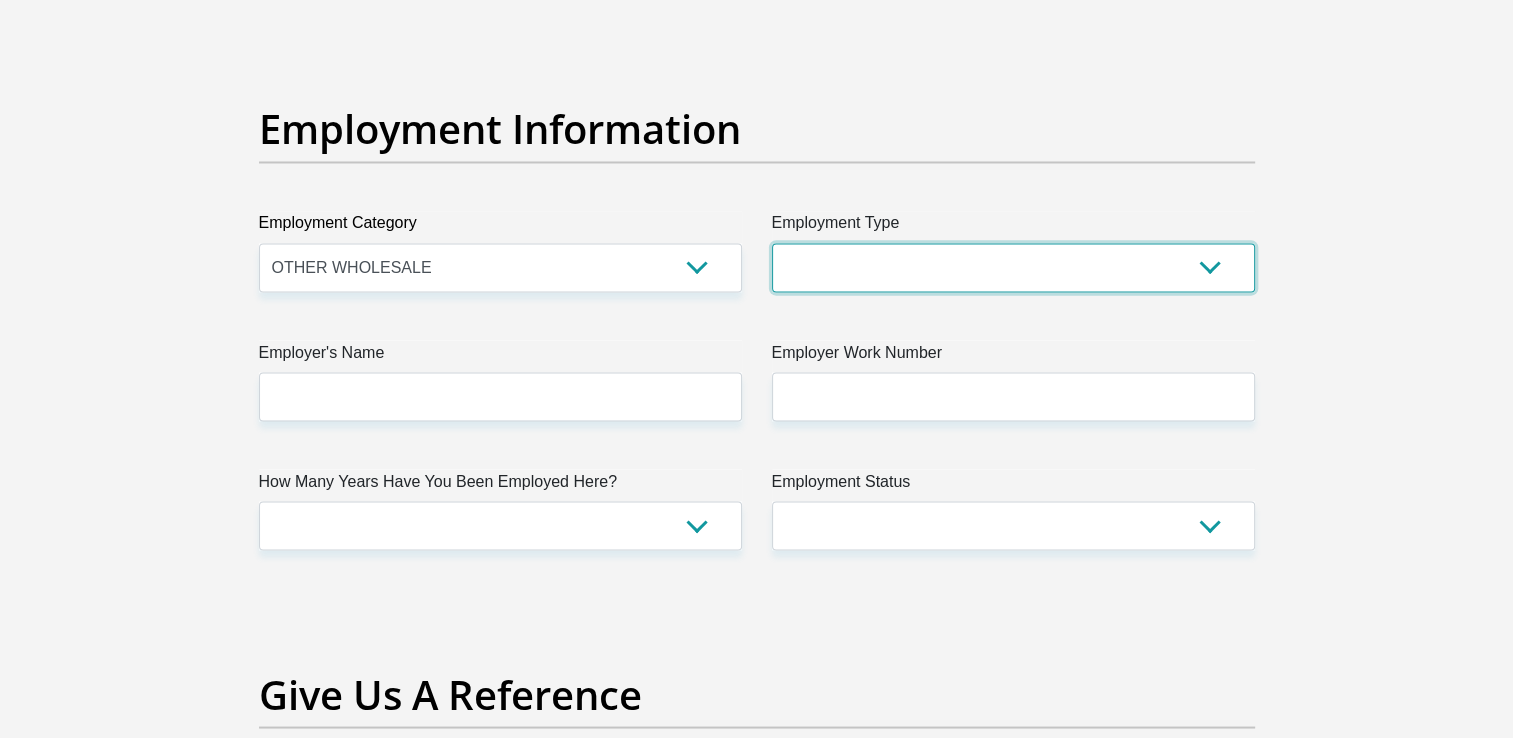 click on "College/Lecturer
Craft Seller
Creative
Driver
Executive
Farmer
Forces - Non Commissioned
Forces - Officer
Hawker
Housewife
Labourer
Licenced Professional
Manager
Miner
Non Licenced Professional
Office Staff/Clerk
Outside Worker
Pensioner
Permanent Teacher
Production/Manufacturing
Sales
Self-Employed
Semi-Professional Worker
Service Industry  Social Worker  Student" at bounding box center [1013, 267] 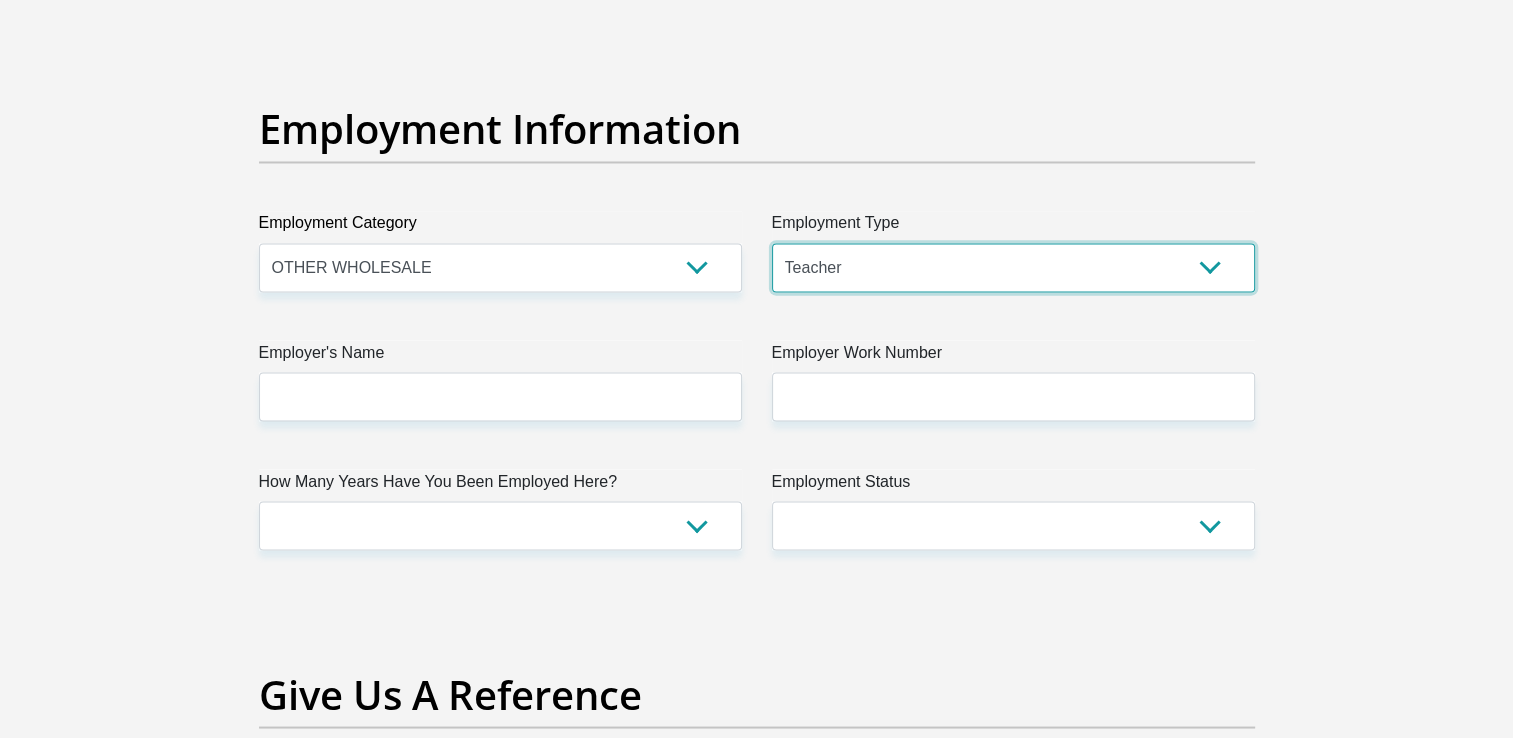 click on "College/Lecturer
Craft Seller
Creative
Driver
Executive
Farmer
Forces - Non Commissioned
Forces - Officer
Hawker
Housewife
Labourer
Licenced Professional
Manager
Miner
Non Licenced Professional
Office Staff/Clerk
Outside Worker
Pensioner
Permanent Teacher
Production/Manufacturing
Sales
Self-Employed
Semi-Professional Worker
Service Industry  Social Worker  Student" at bounding box center [1013, 267] 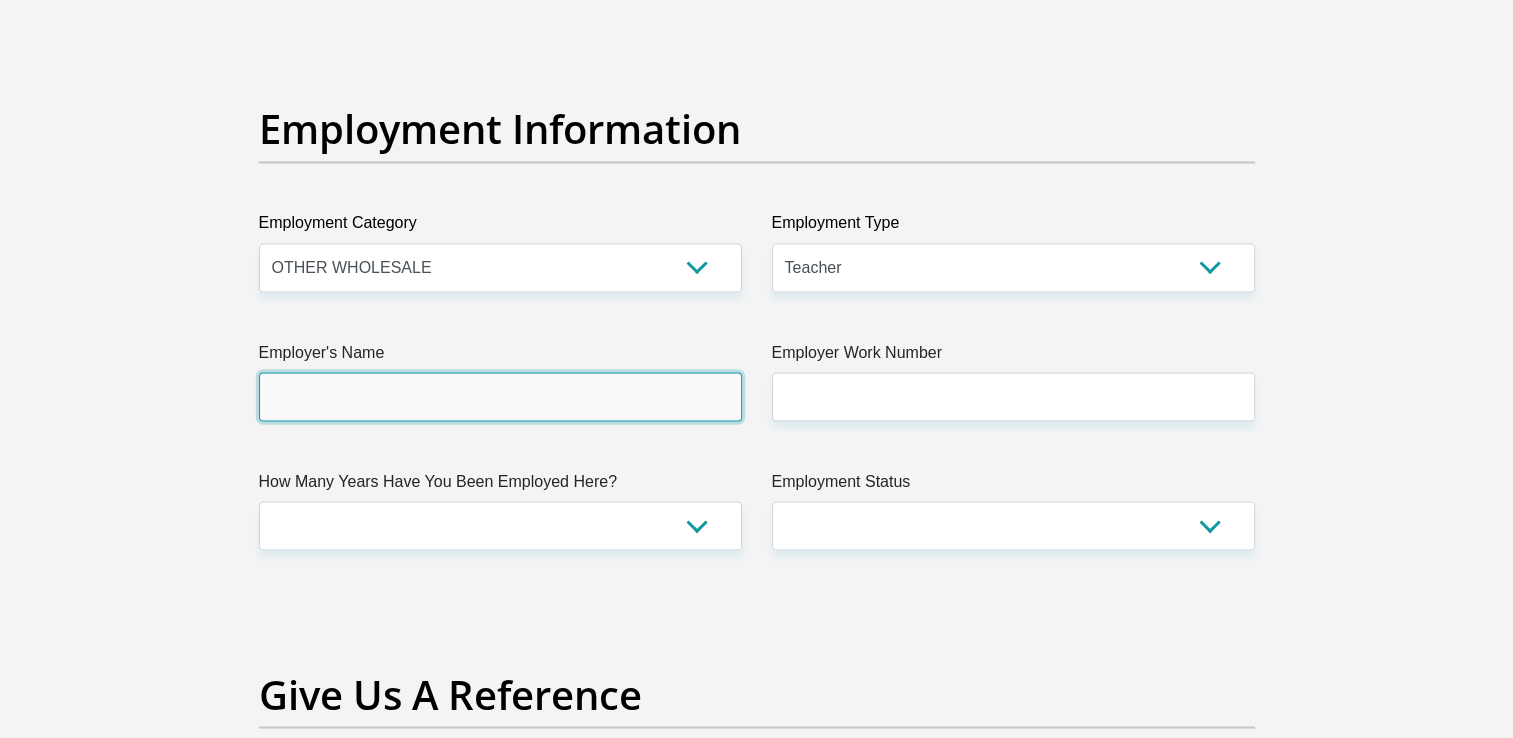 click on "Employer's Name" at bounding box center [500, 396] 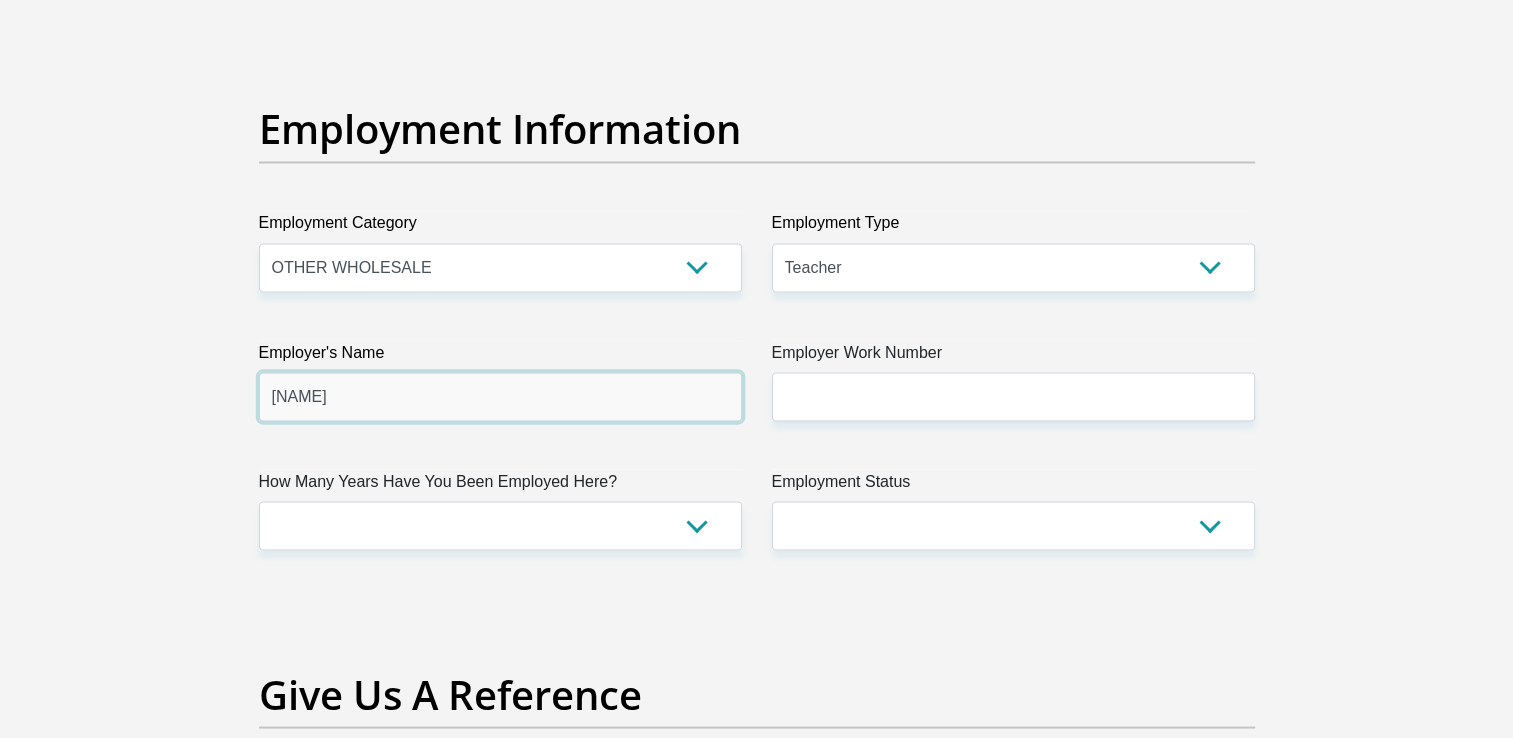 type on "IonaConvent" 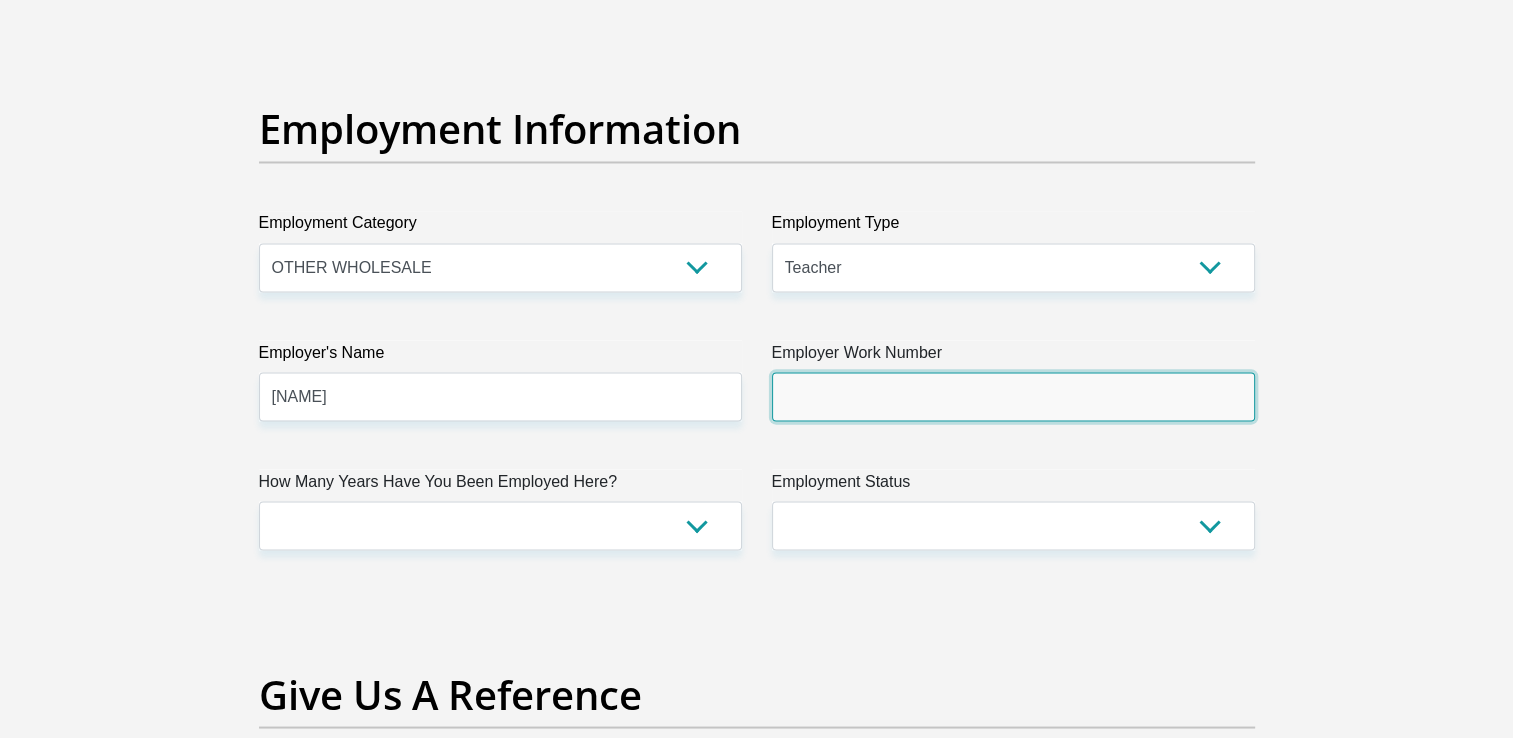 click on "Employer Work Number" at bounding box center (1013, 396) 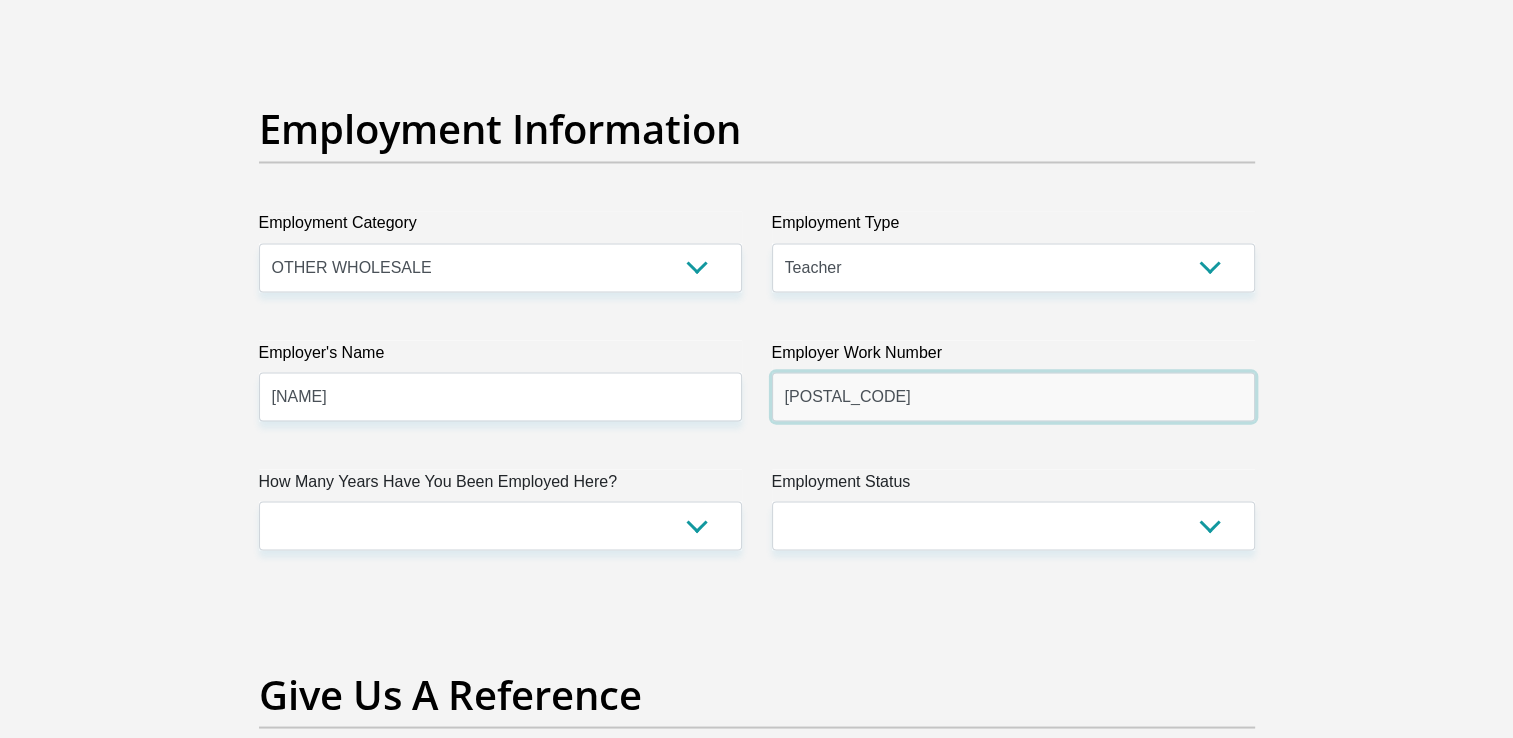 type on "0125344263" 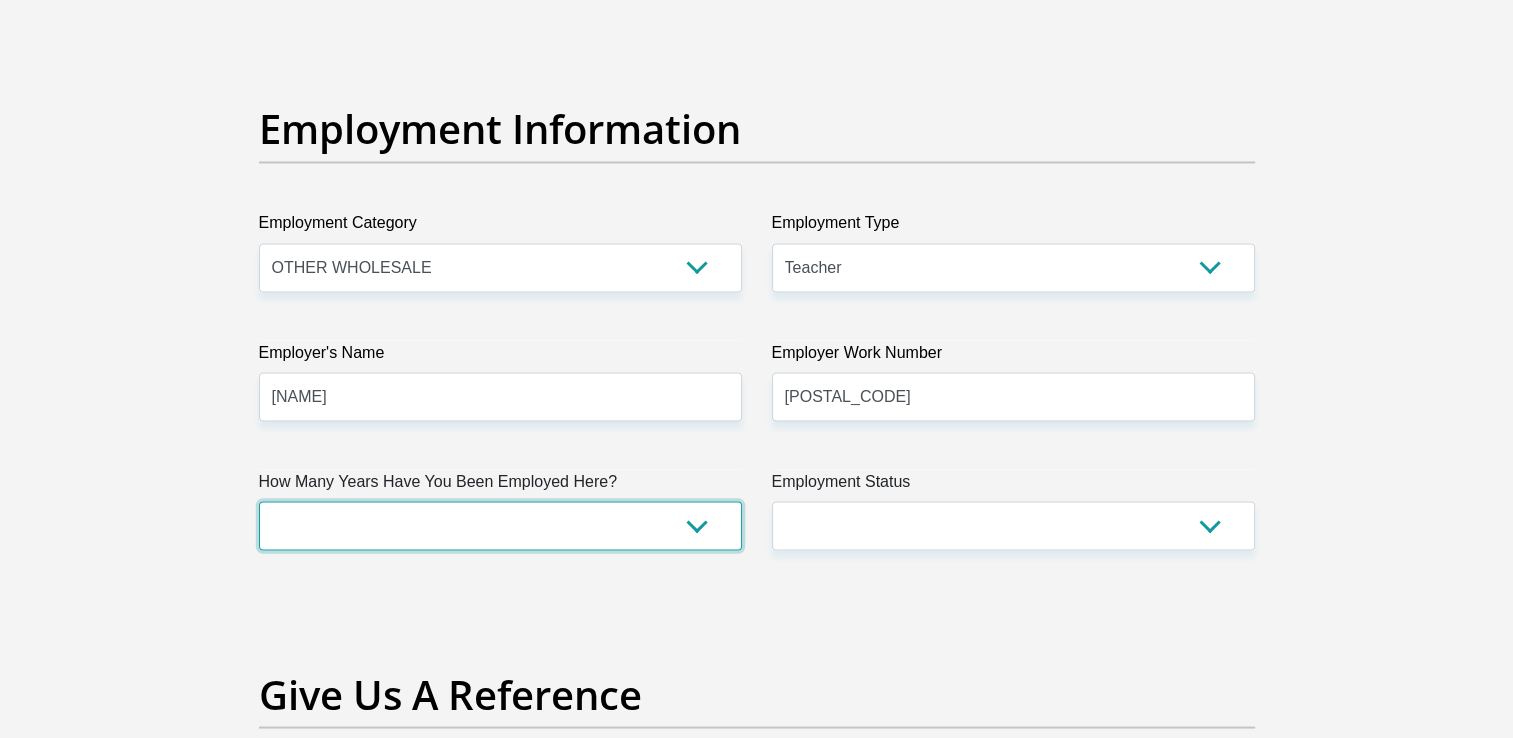 click on "less than 1 year
1-3 years
3-5 years
5+ years" at bounding box center (500, 525) 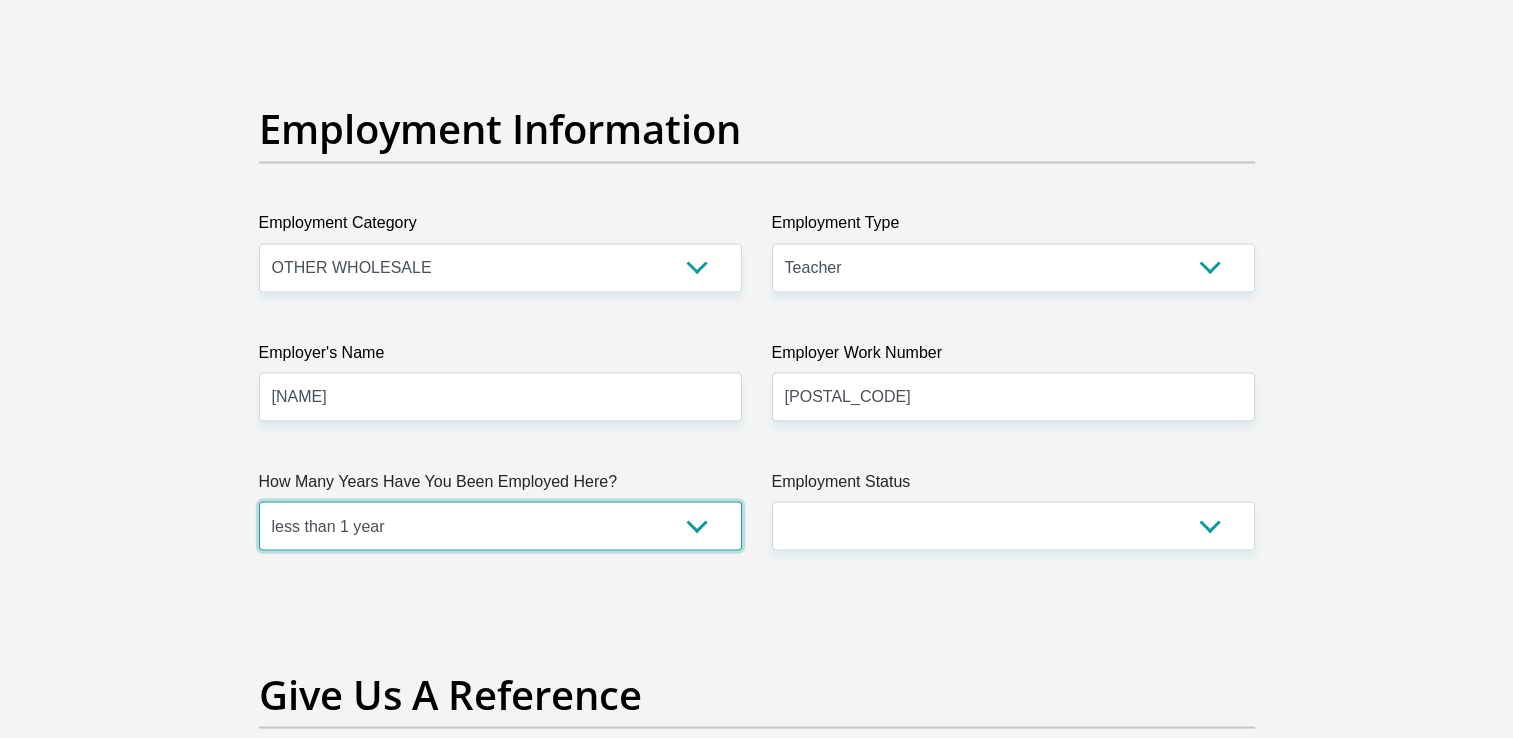 click on "less than 1 year
1-3 years
3-5 years
5+ years" at bounding box center [500, 525] 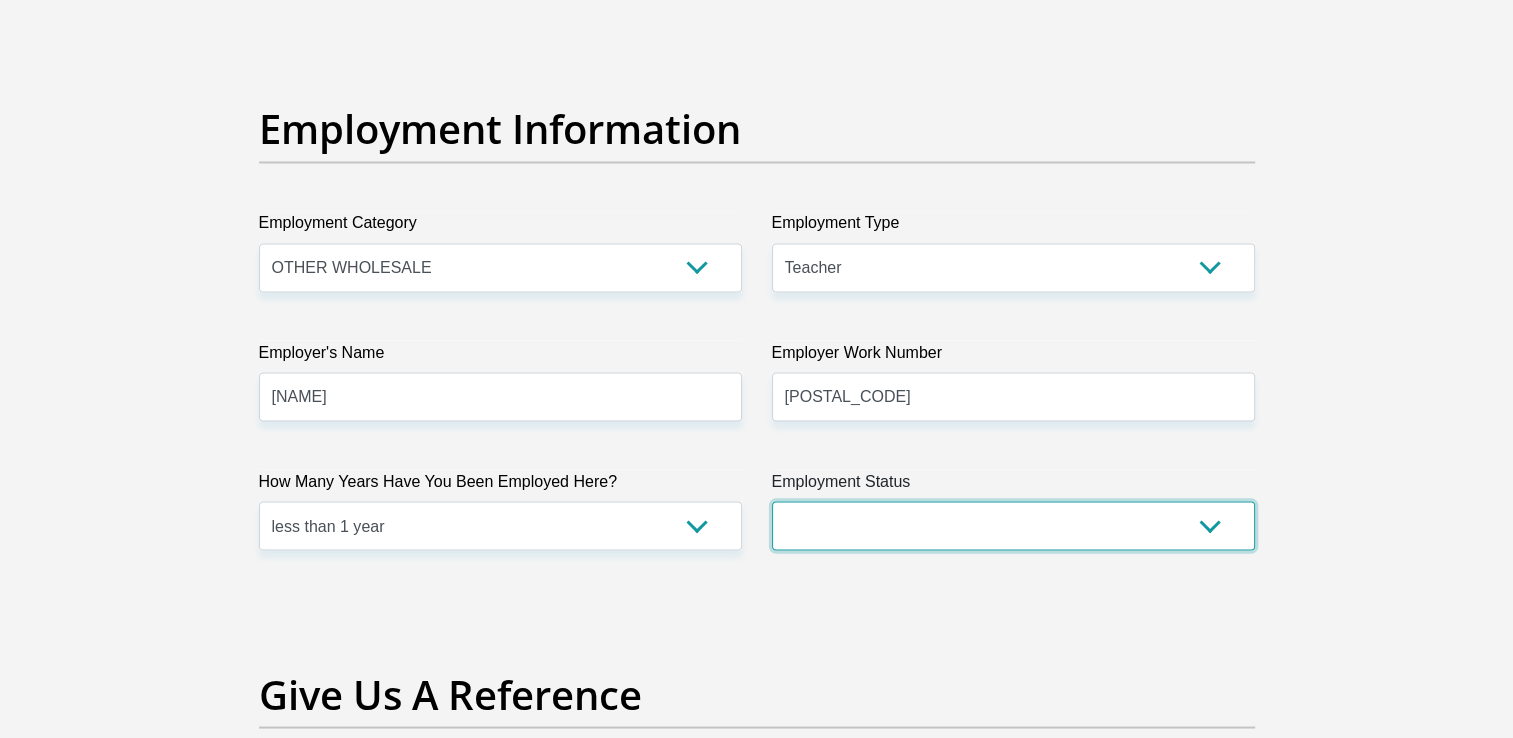 click on "Permanent/Full-time
Part-time/Casual
Contract Worker
Self-Employed
Housewife
Retired
Student
Medically Boarded
Disability
Unemployed" at bounding box center [1013, 525] 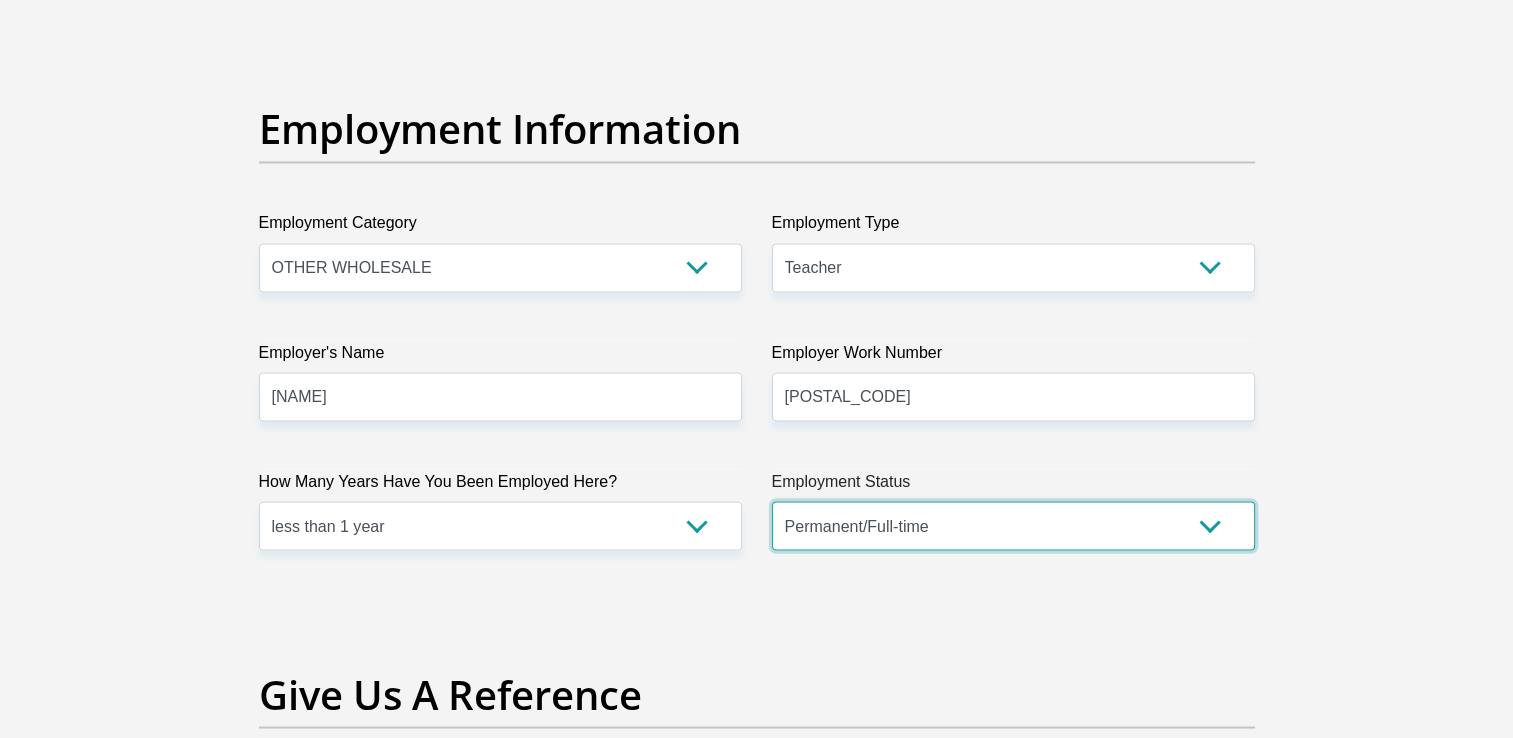 click on "Permanent/Full-time
Part-time/Casual
Contract Worker
Self-Employed
Housewife
Retired
Student
Medically Boarded
Disability
Unemployed" at bounding box center [1013, 525] 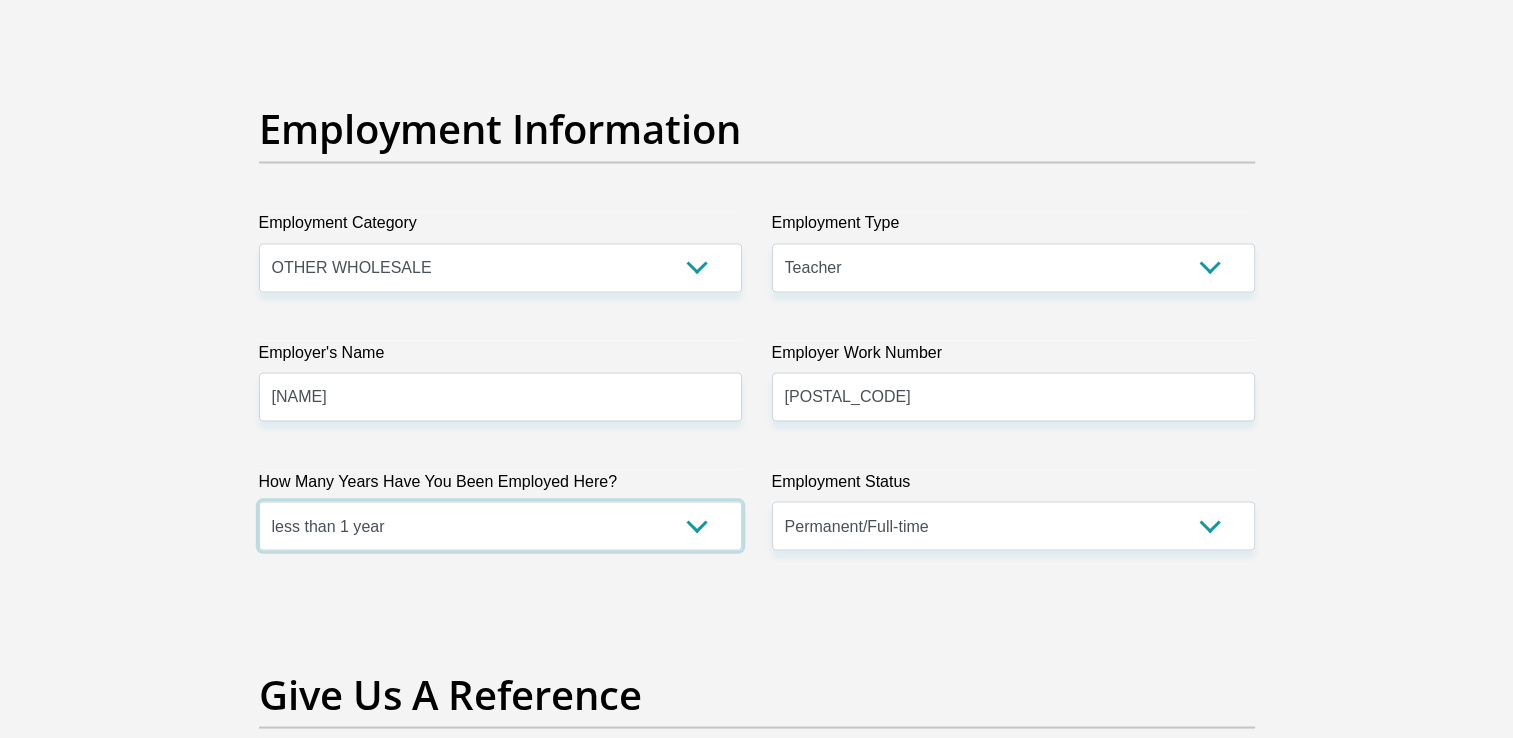 click on "less than 1 year
1-3 years
3-5 years
5+ years" at bounding box center [500, 525] 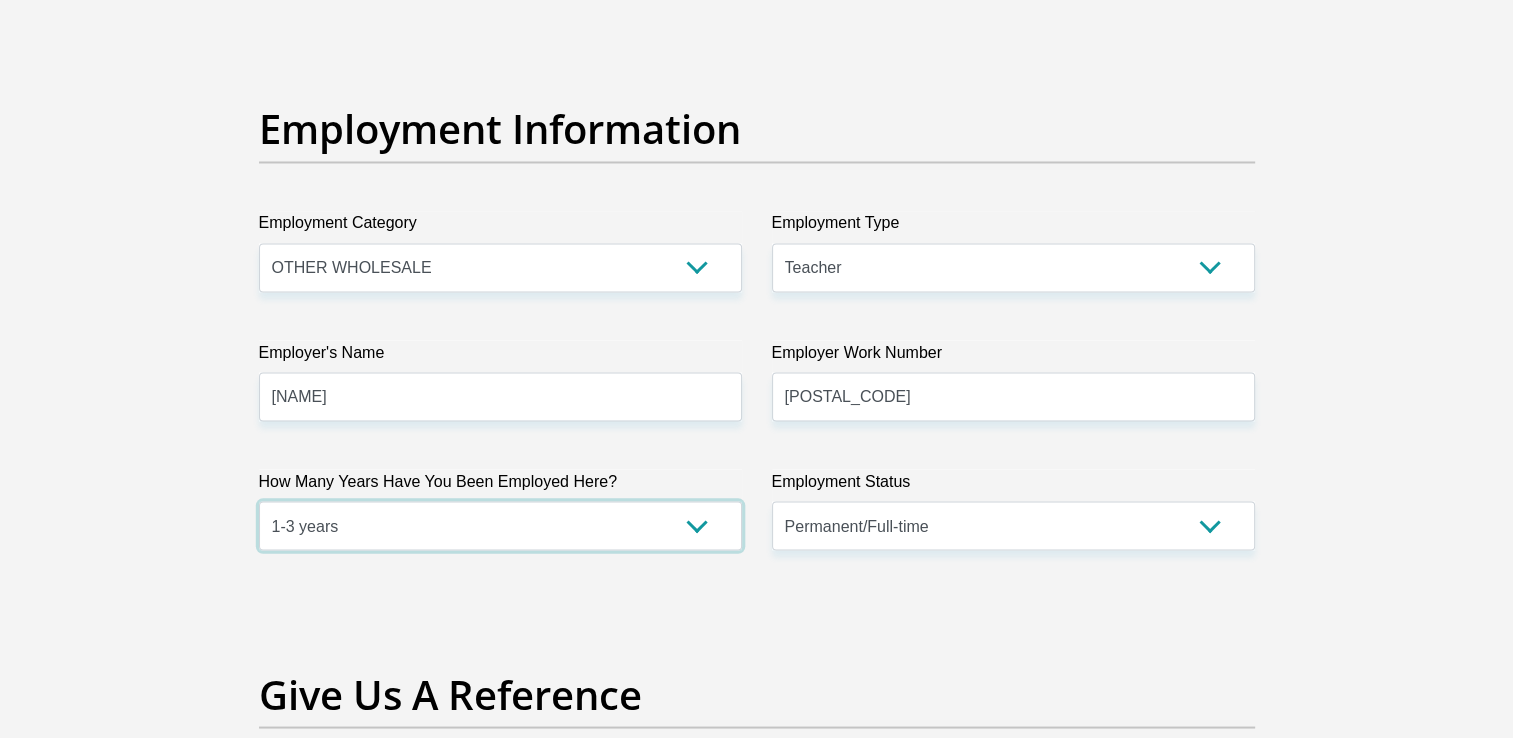 click on "less than 1 year
1-3 years
3-5 years
5+ years" at bounding box center (500, 525) 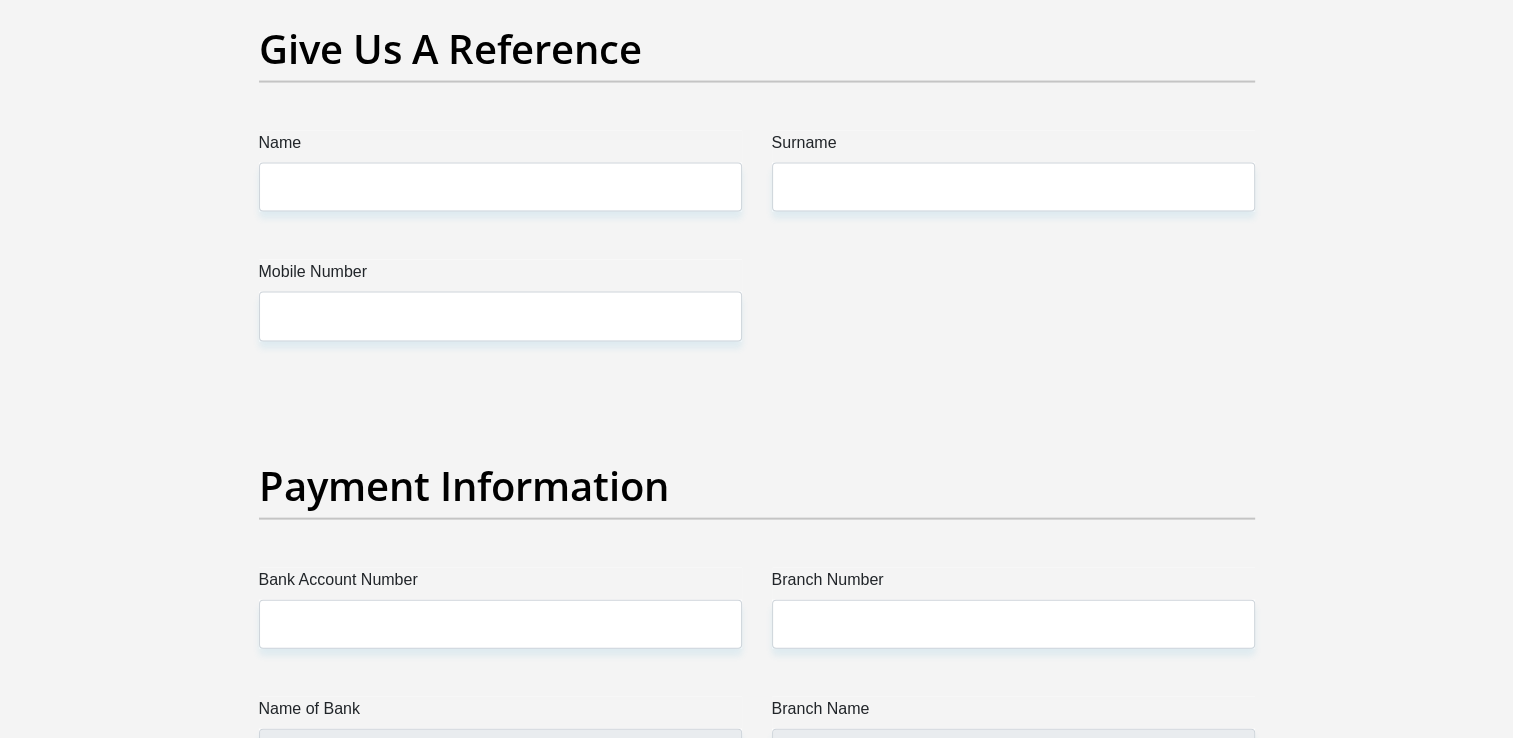 click on "Name" at bounding box center [500, 147] 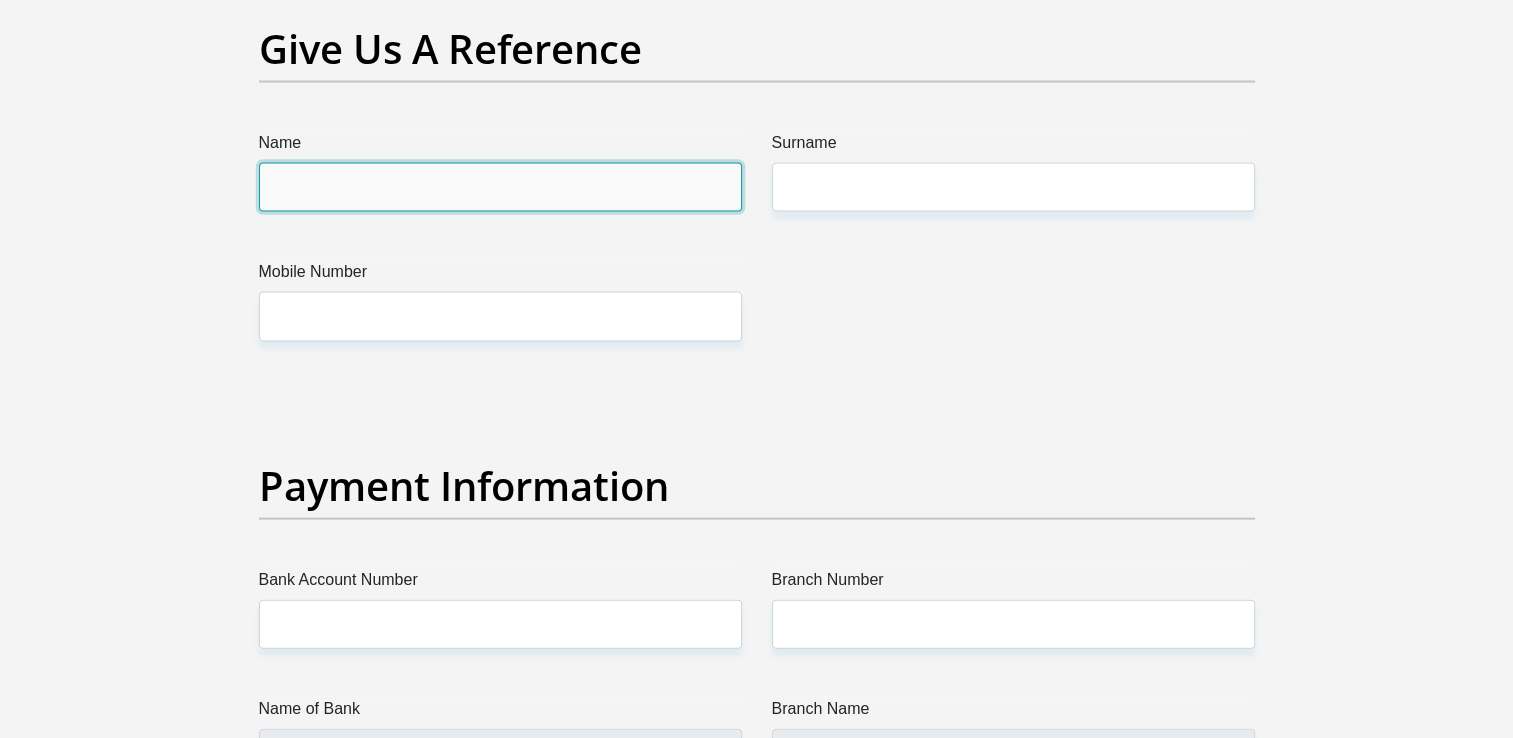 click on "Name" at bounding box center [500, 187] 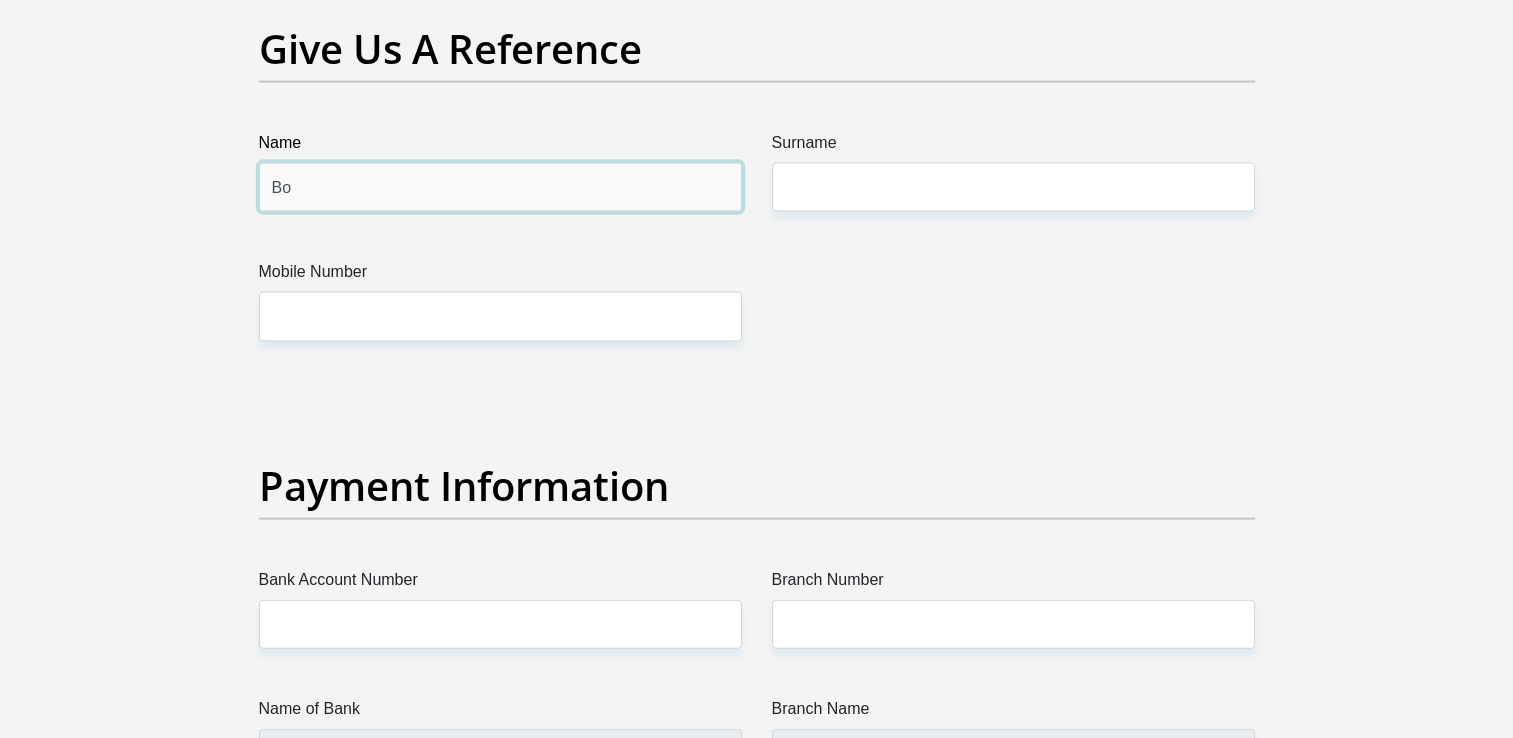 type on "Boemo Abel" 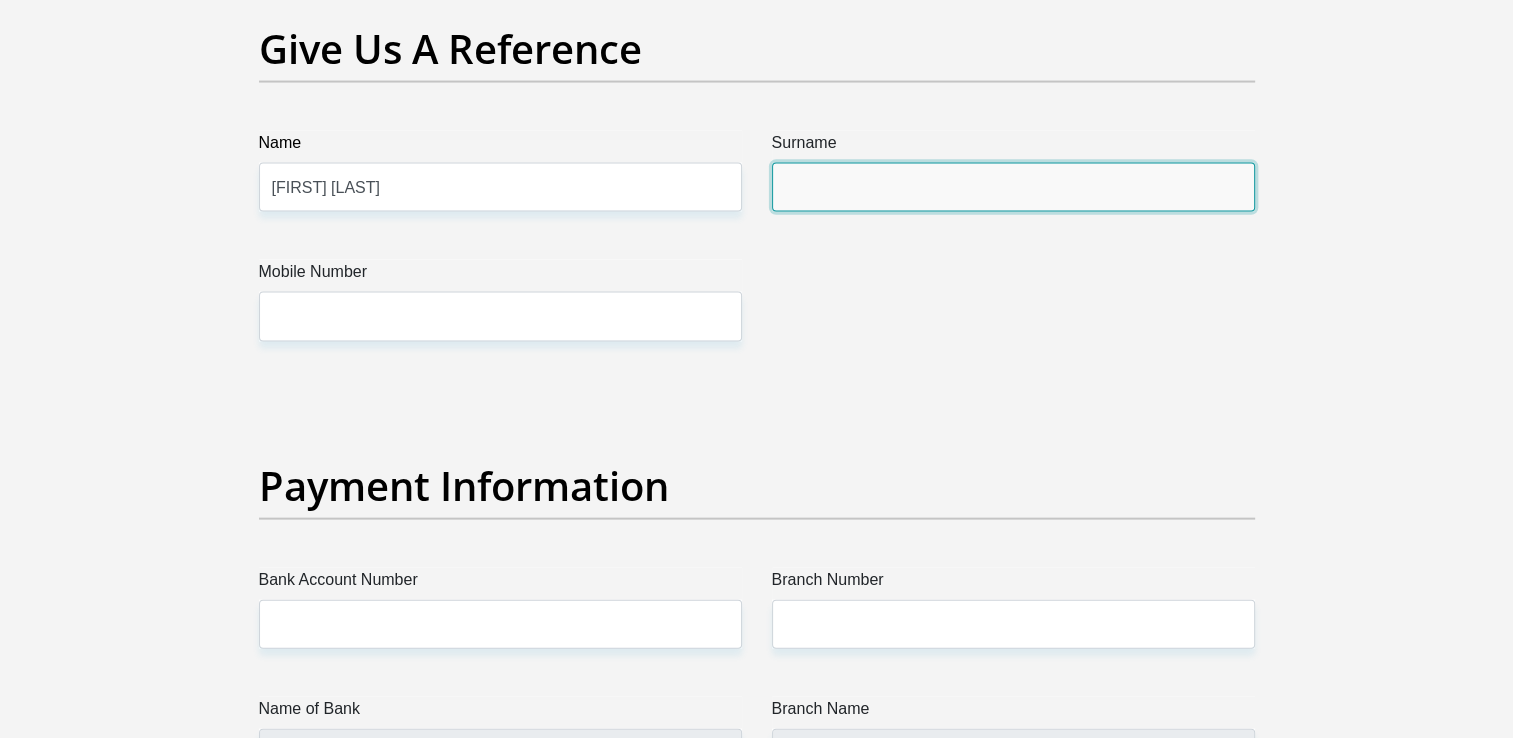 type on "Dikhutswe" 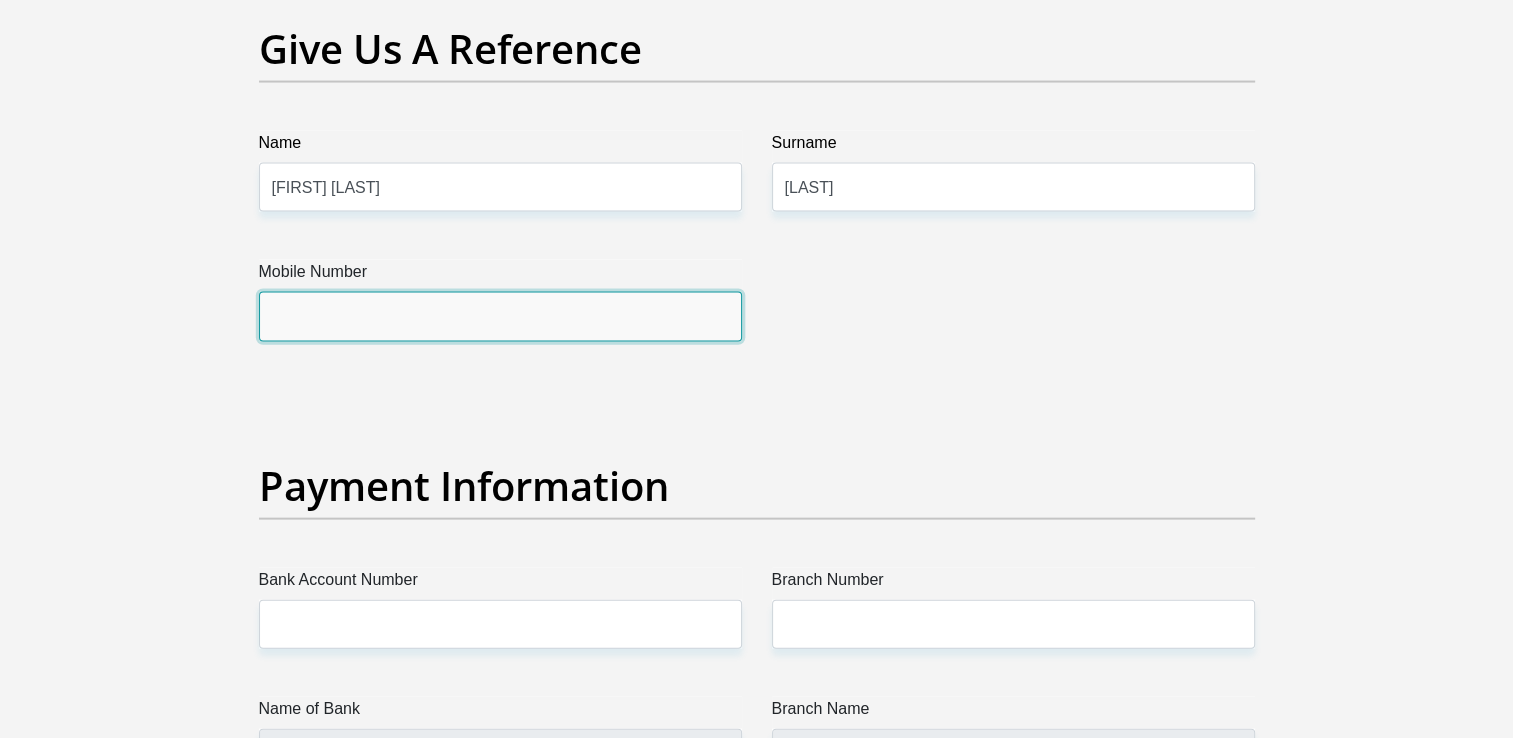 click on "Mobile Number" at bounding box center (500, 316) 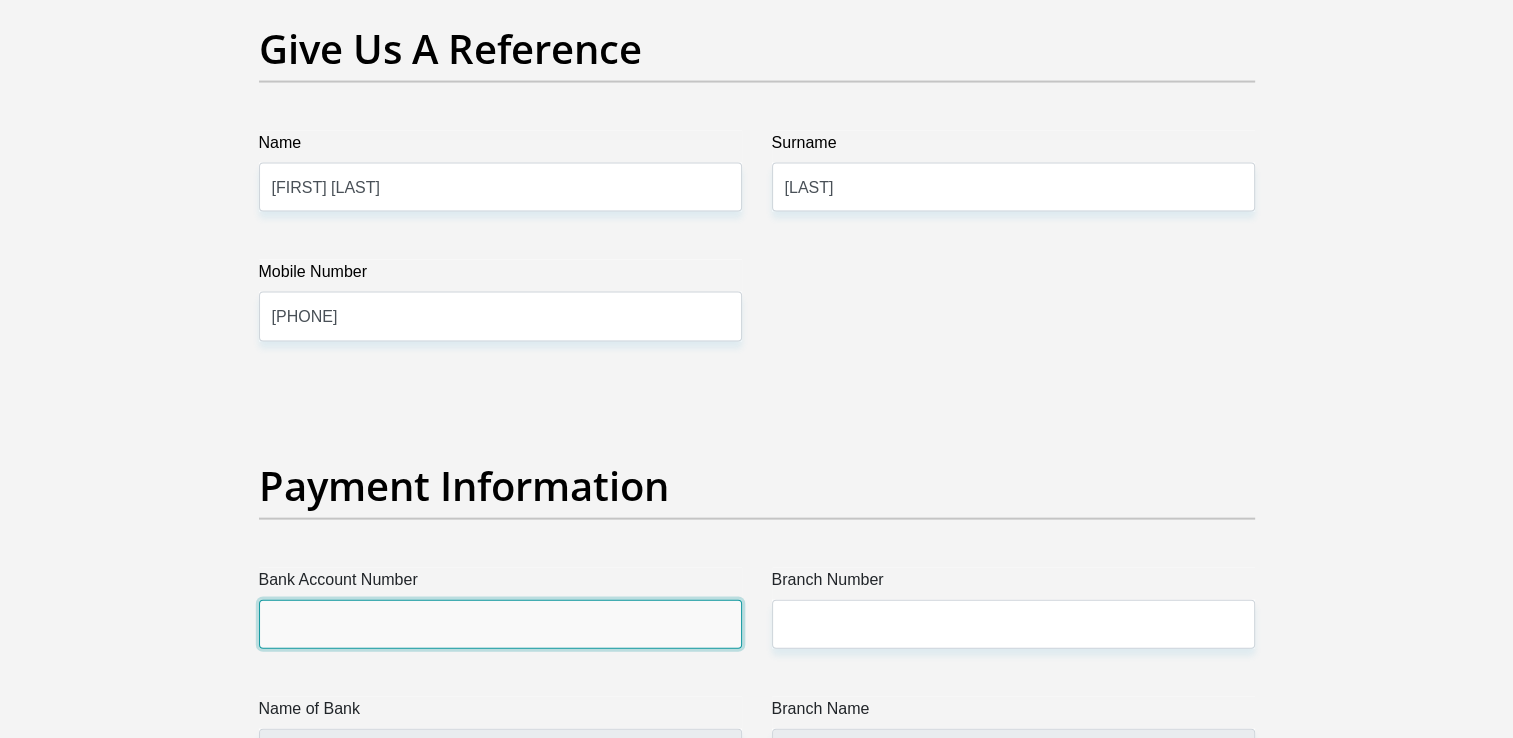 click on "Bank Account Number" at bounding box center [500, 624] 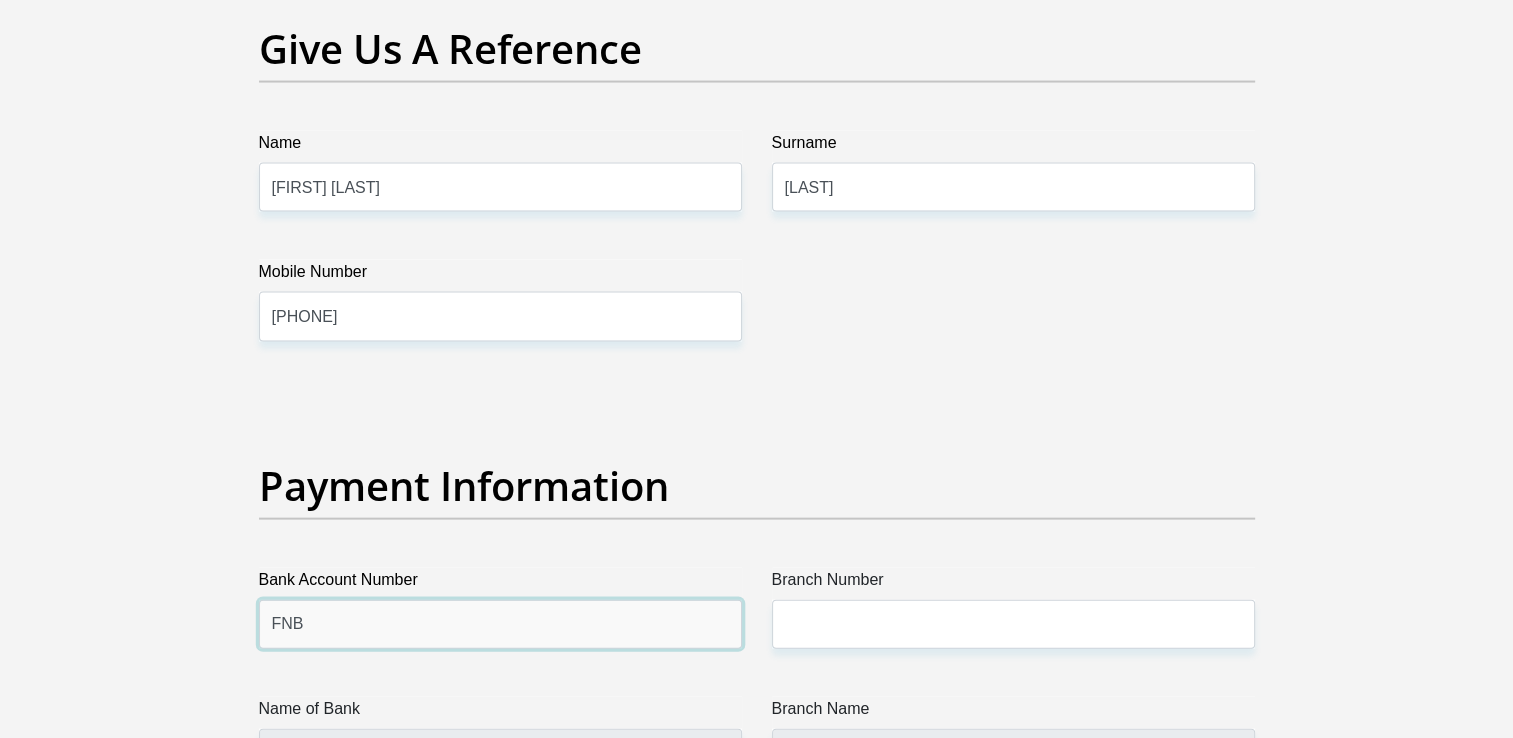 type on "FNB" 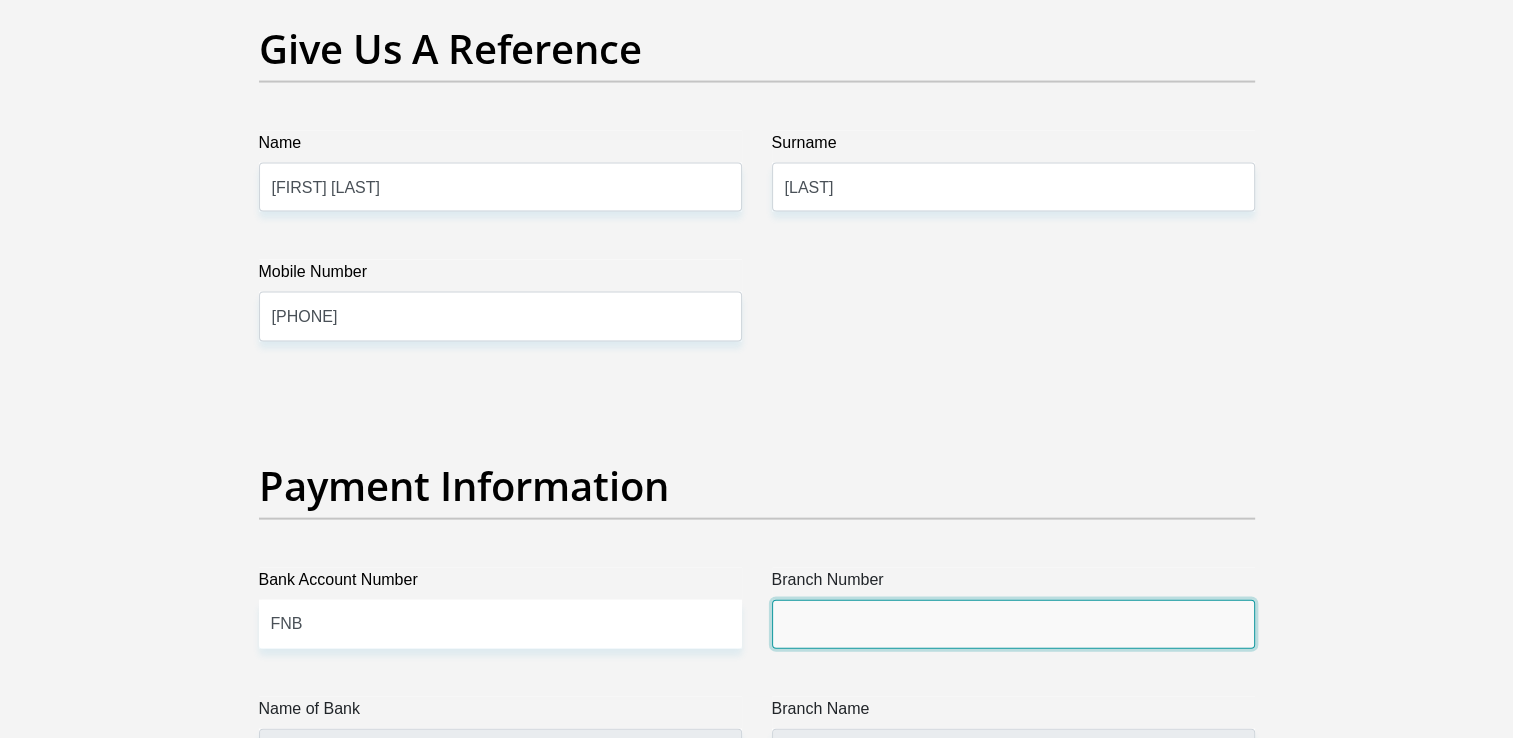 click on "Branch Number" at bounding box center [1013, 624] 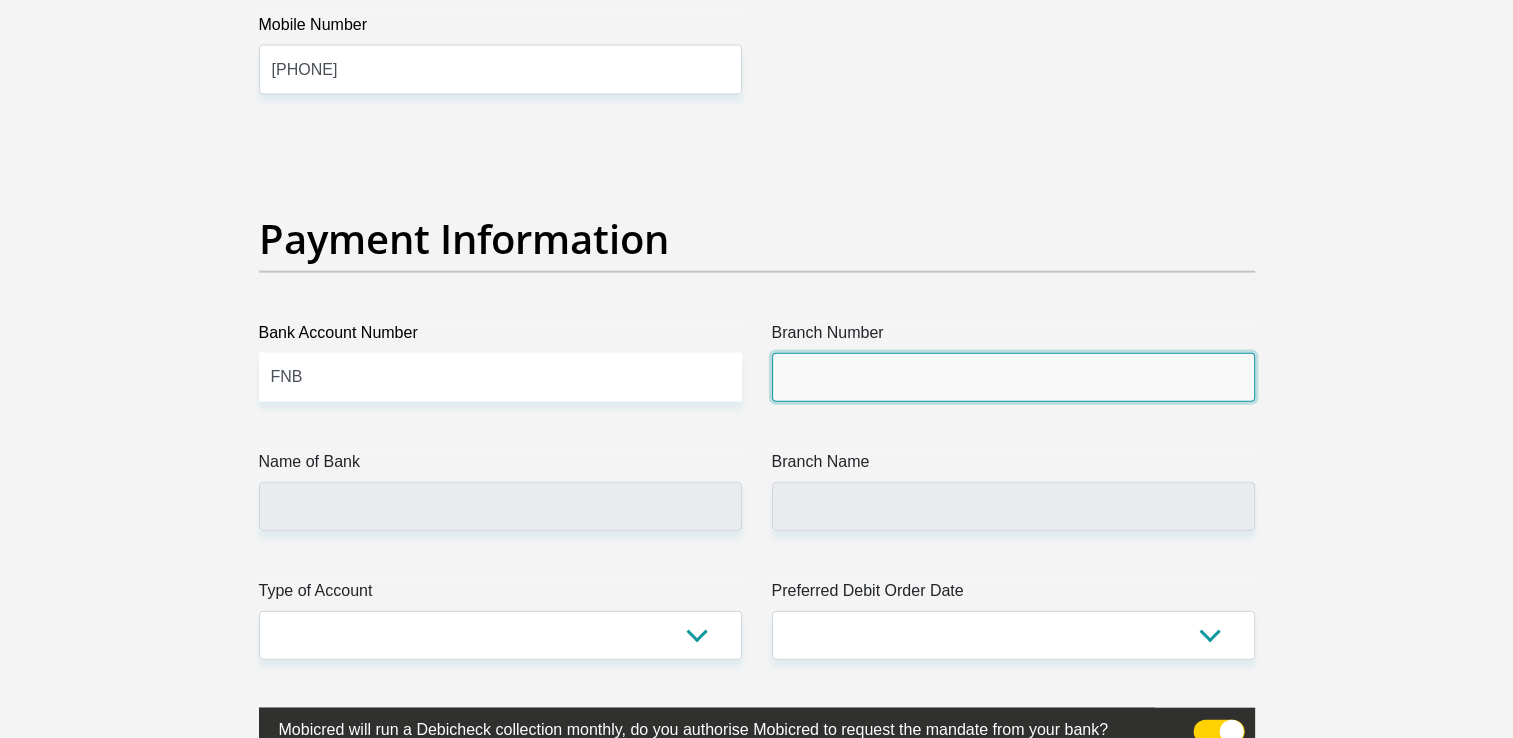 scroll, scrollTop: 4469, scrollLeft: 0, axis: vertical 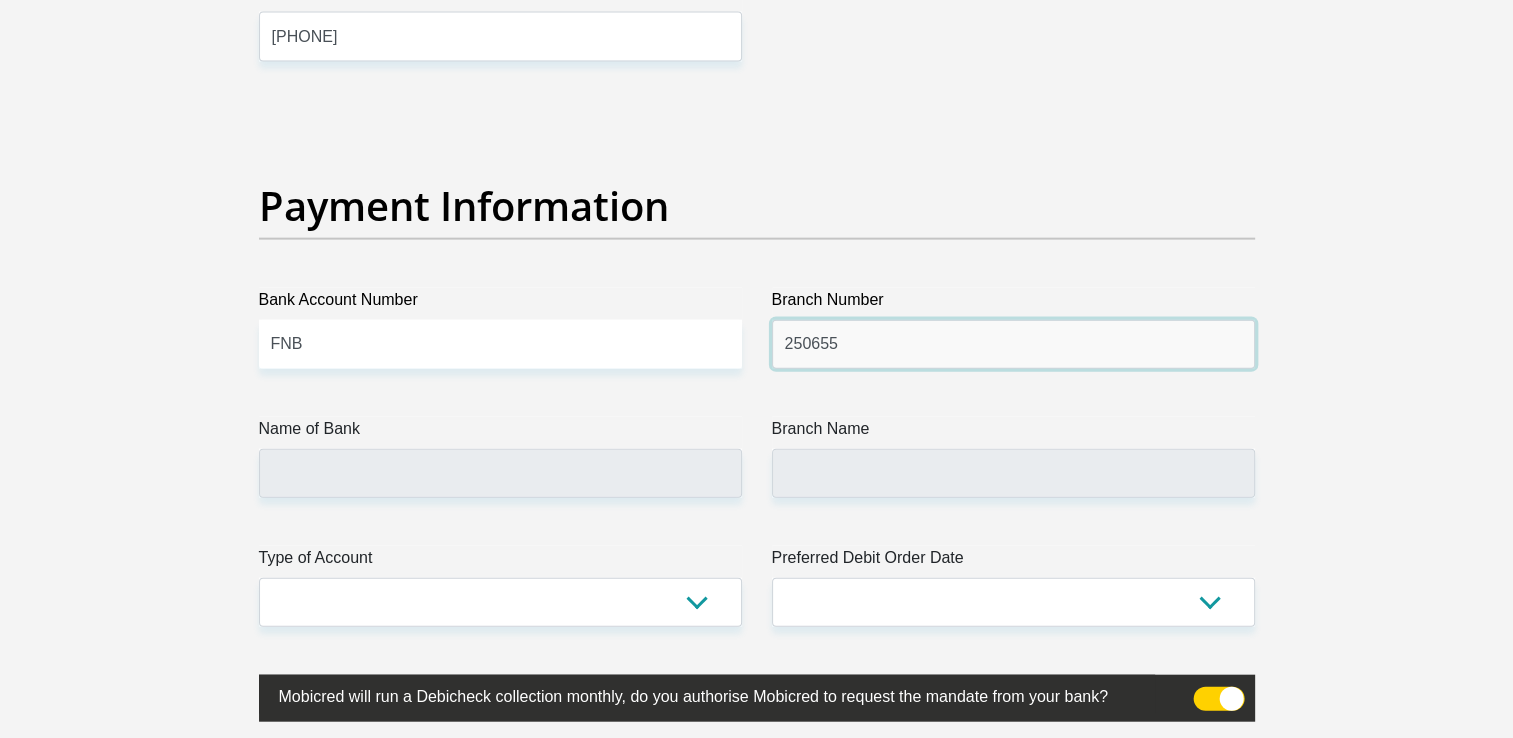 type on "250655" 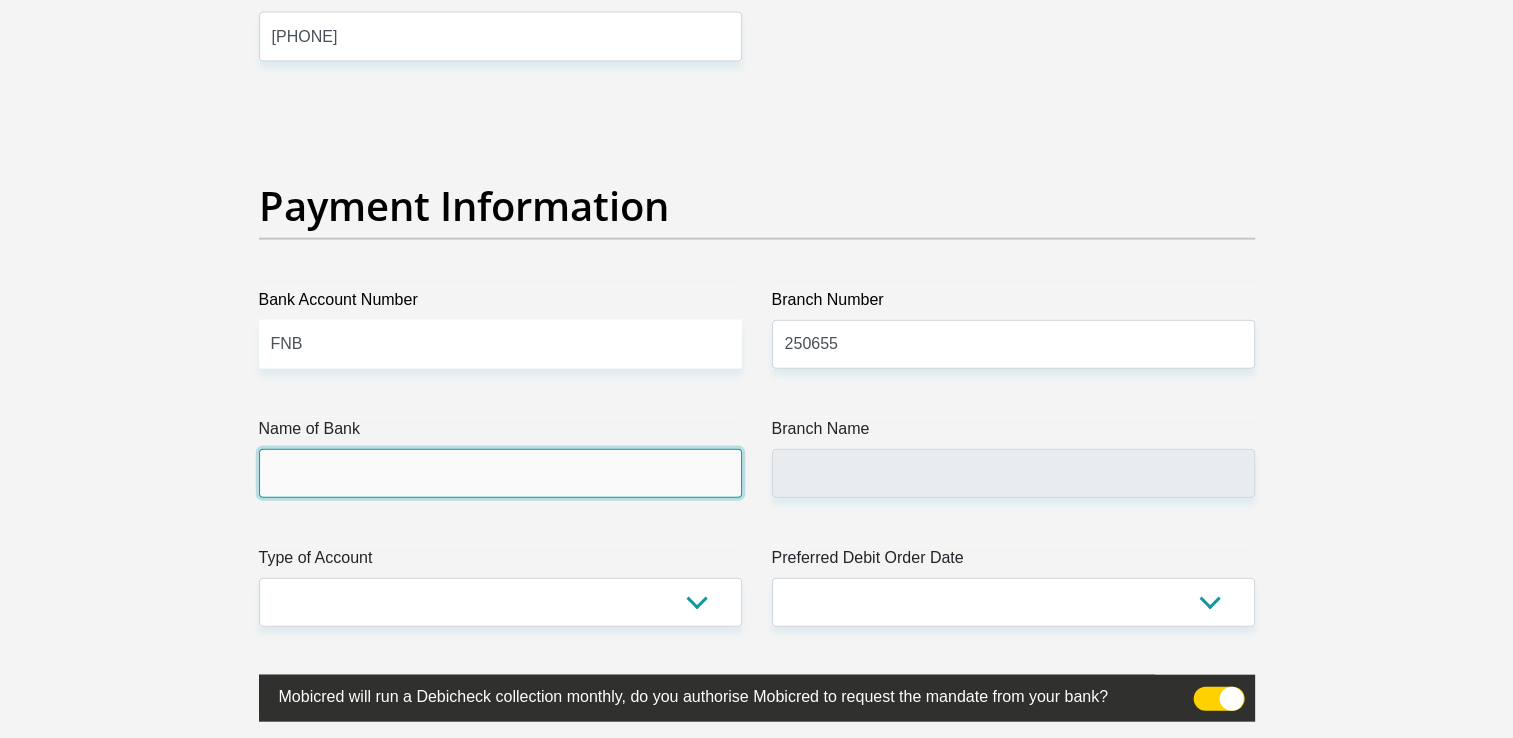 click on "Name of Bank" at bounding box center (500, 473) 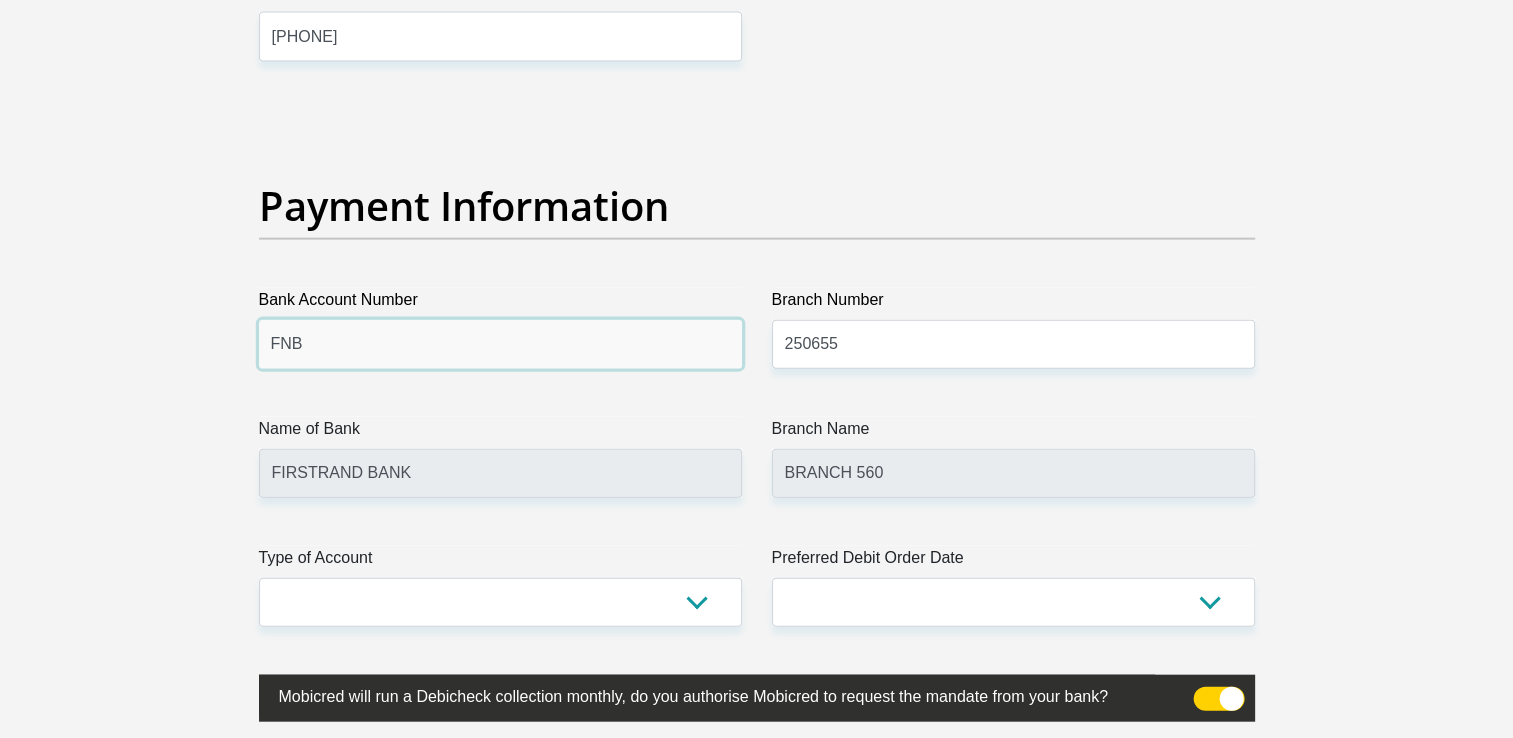 click on "FNB" at bounding box center [500, 344] 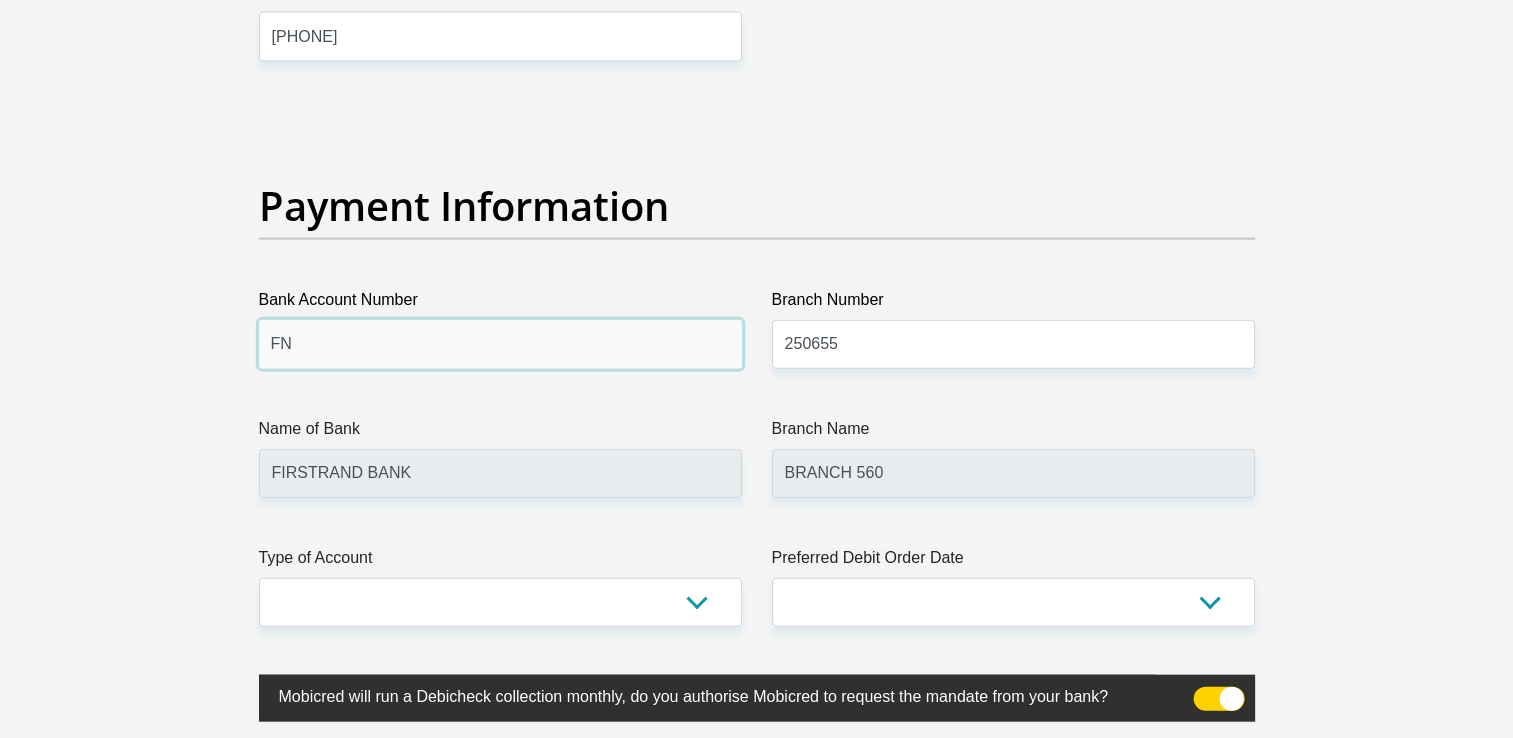 type on "F" 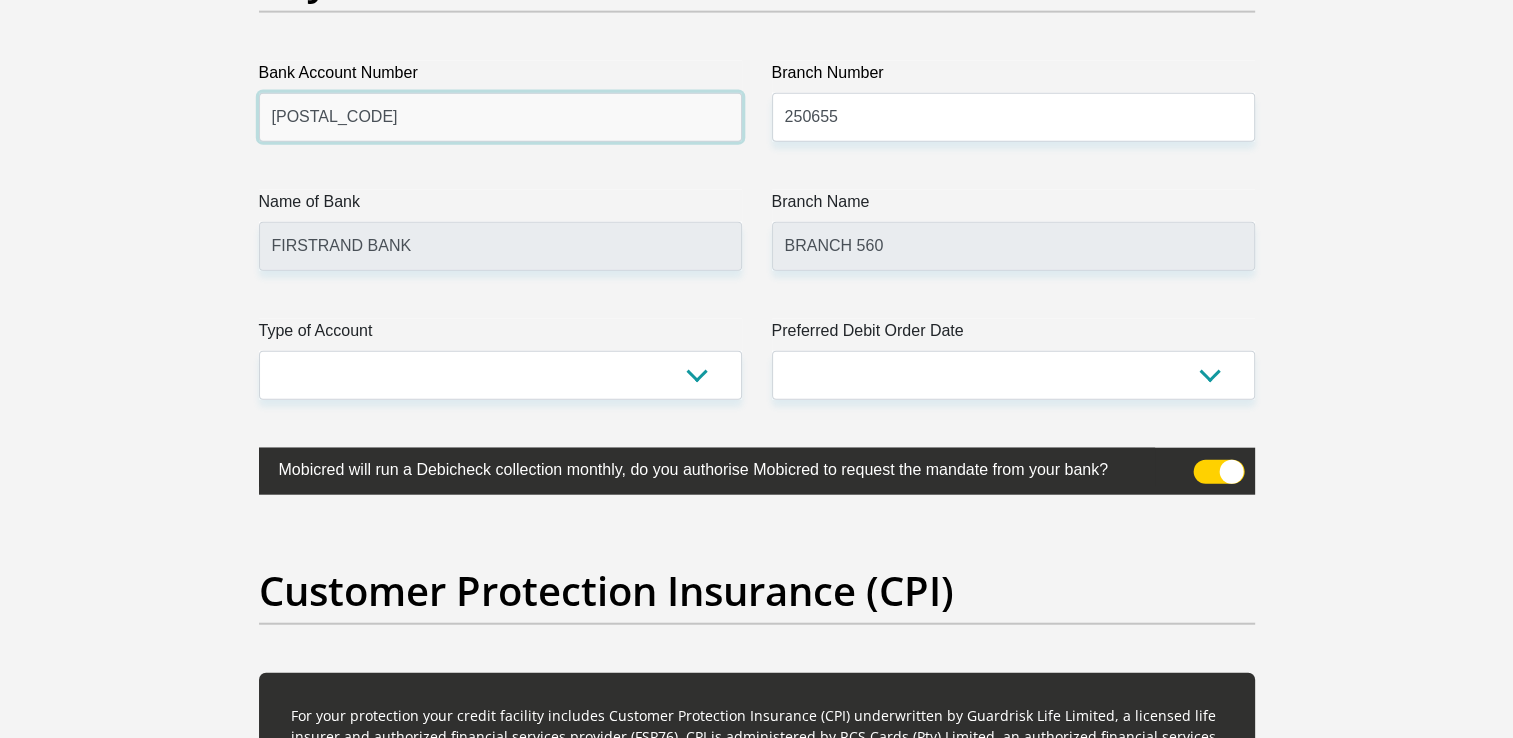 scroll, scrollTop: 4762, scrollLeft: 0, axis: vertical 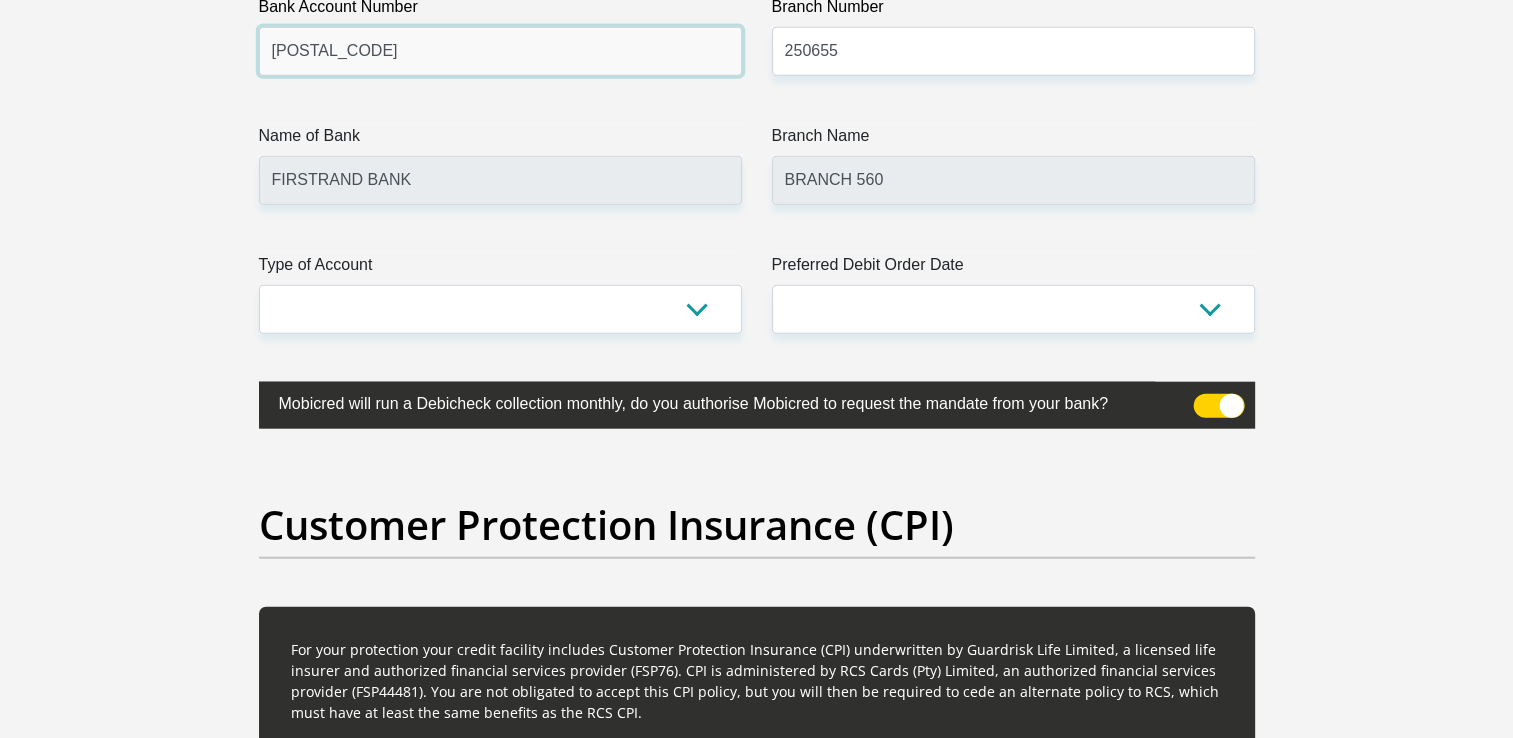 type on "62523102226" 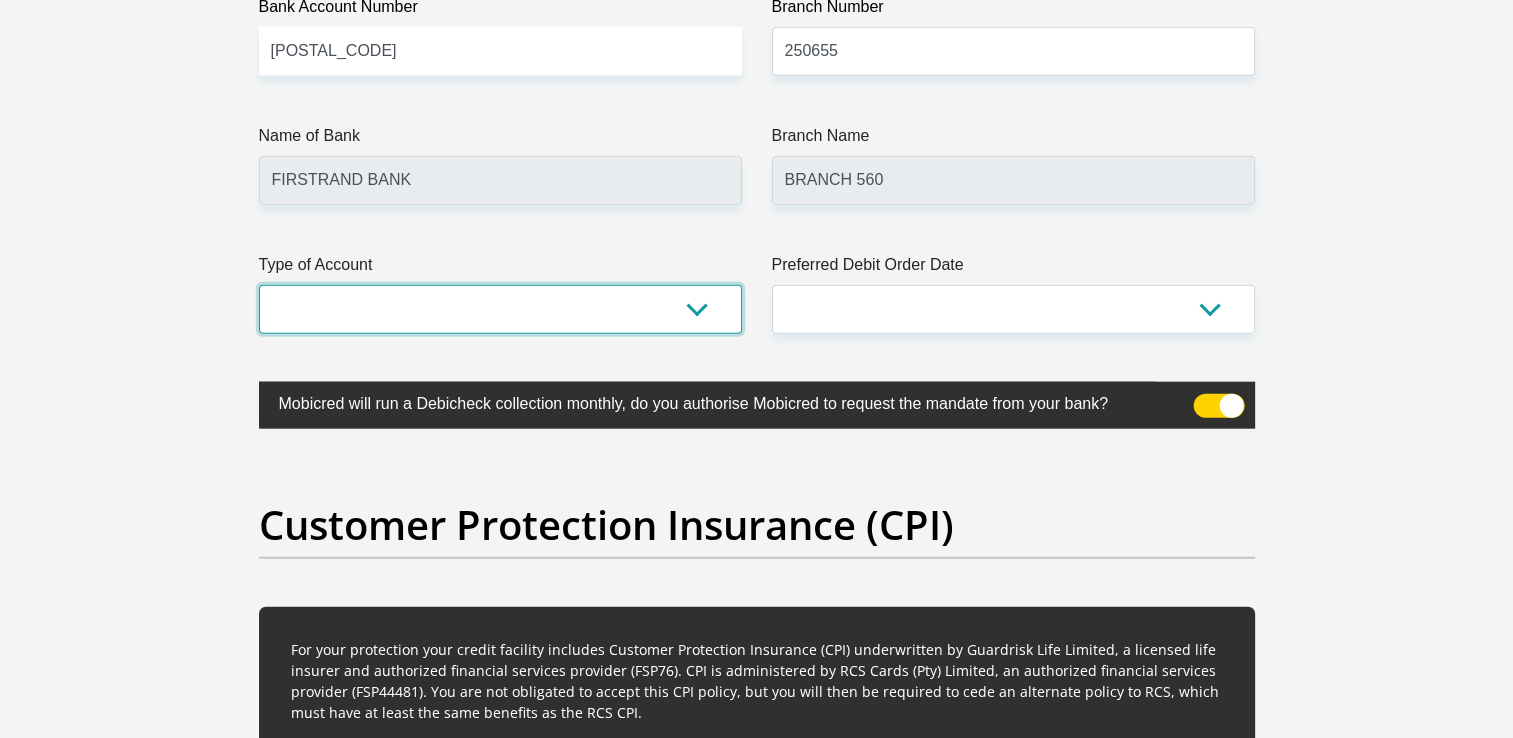 click on "Cheque
Savings" at bounding box center (500, 309) 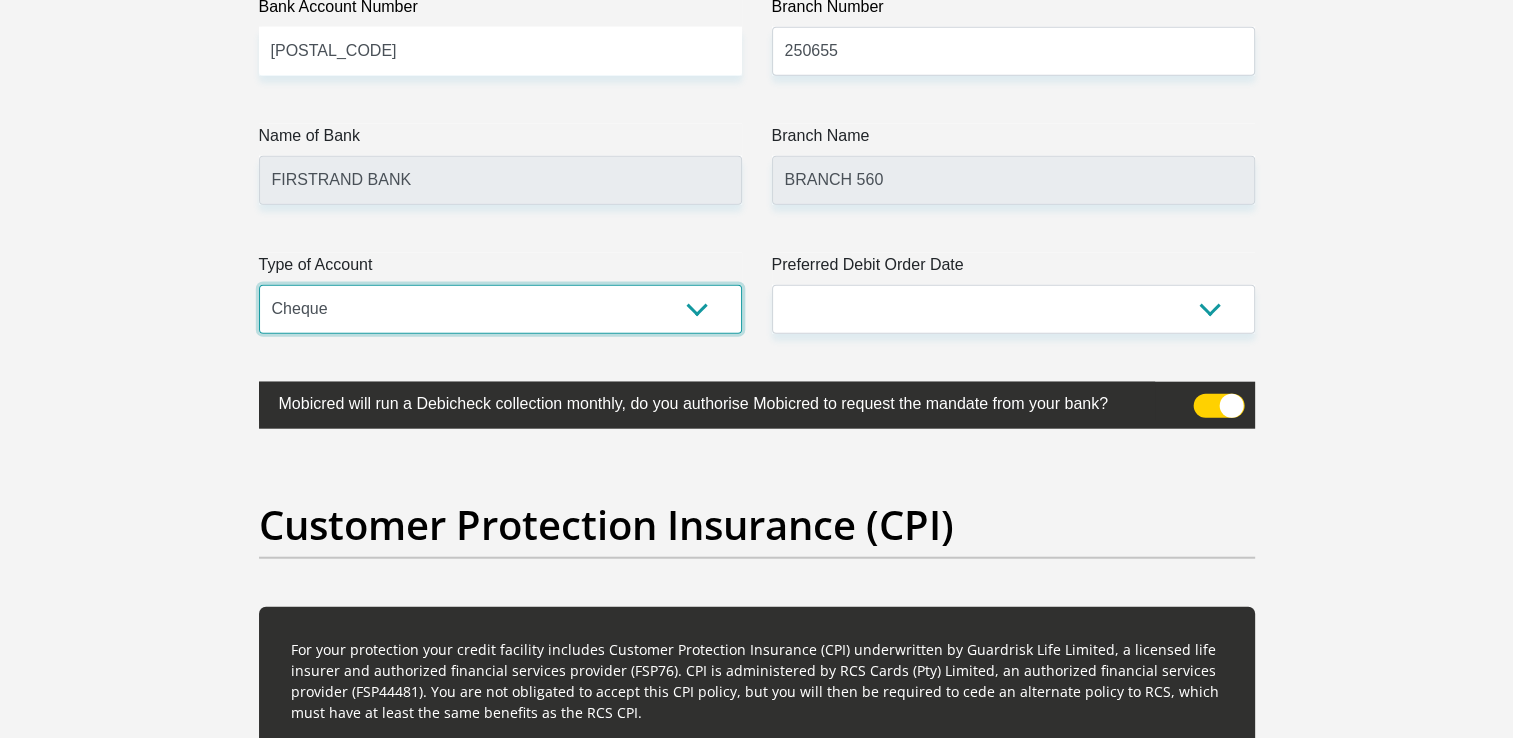 click on "Cheque
Savings" at bounding box center (500, 309) 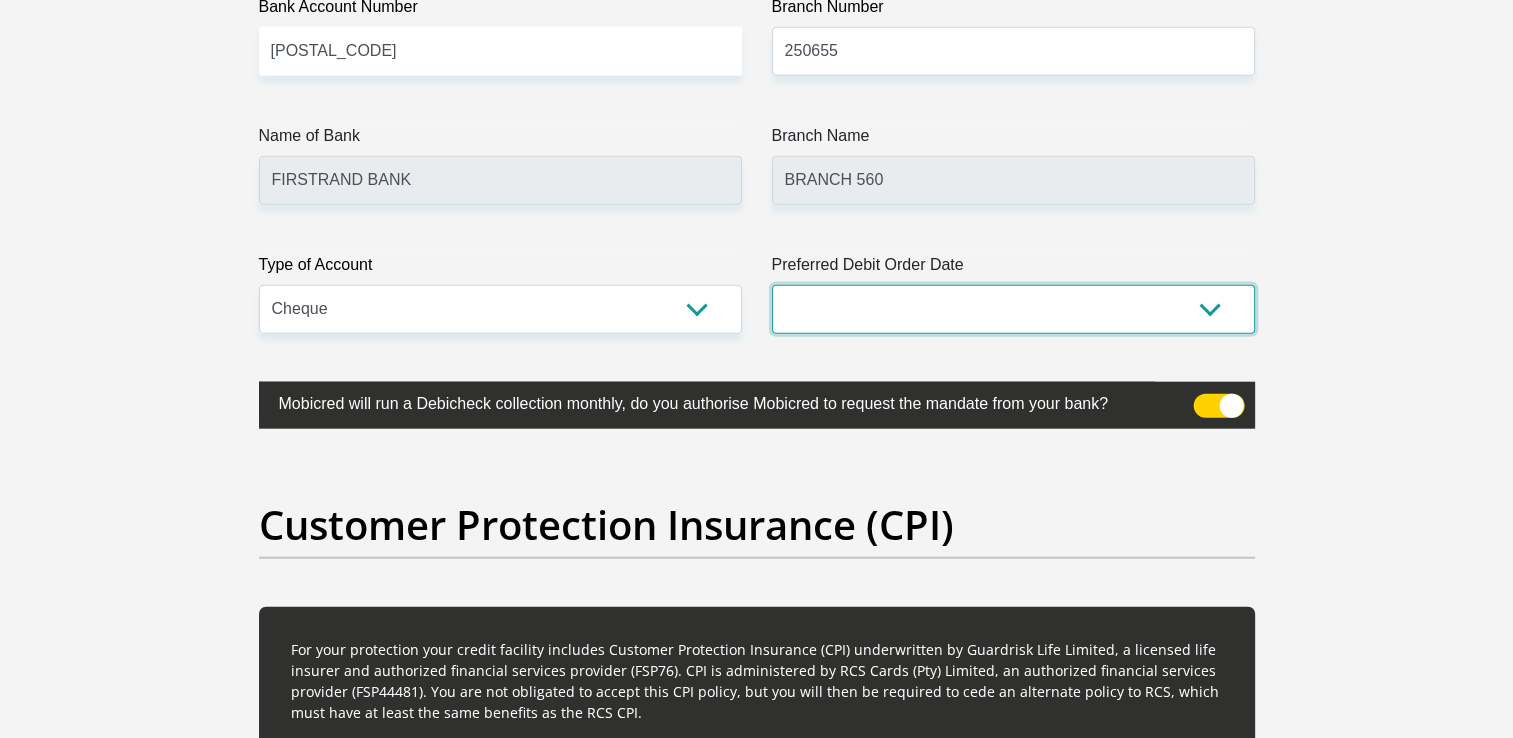 click on "1st
2nd
3rd
4th
5th
7th
18th
19th
20th
21st
22nd
23rd
24th
25th
26th
27th
28th
29th
30th" at bounding box center (1013, 309) 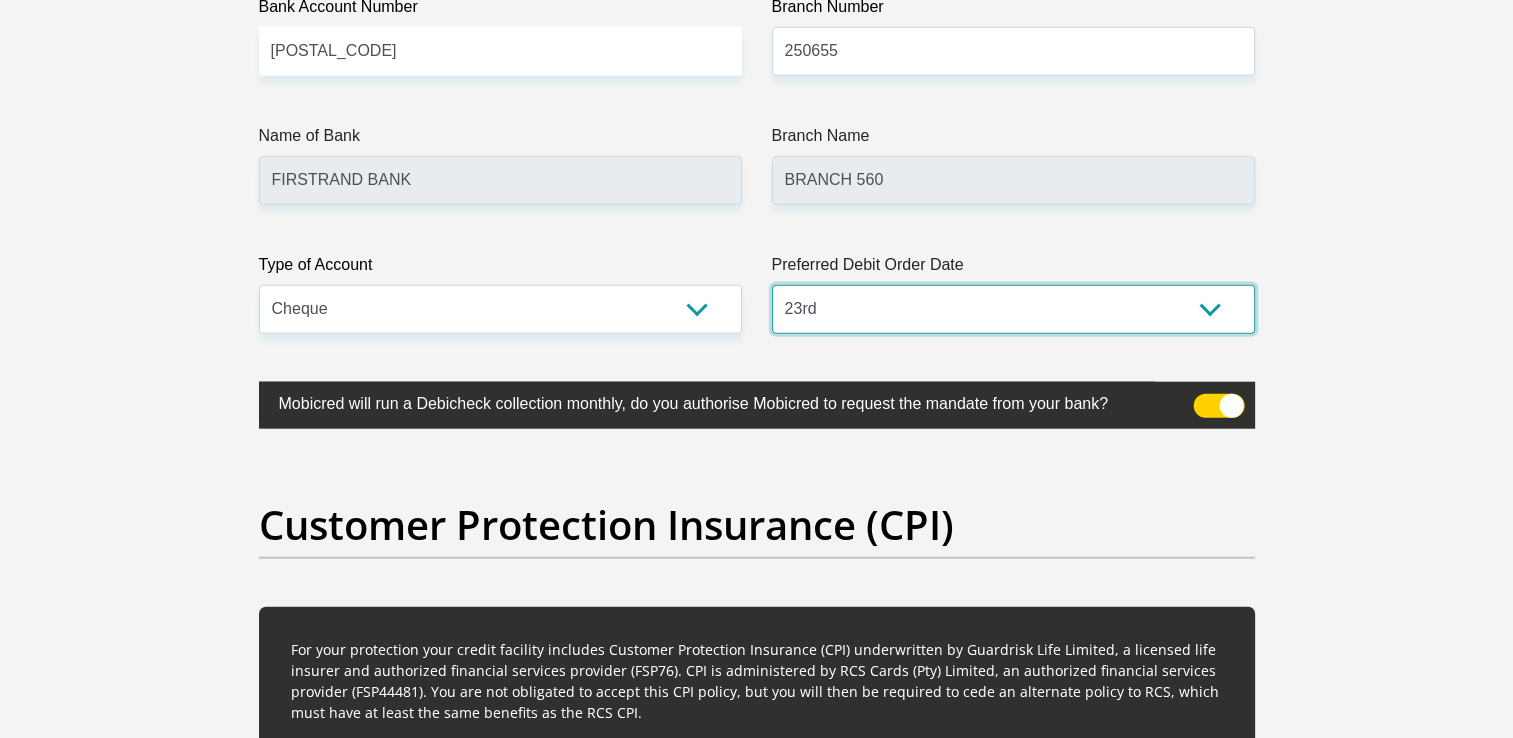 click on "1st
2nd
3rd
4th
5th
7th
18th
19th
20th
21st
22nd
23rd
24th
25th
26th
27th
28th
29th
30th" at bounding box center (1013, 309) 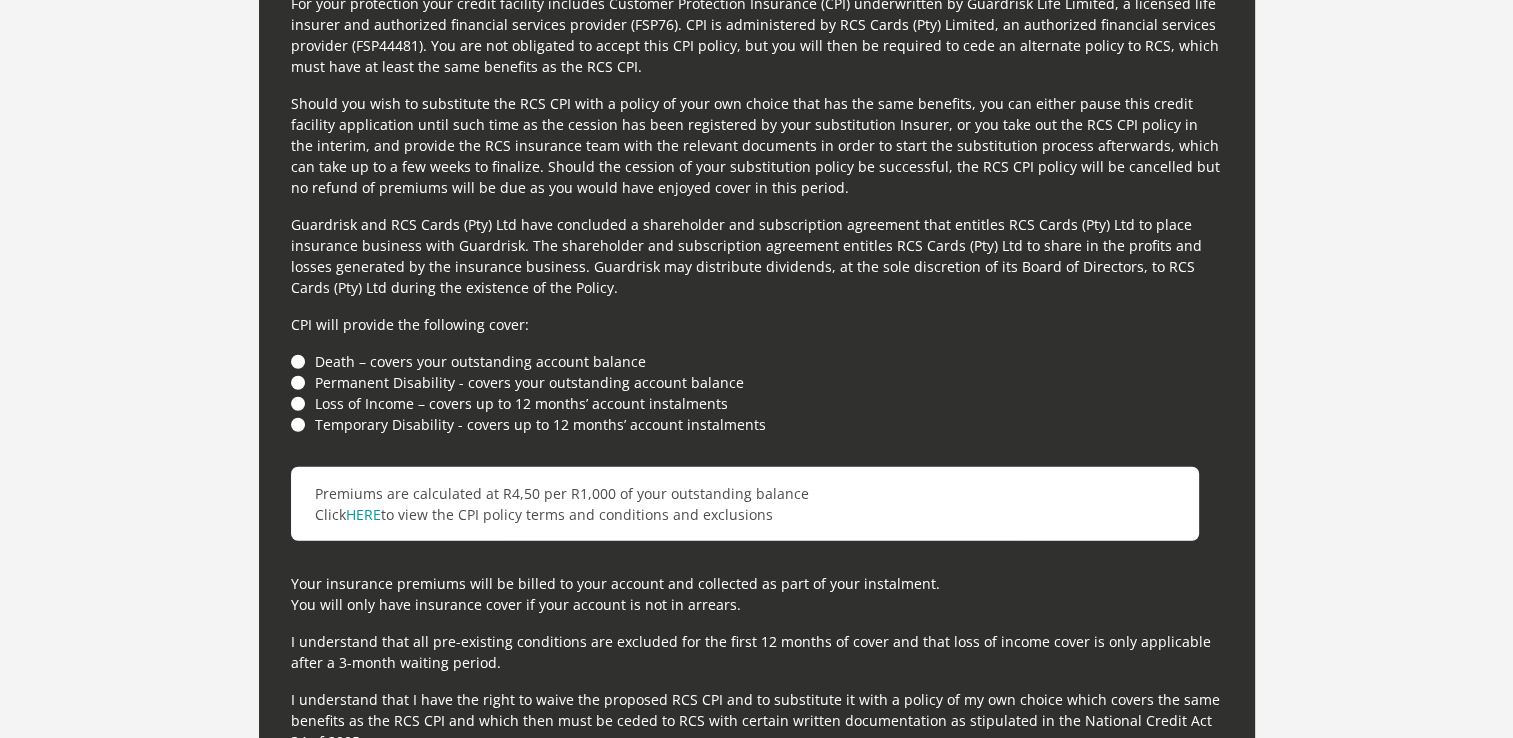 scroll, scrollTop: 5448, scrollLeft: 0, axis: vertical 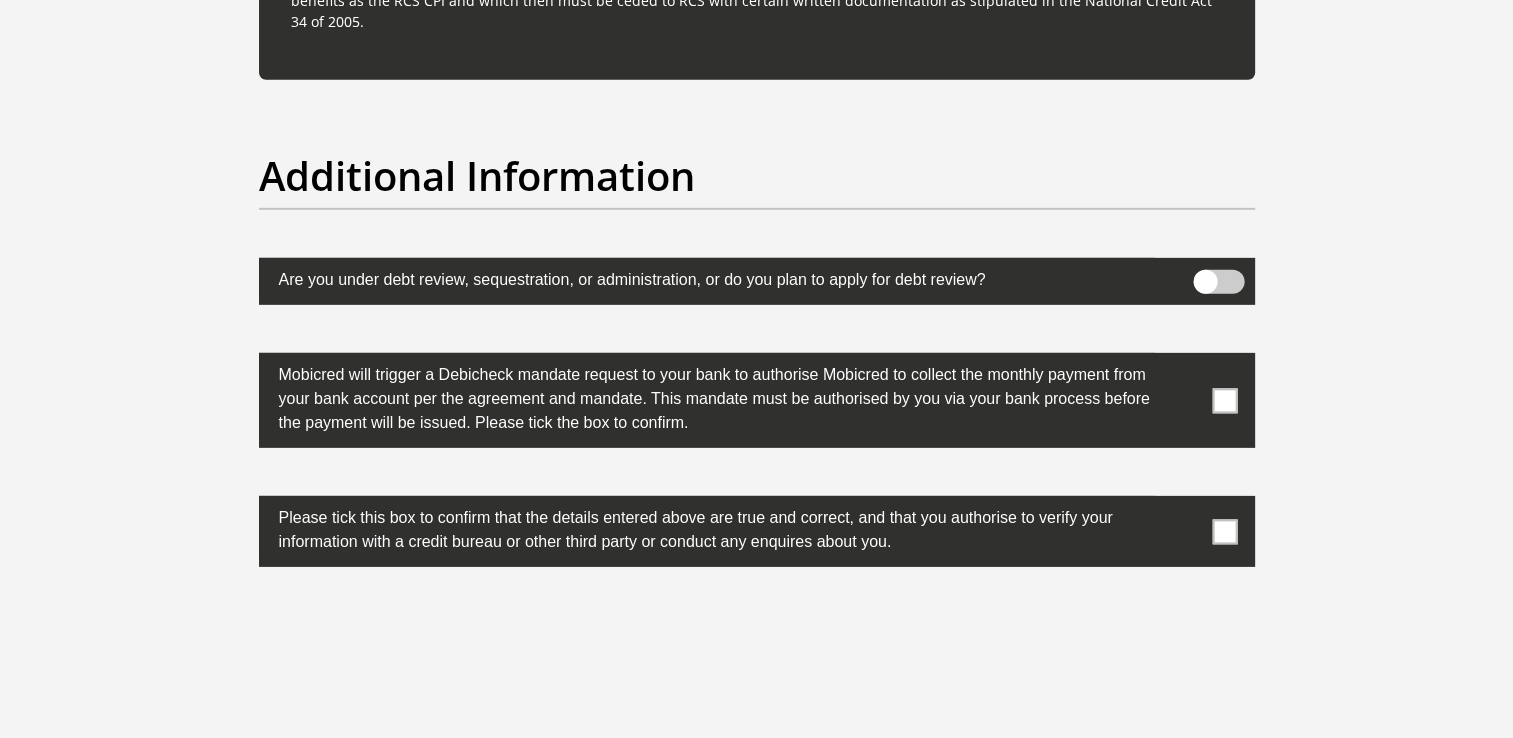 click at bounding box center [1218, 282] 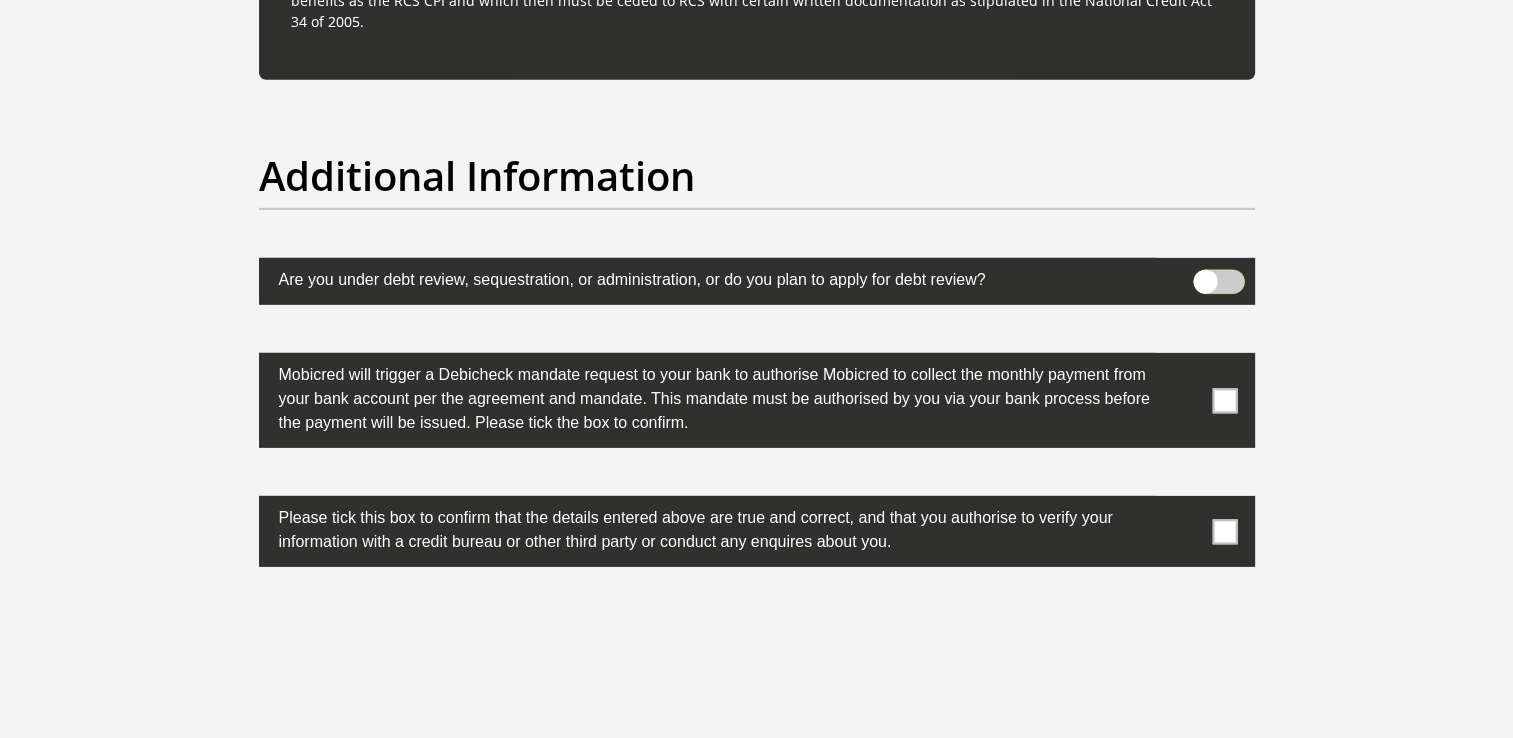 click at bounding box center [1205, 275] 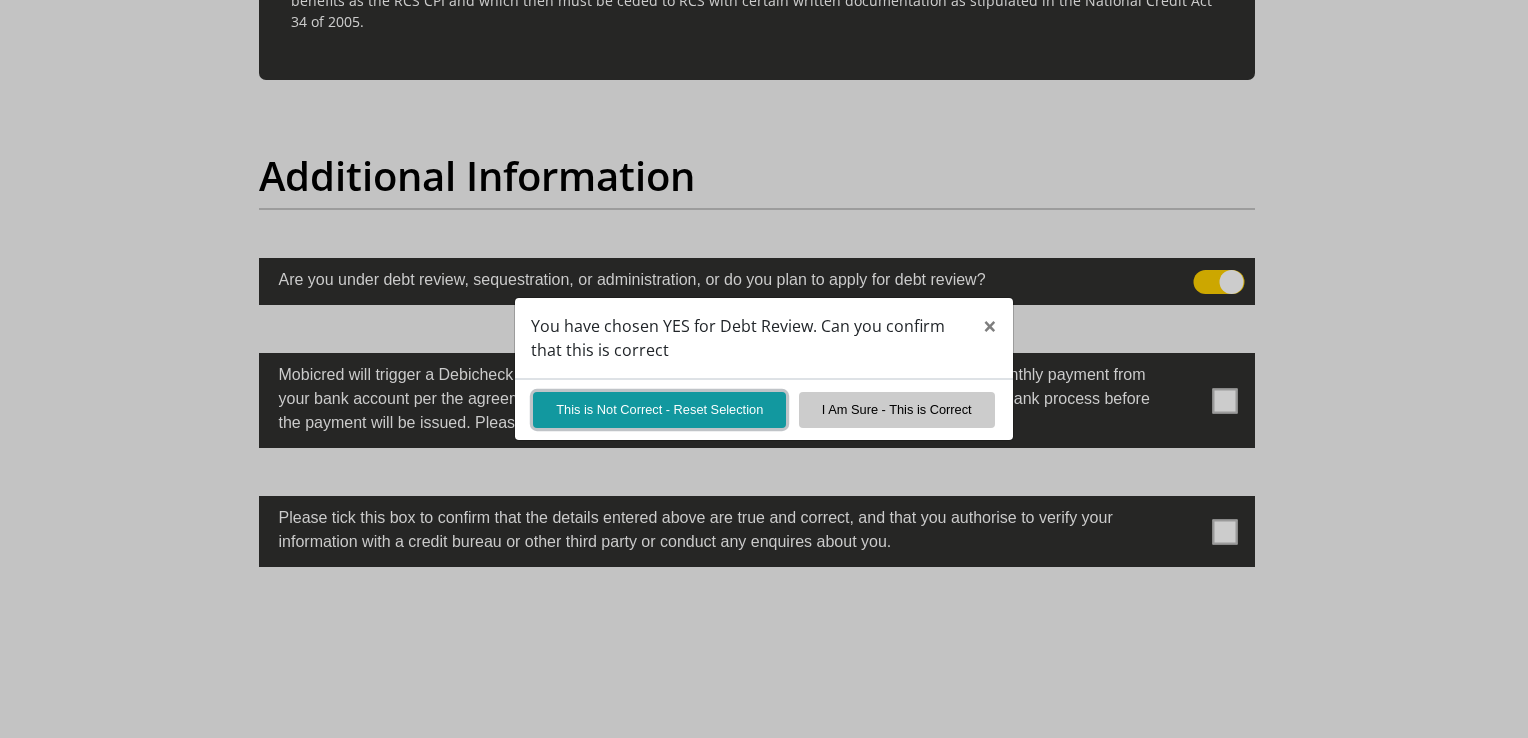 click on "This is Not Correct - Reset Selection" at bounding box center [659, 409] 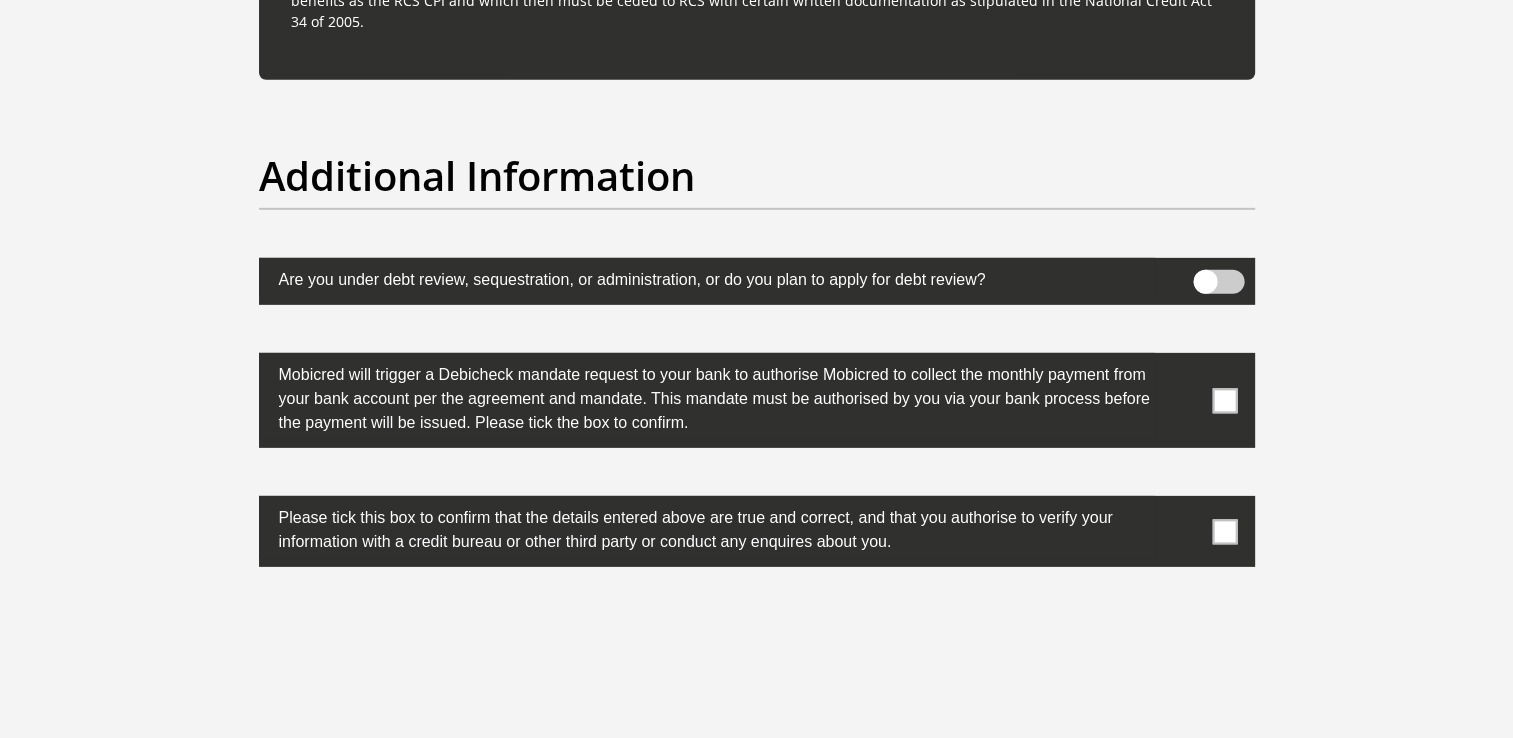 click at bounding box center (1224, 400) 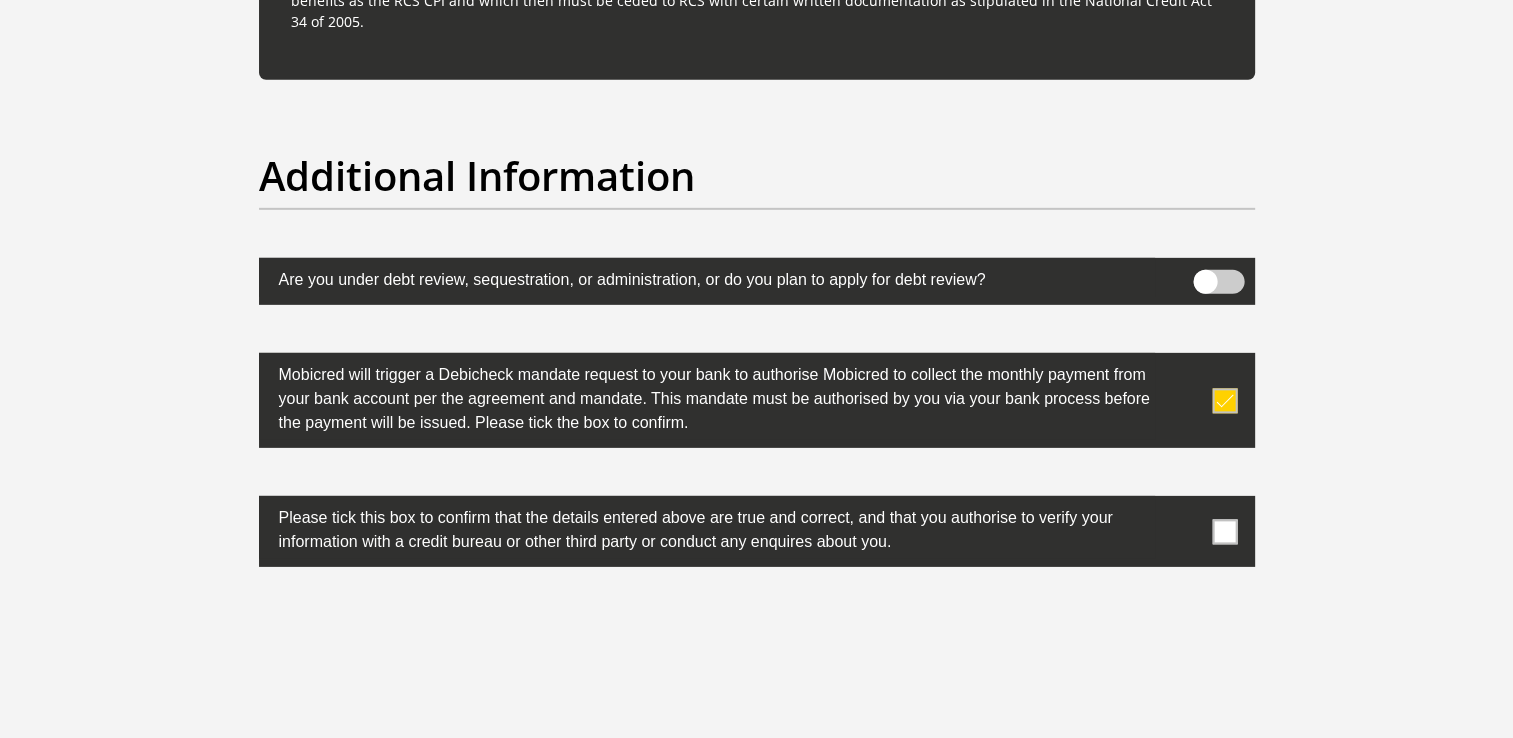 click at bounding box center [1224, 531] 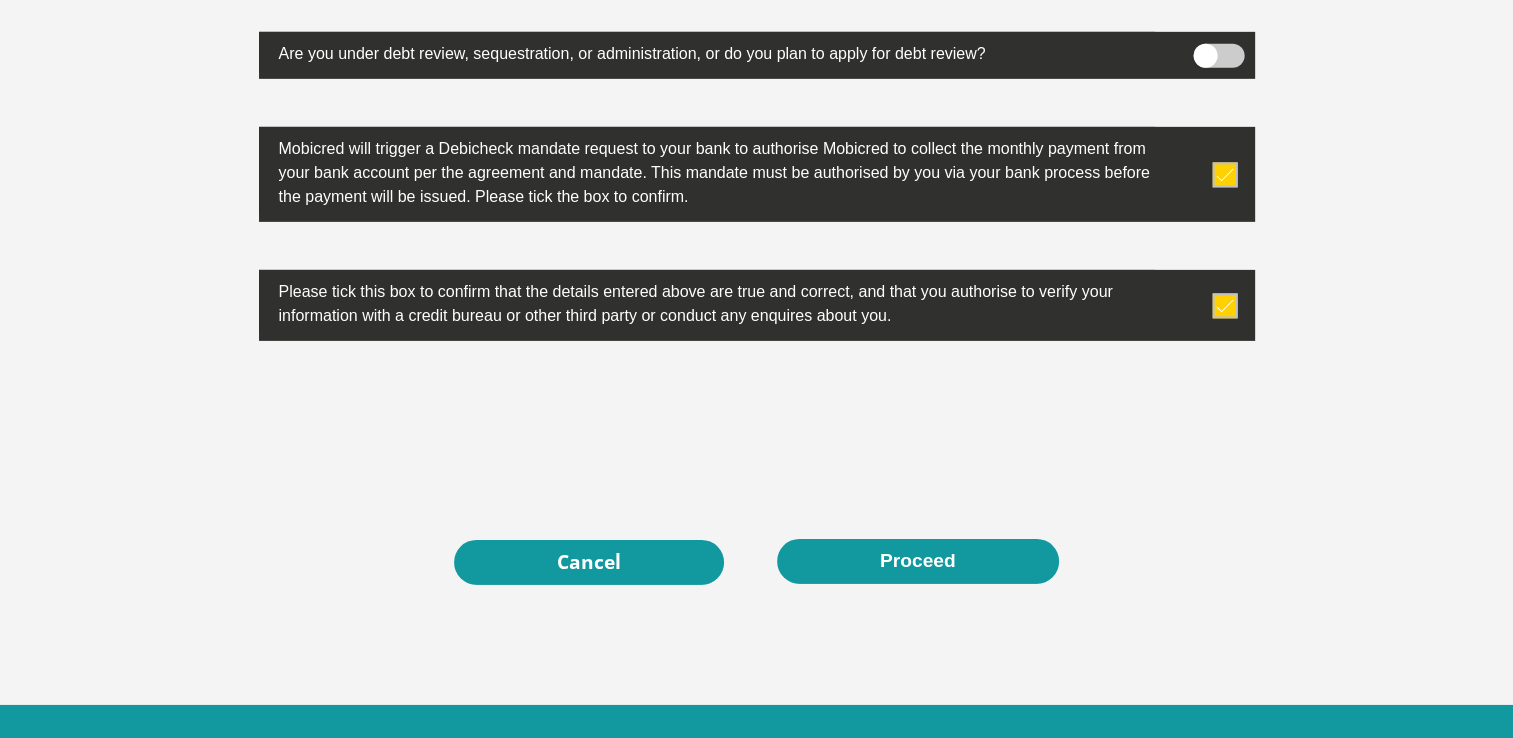 scroll, scrollTop: 6432, scrollLeft: 0, axis: vertical 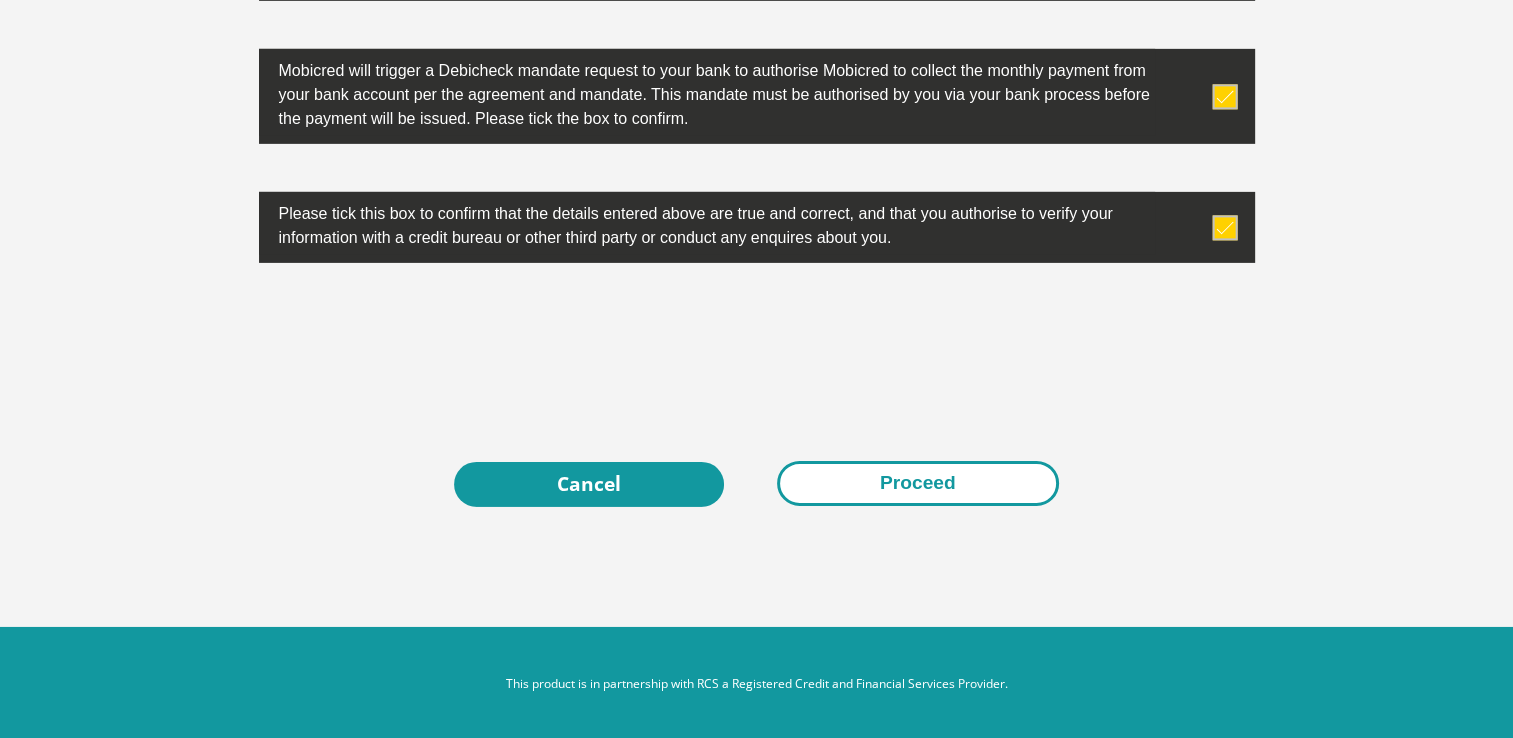 click on "Proceed" at bounding box center [918, 483] 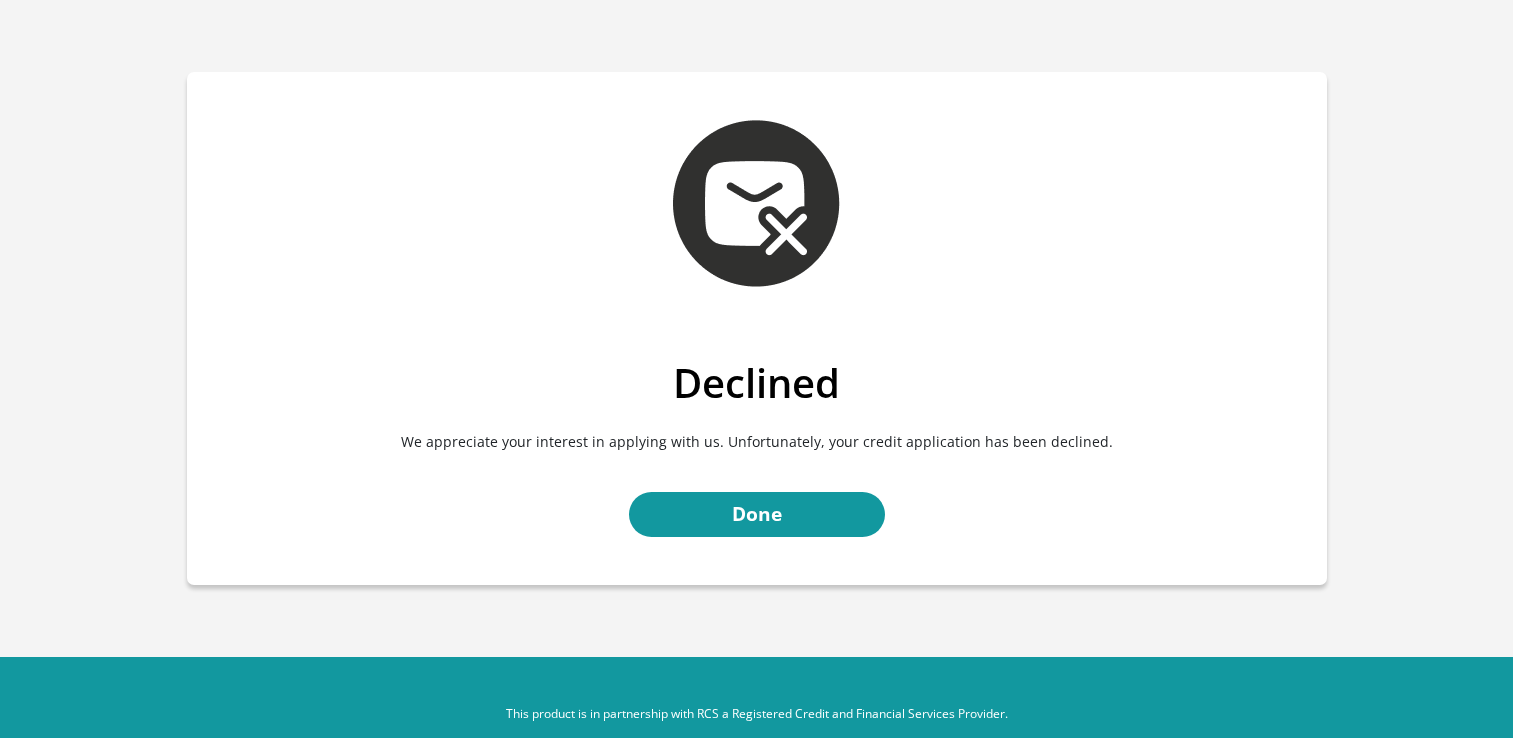 scroll, scrollTop: 0, scrollLeft: 0, axis: both 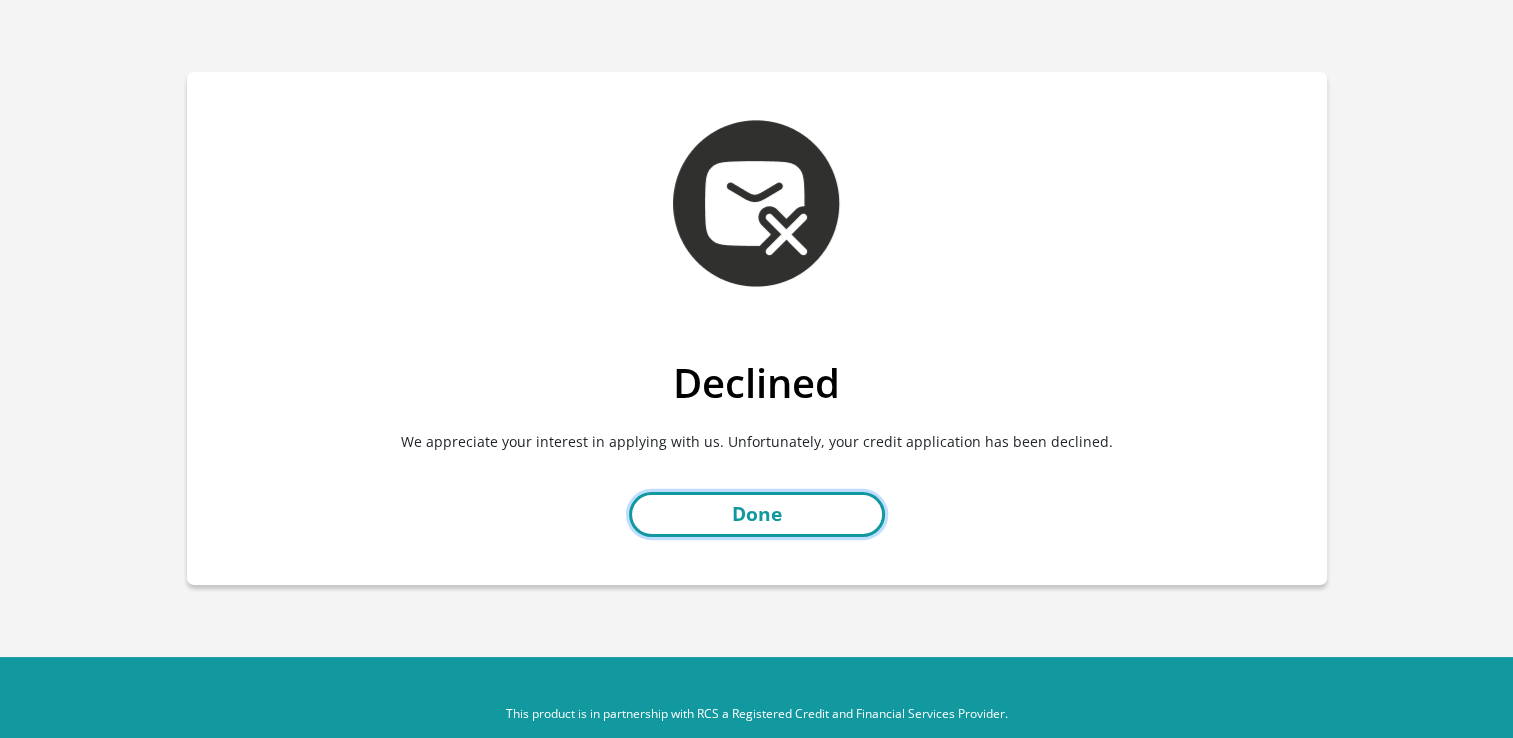 click on "Done" at bounding box center (757, 514) 